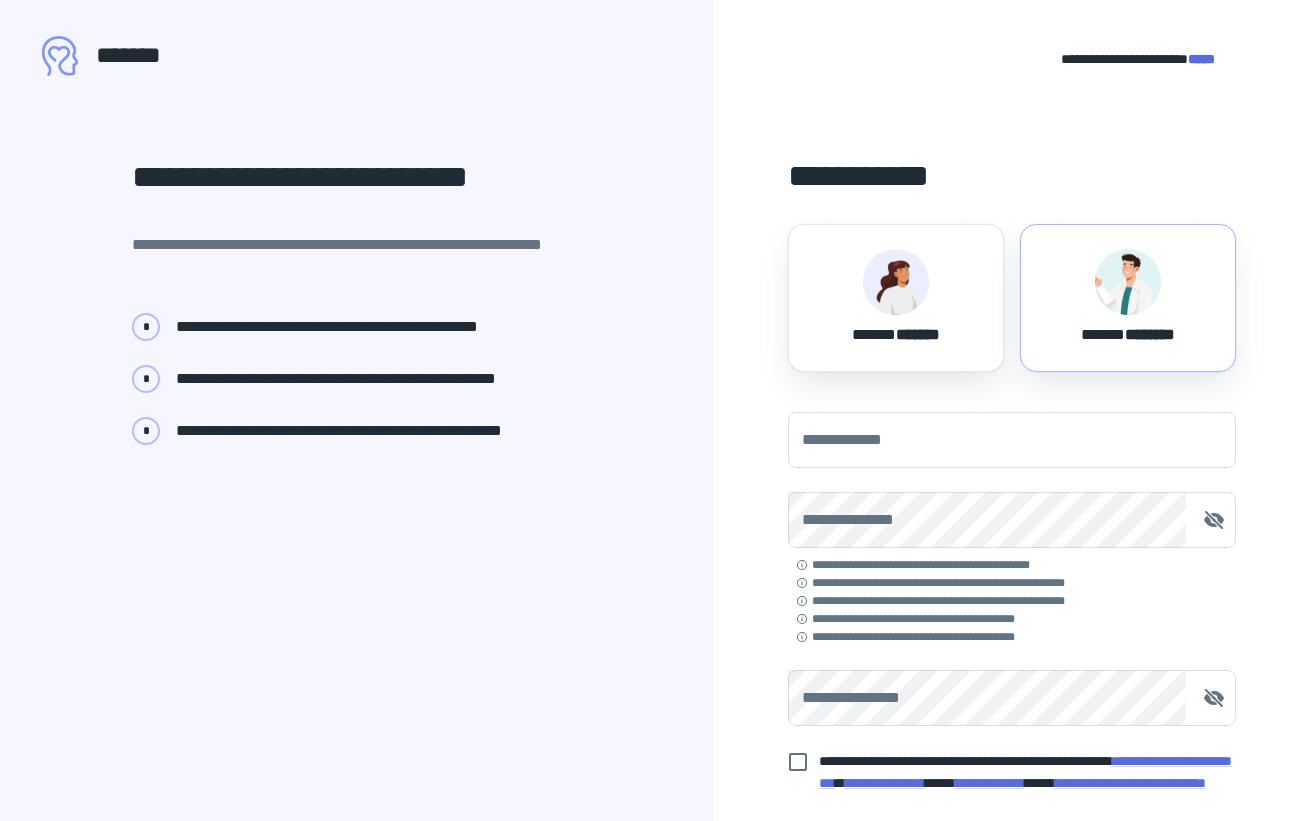 scroll, scrollTop: 0, scrollLeft: 0, axis: both 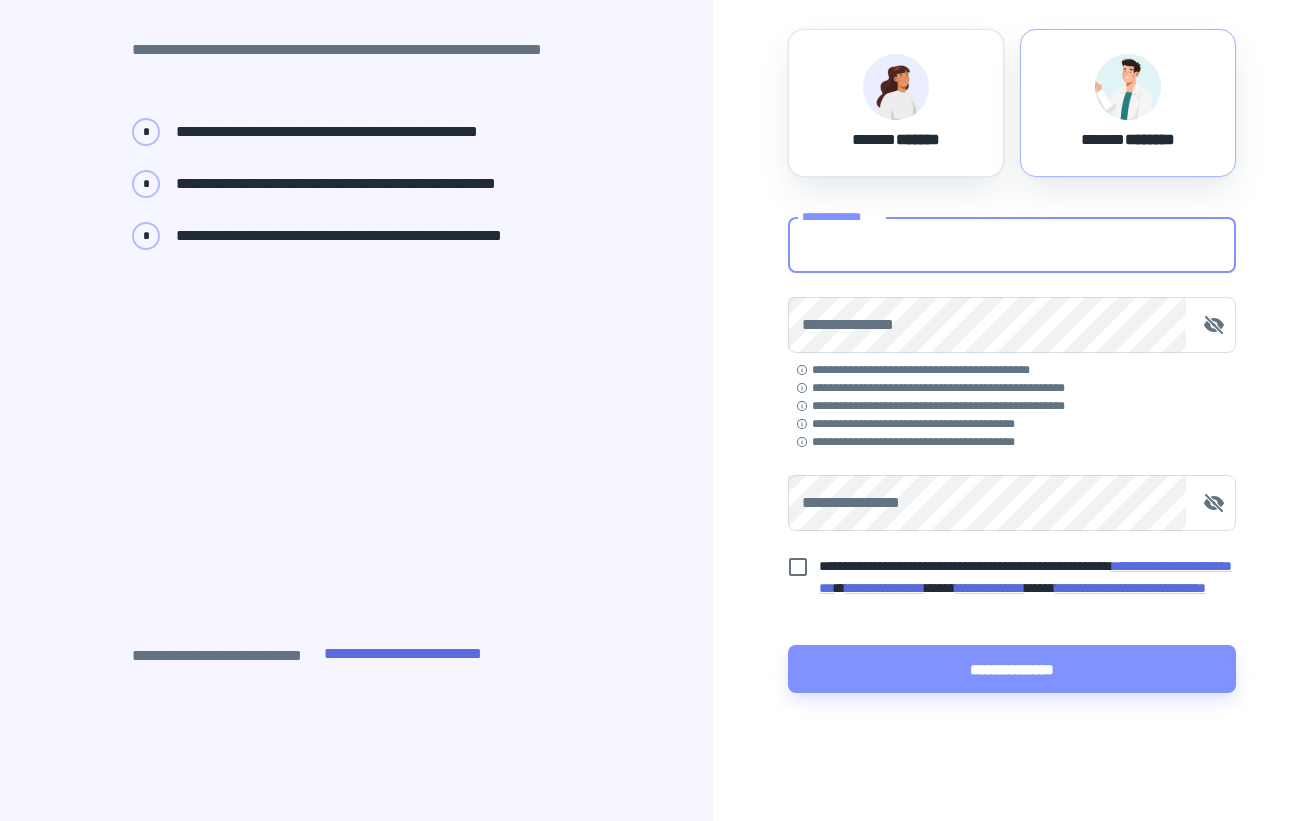 click on "**********" at bounding box center (1012, 245) 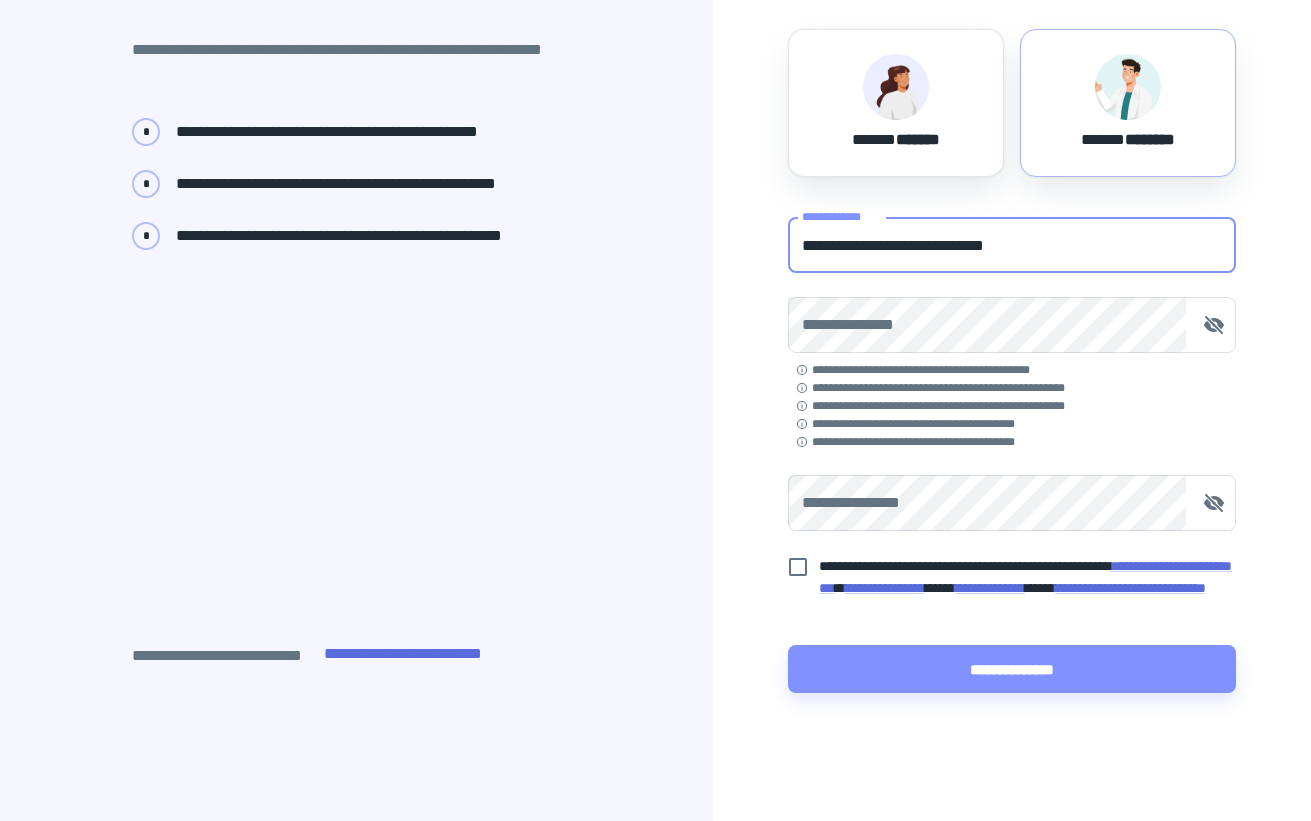 type on "**********" 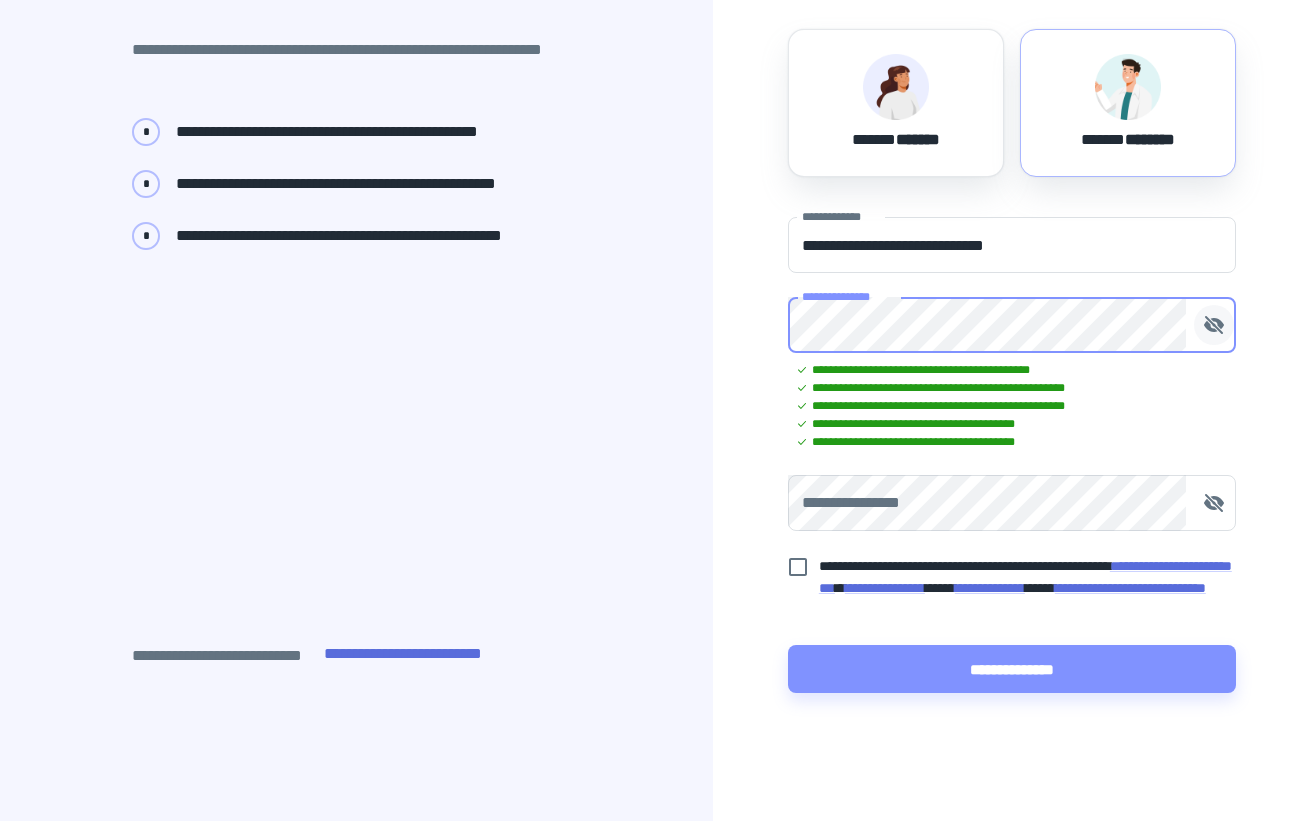 click 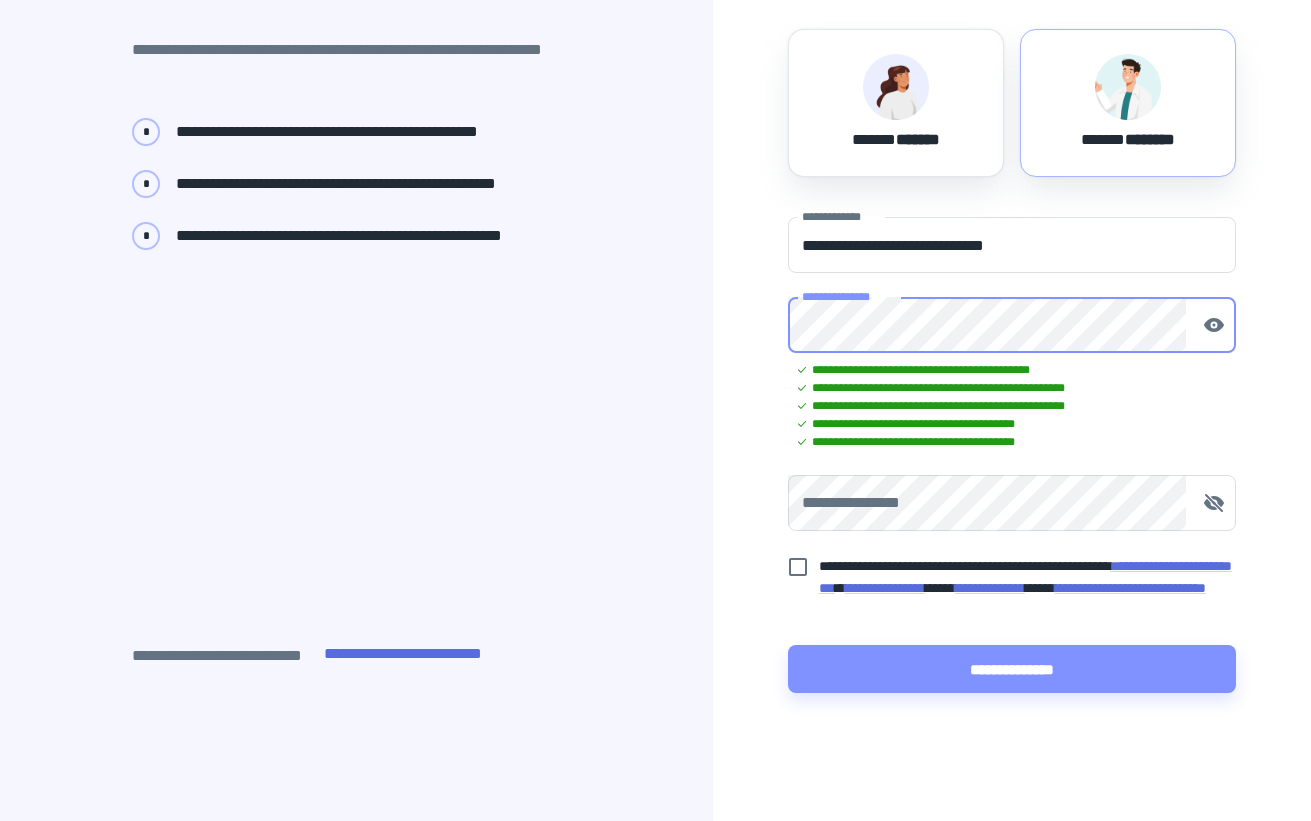 click on "**********" at bounding box center [1012, 313] 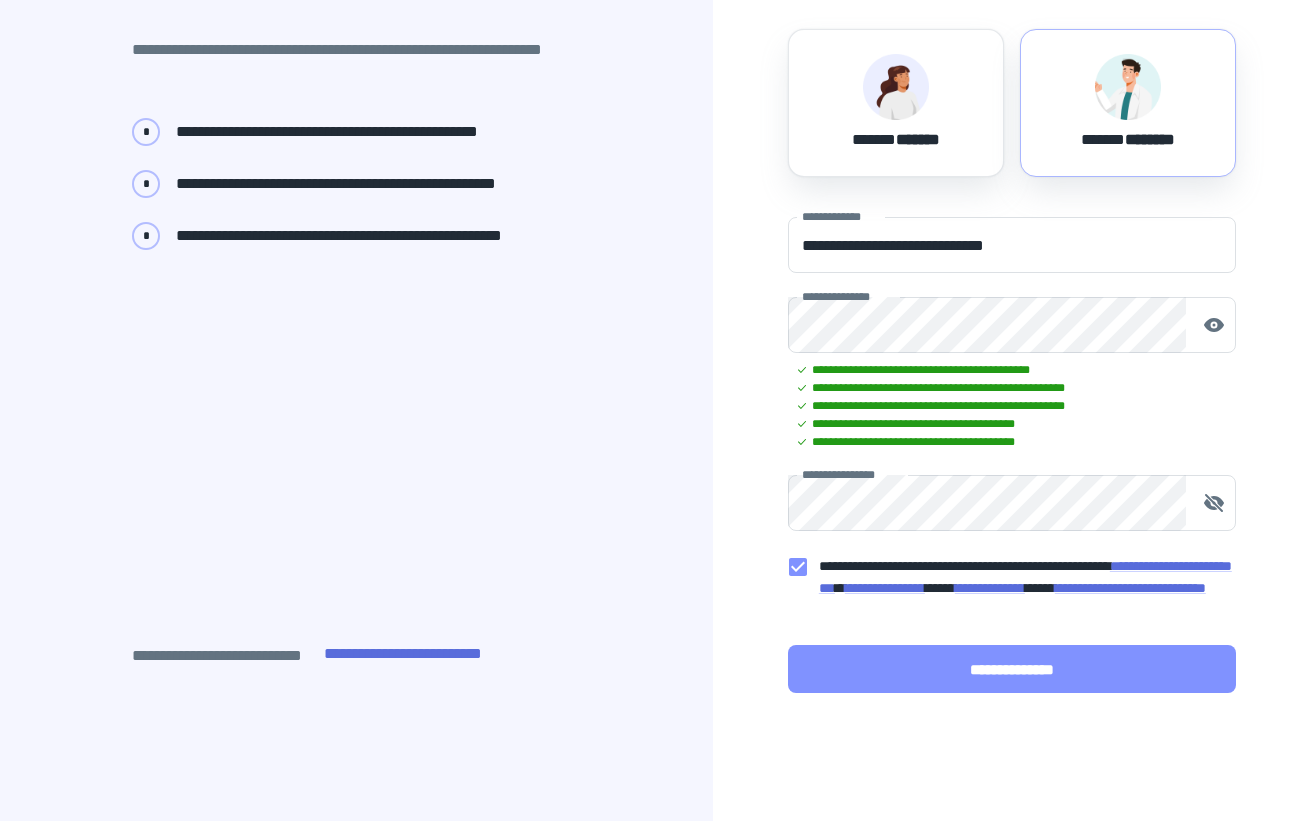 click on "**********" at bounding box center [1012, 669] 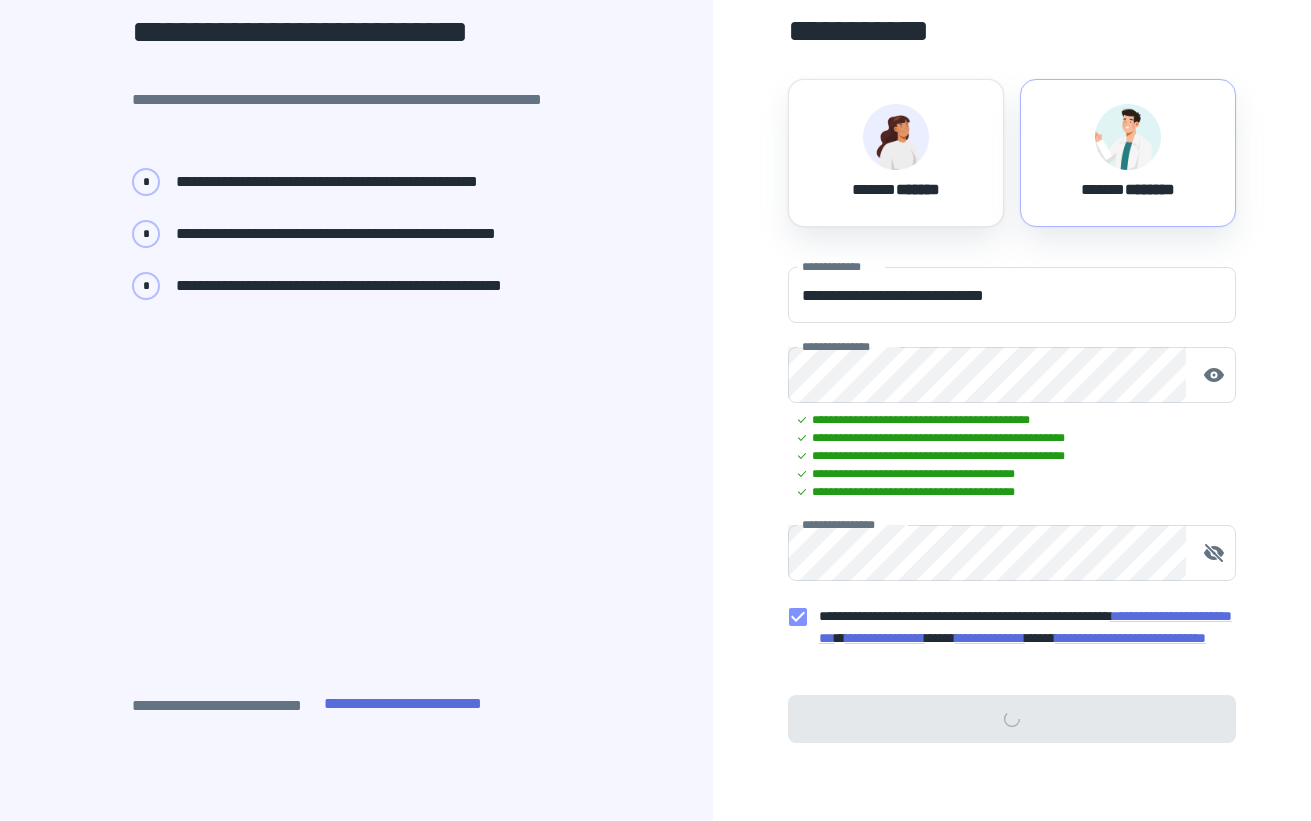 scroll, scrollTop: 141, scrollLeft: 0, axis: vertical 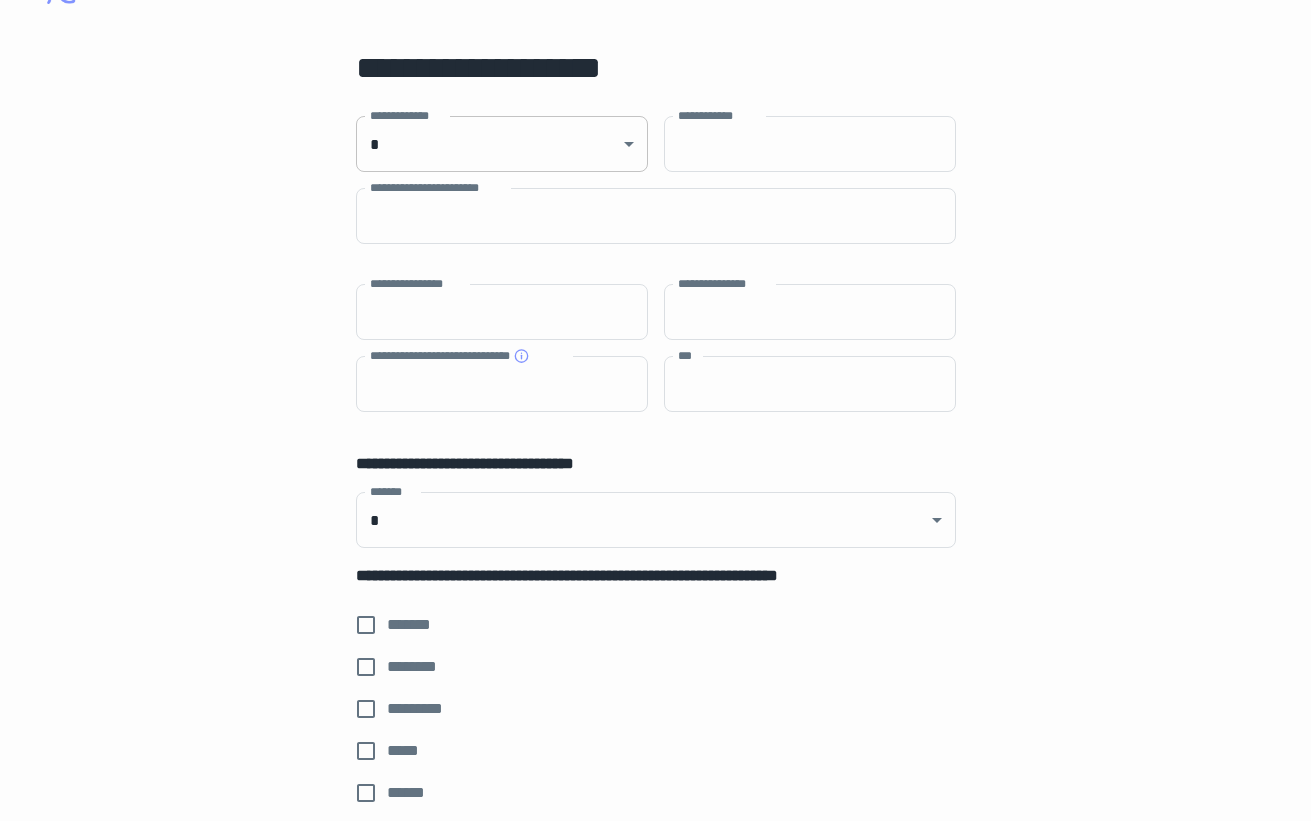 click on "[FIRST] [LAST] [STREET] [CITY] [STATE] [ZIP] [COUNTRY] [PHONE] [EMAIL] [SSN] [CREDIT_CARD] [DOB]" at bounding box center (655, 338) 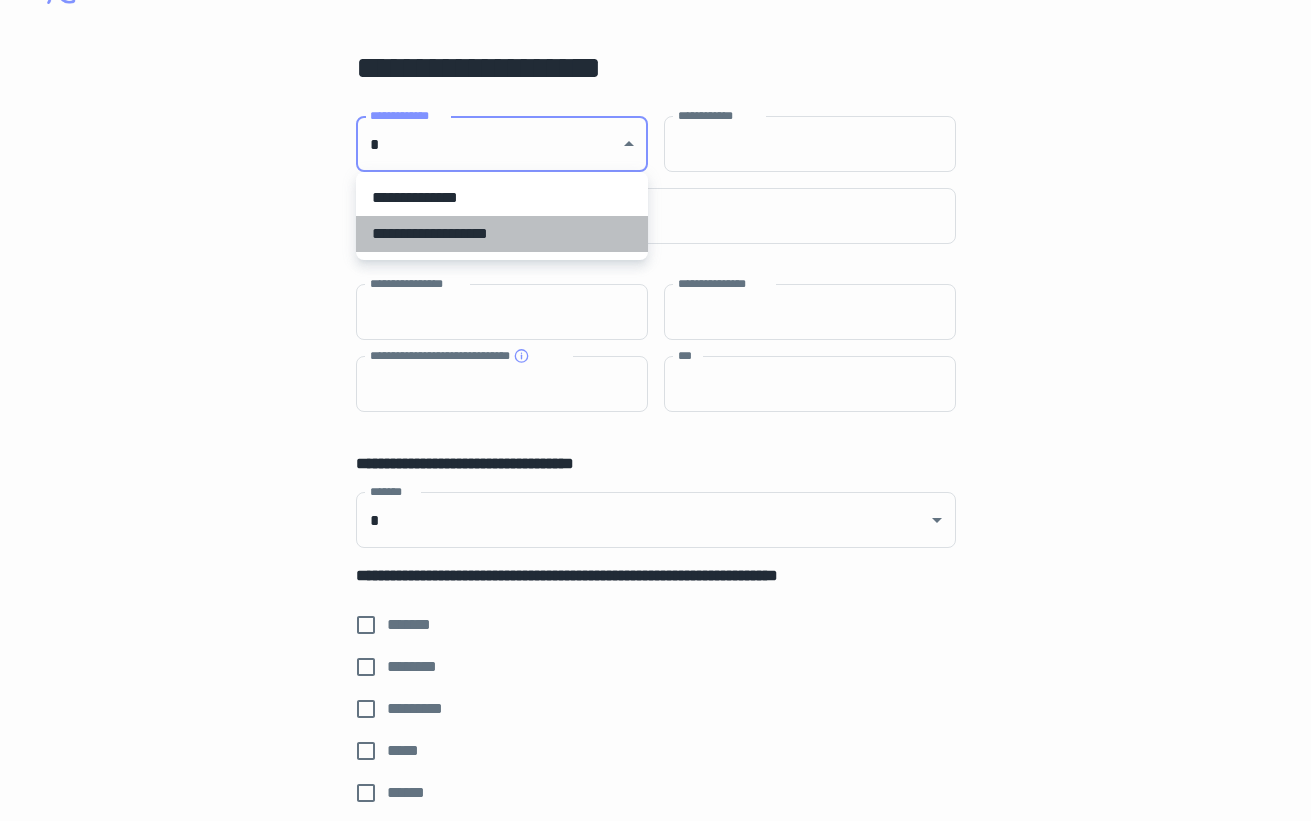 click on "**********" at bounding box center (502, 234) 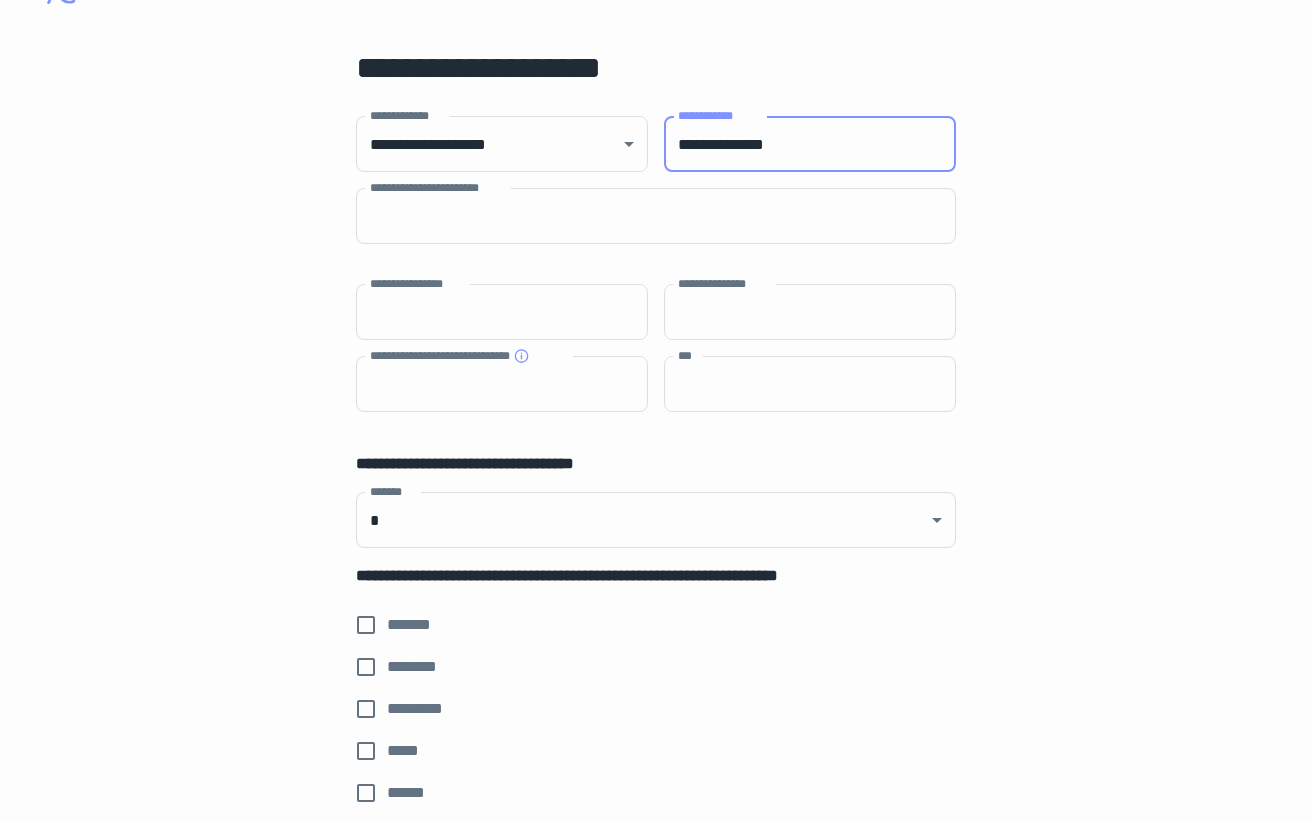 type on "**********" 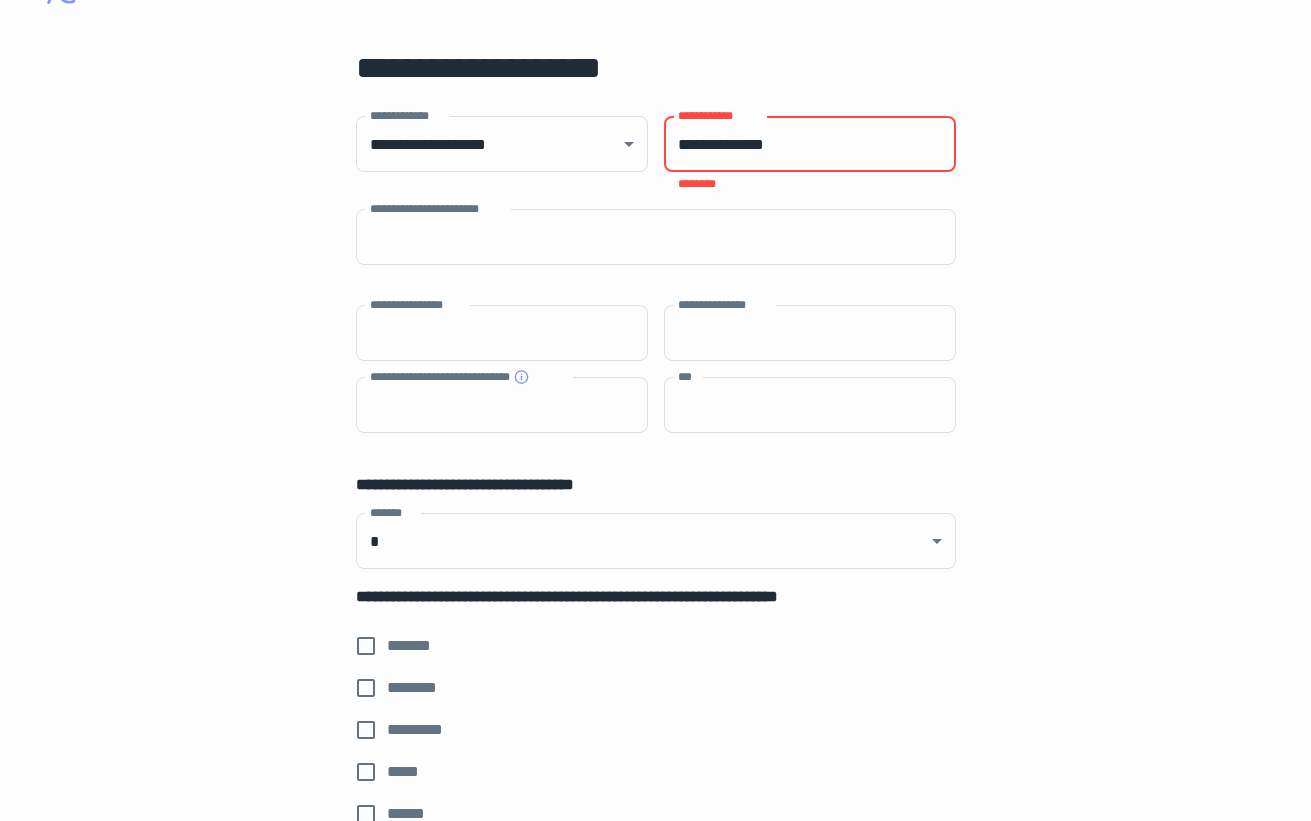 paste 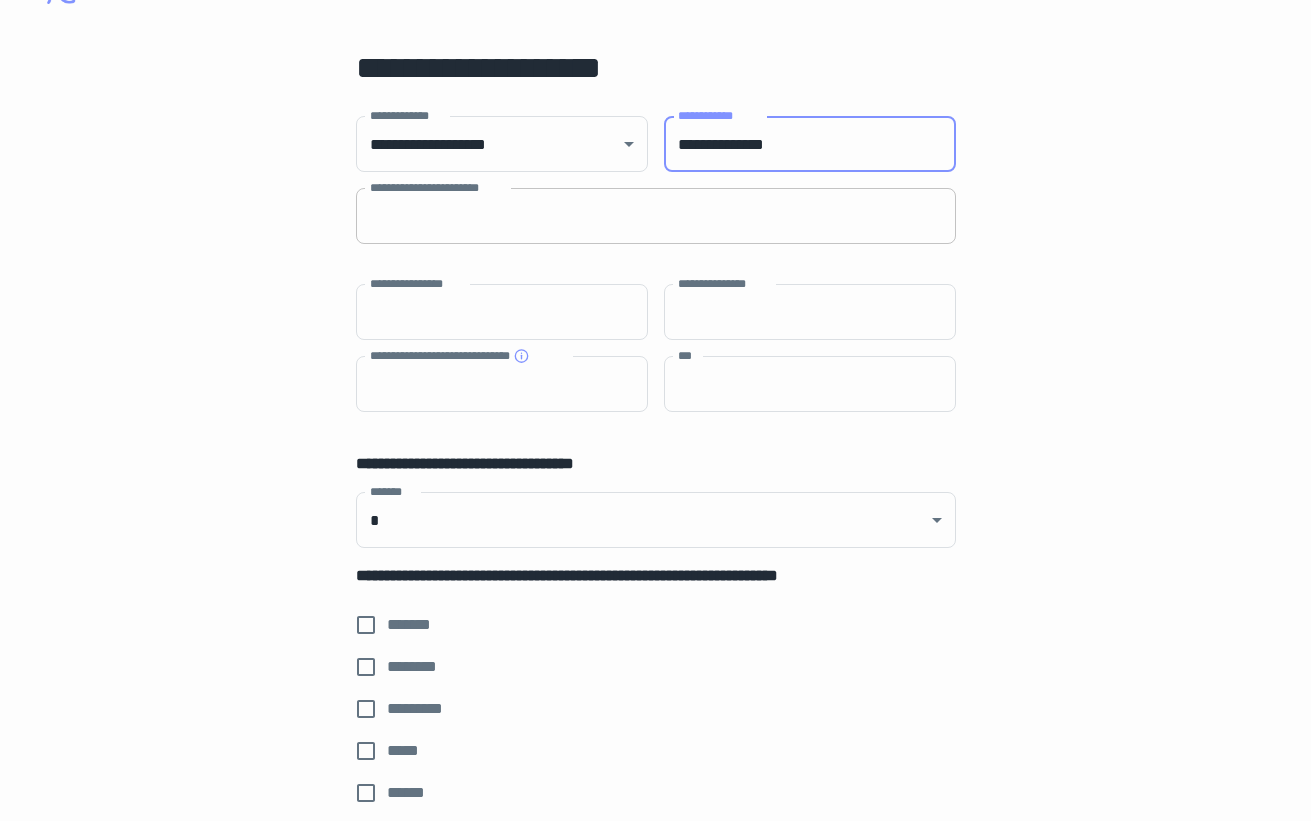 type on "**********" 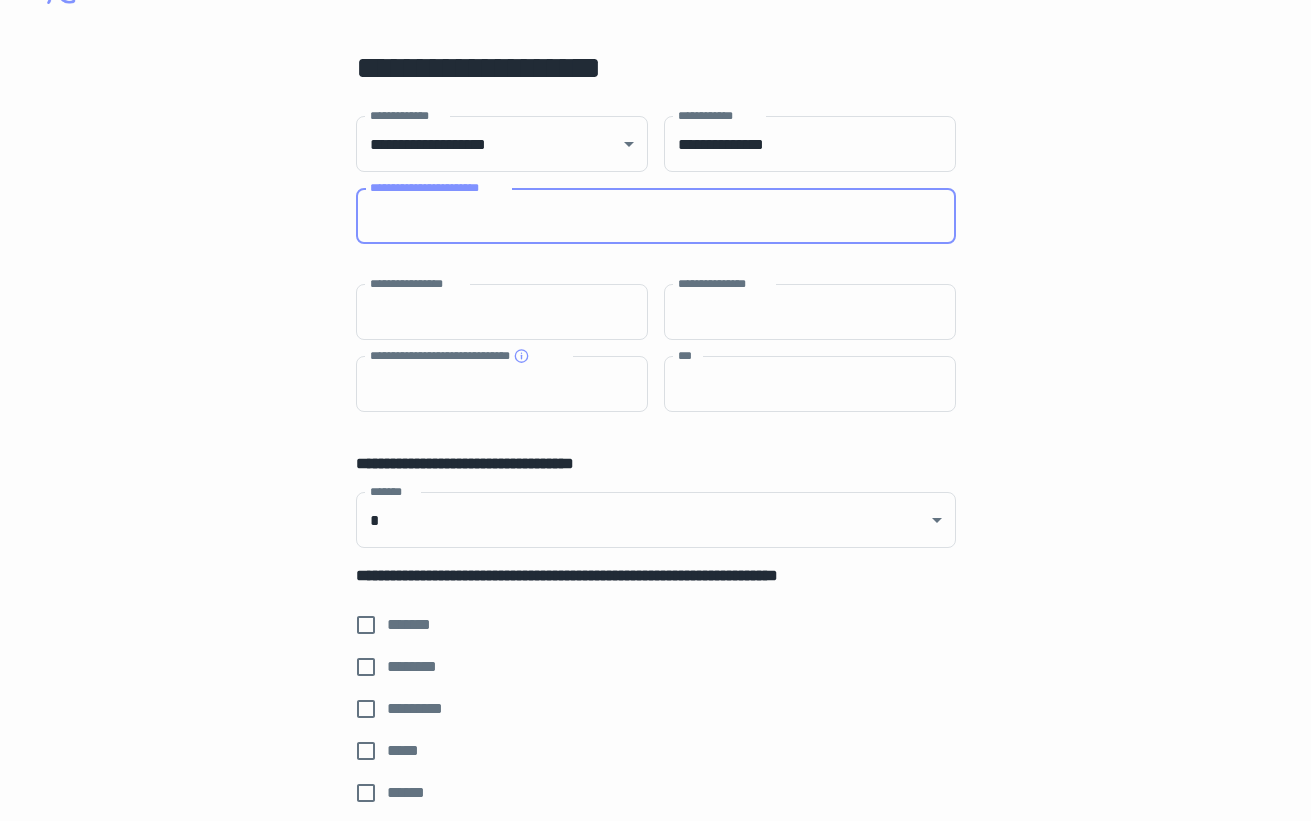 click on "**********" at bounding box center (656, 216) 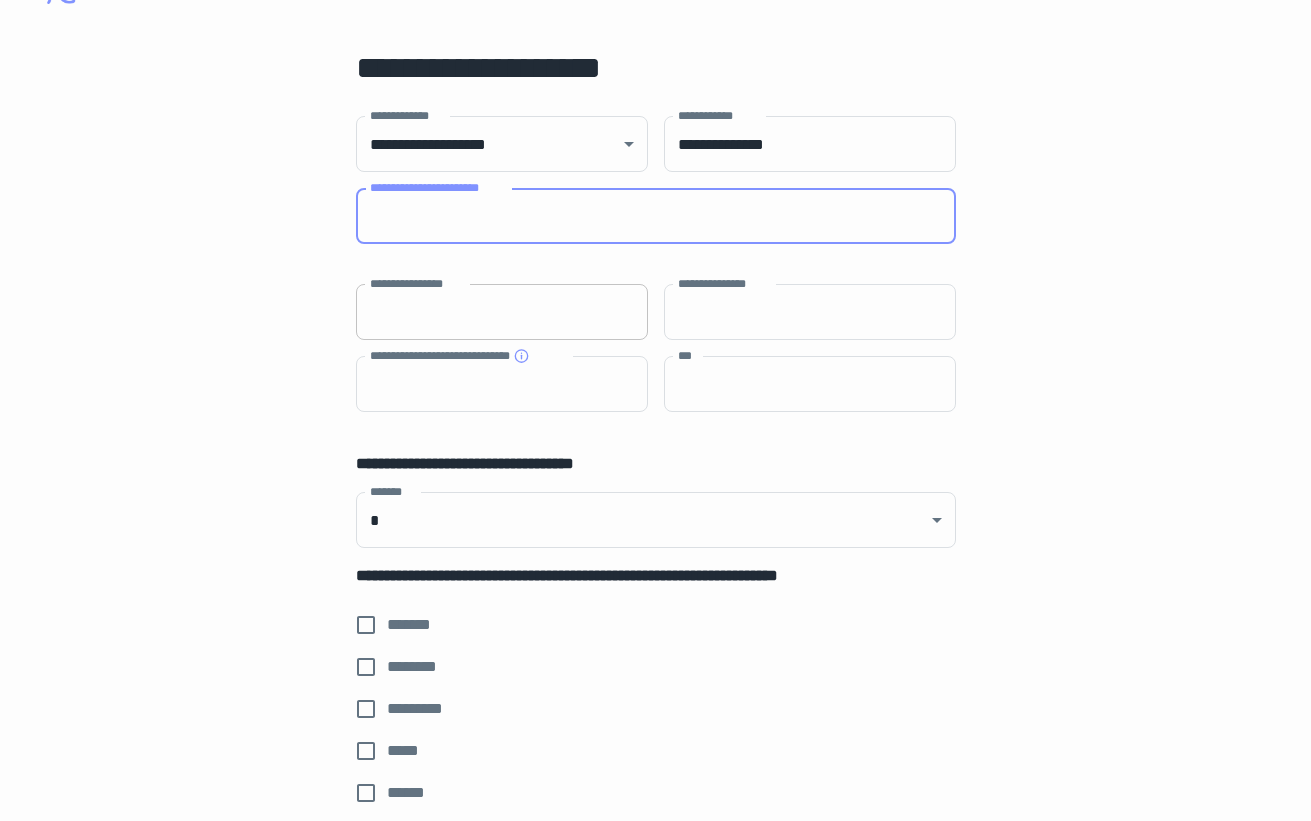 click on "**********" at bounding box center (502, 312) 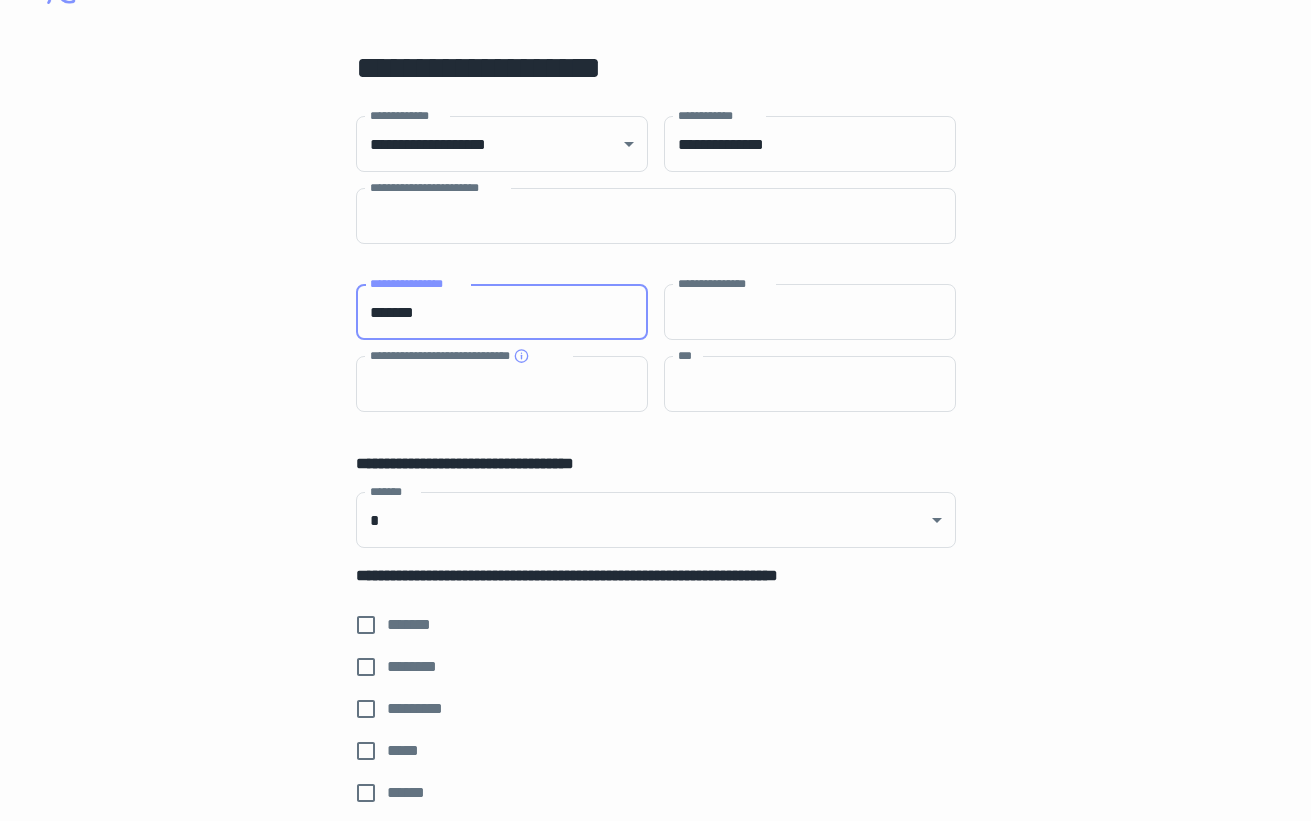 type on "*******" 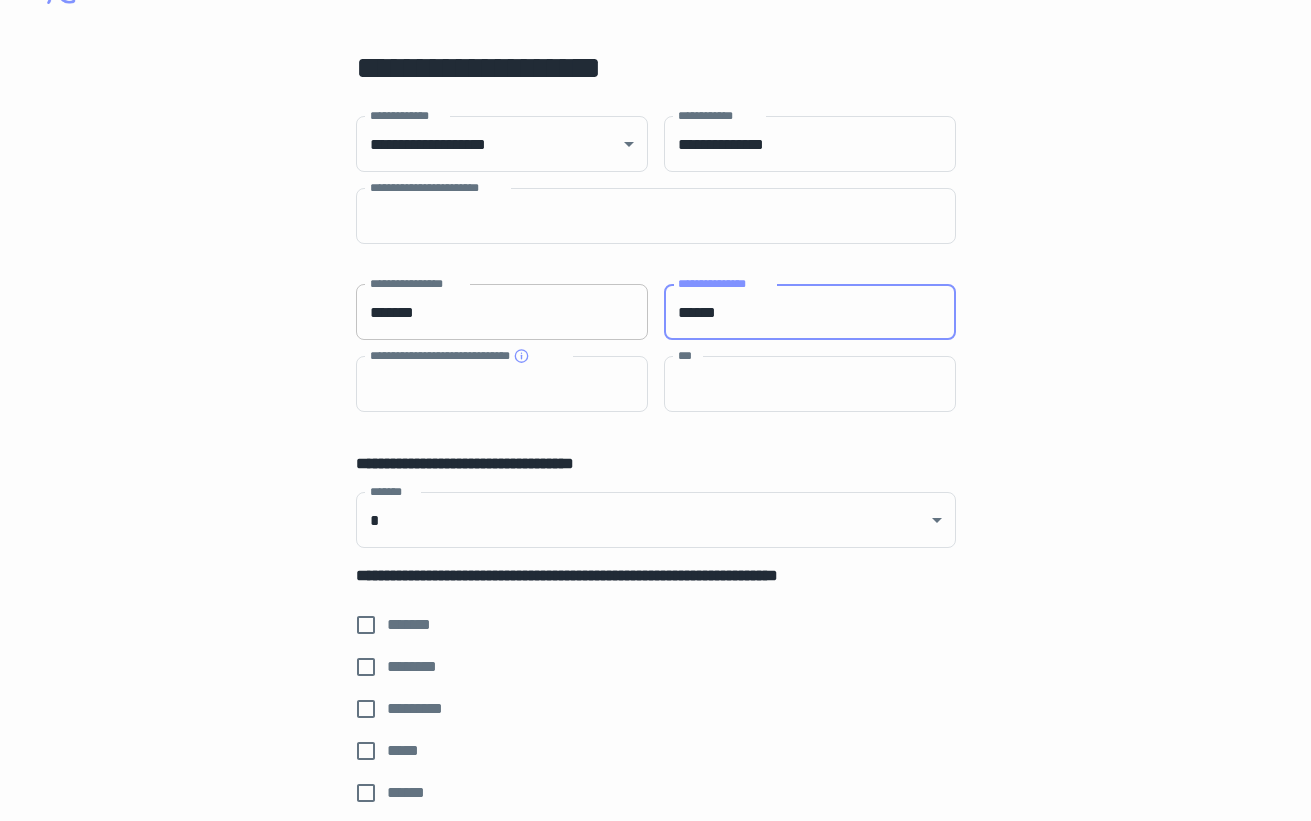 type on "******" 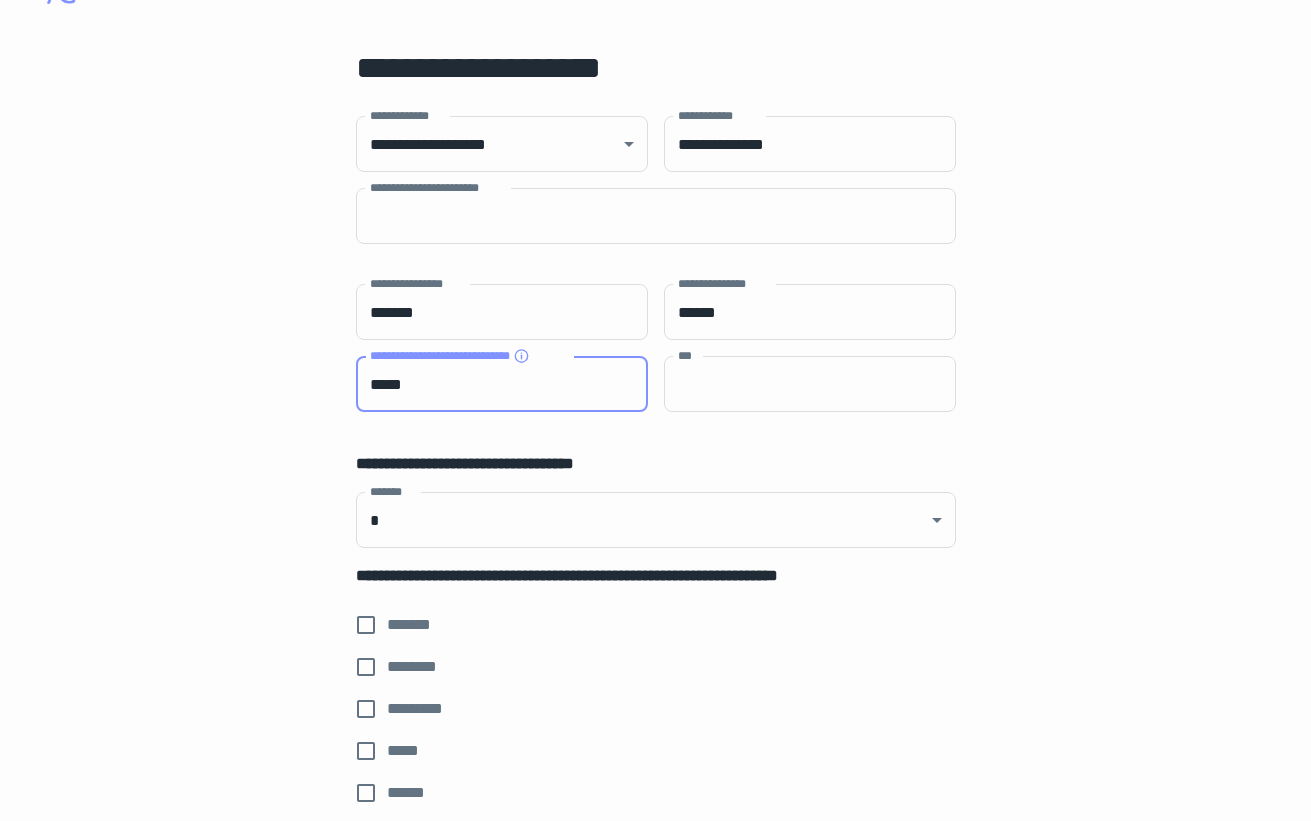 type on "*****" 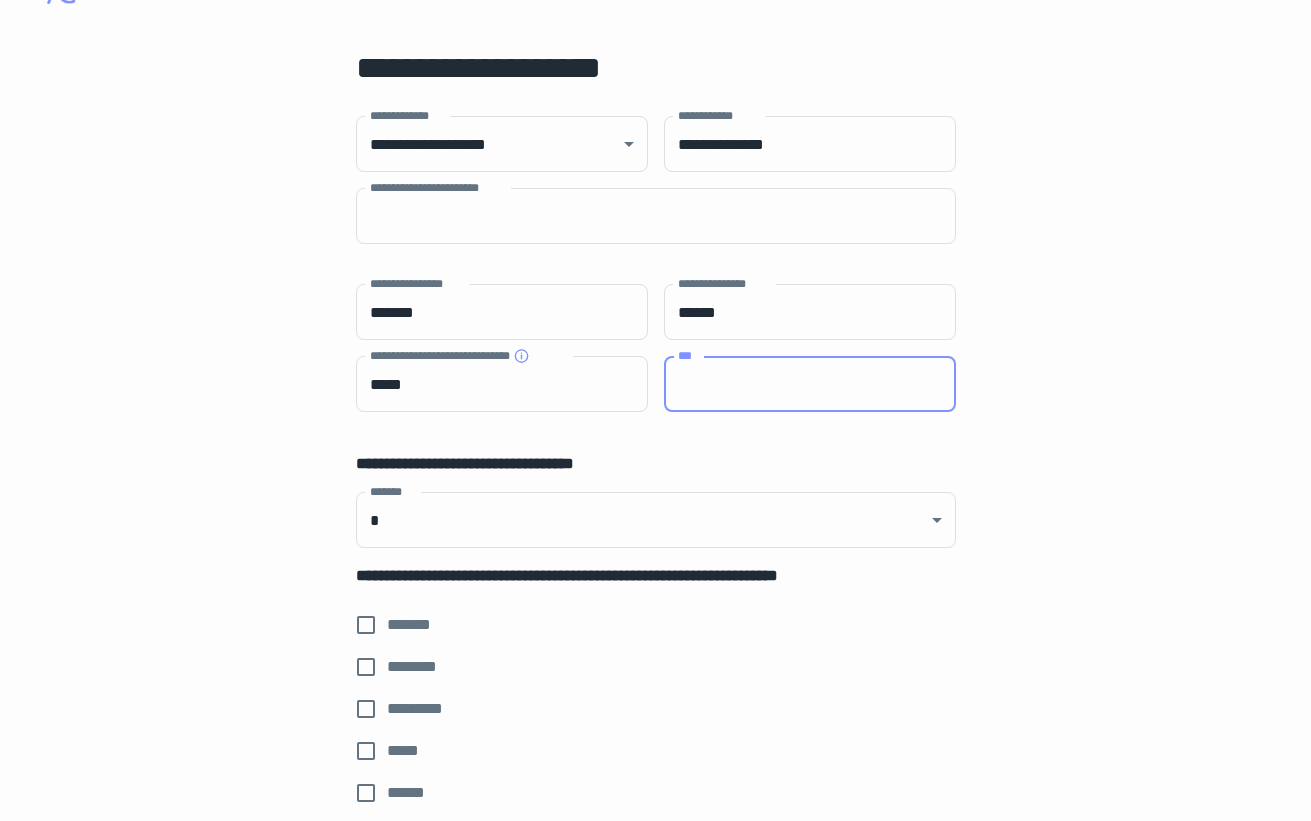 click on "***" at bounding box center [810, 384] 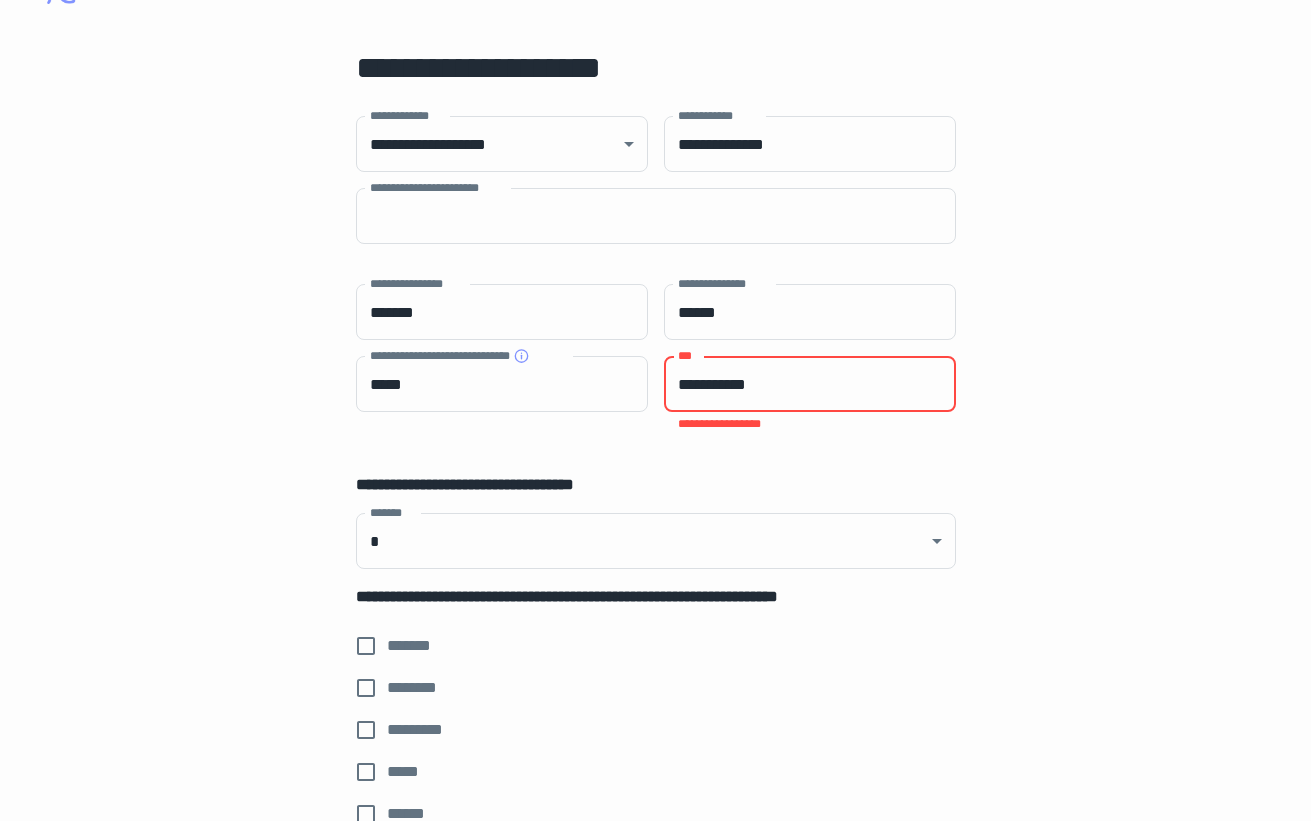 drag, startPoint x: 713, startPoint y: 383, endPoint x: 656, endPoint y: 383, distance: 57 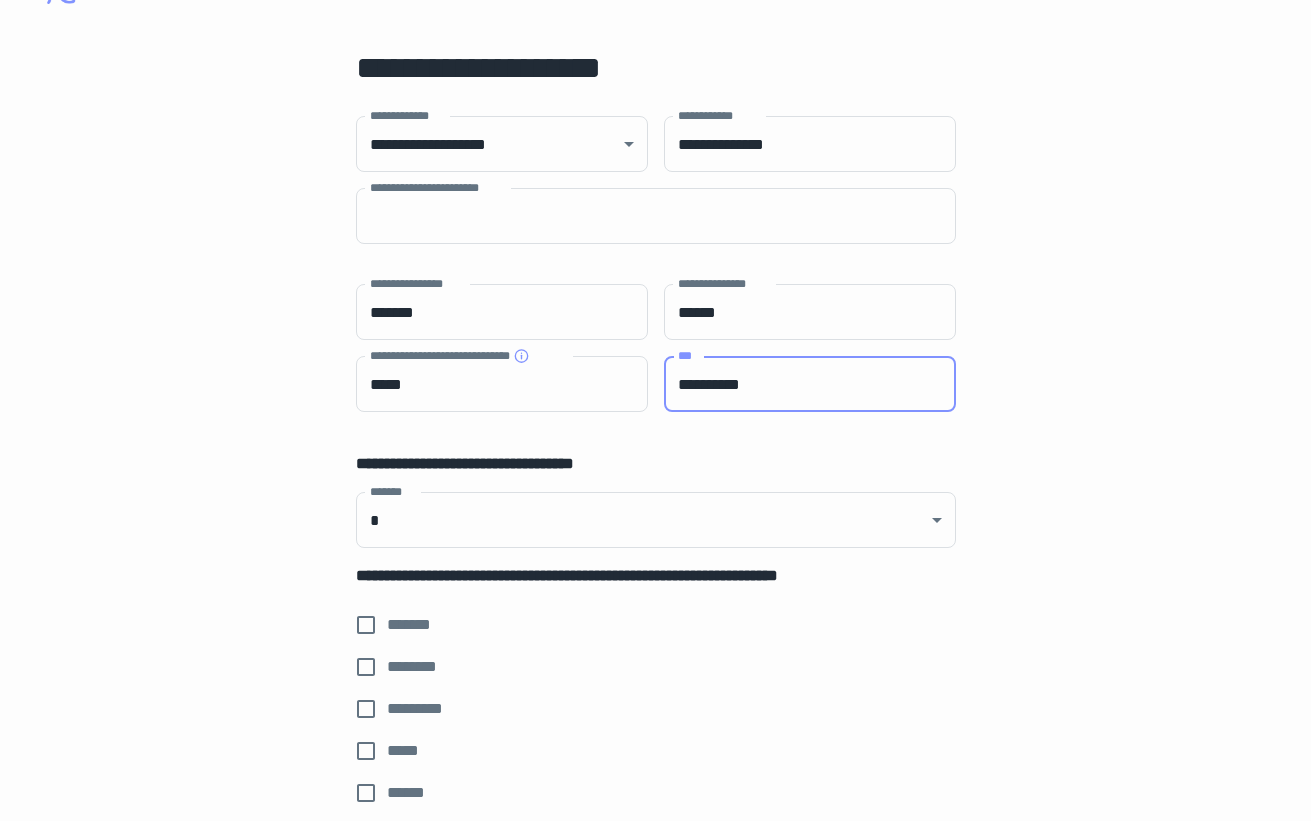 type on "**********" 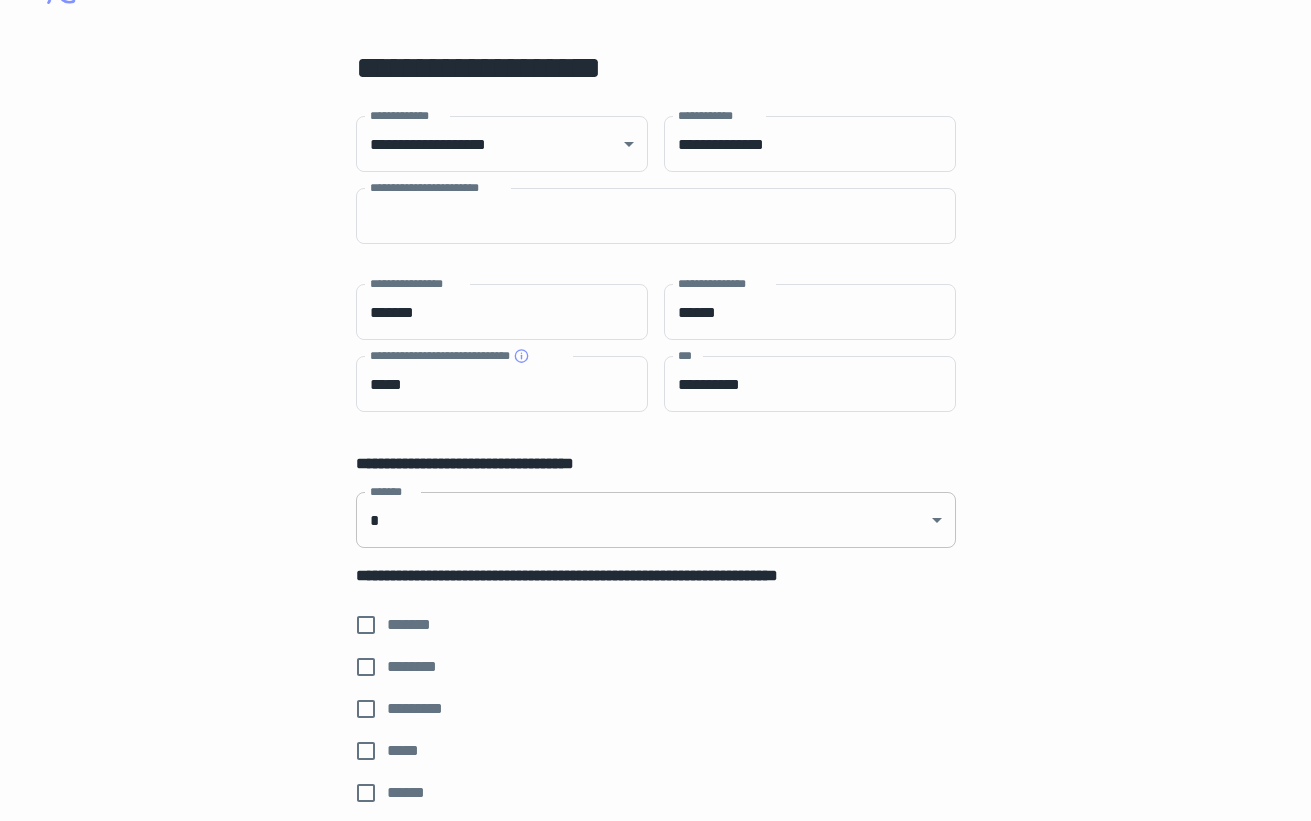 click on "[FIRST] [LAST] [STREET] [CITY] [STATE] [ZIP] [COUNTRY] [PHONE] [EMAIL] [SSN] [CREDIT_CARD] [DOB]" at bounding box center (655, 338) 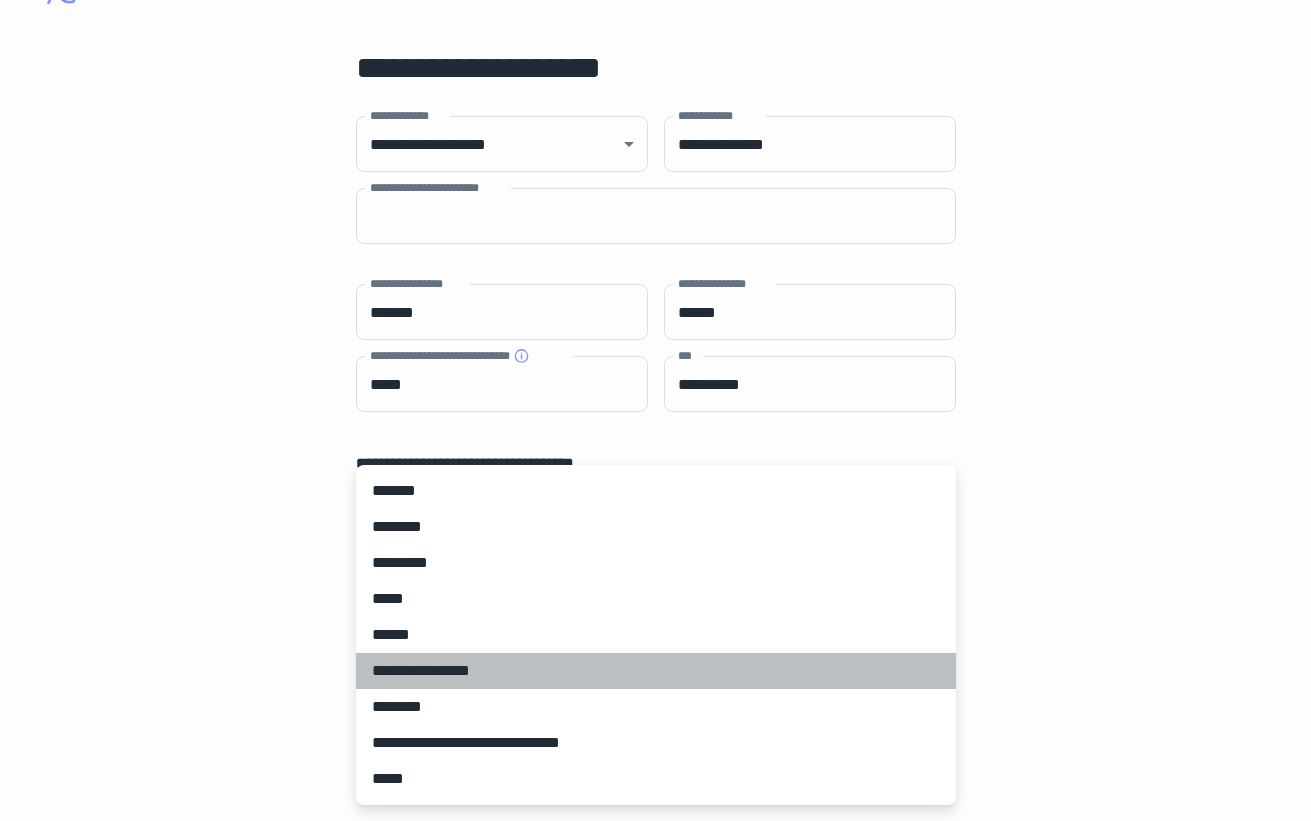 click on "**********" at bounding box center (656, 671) 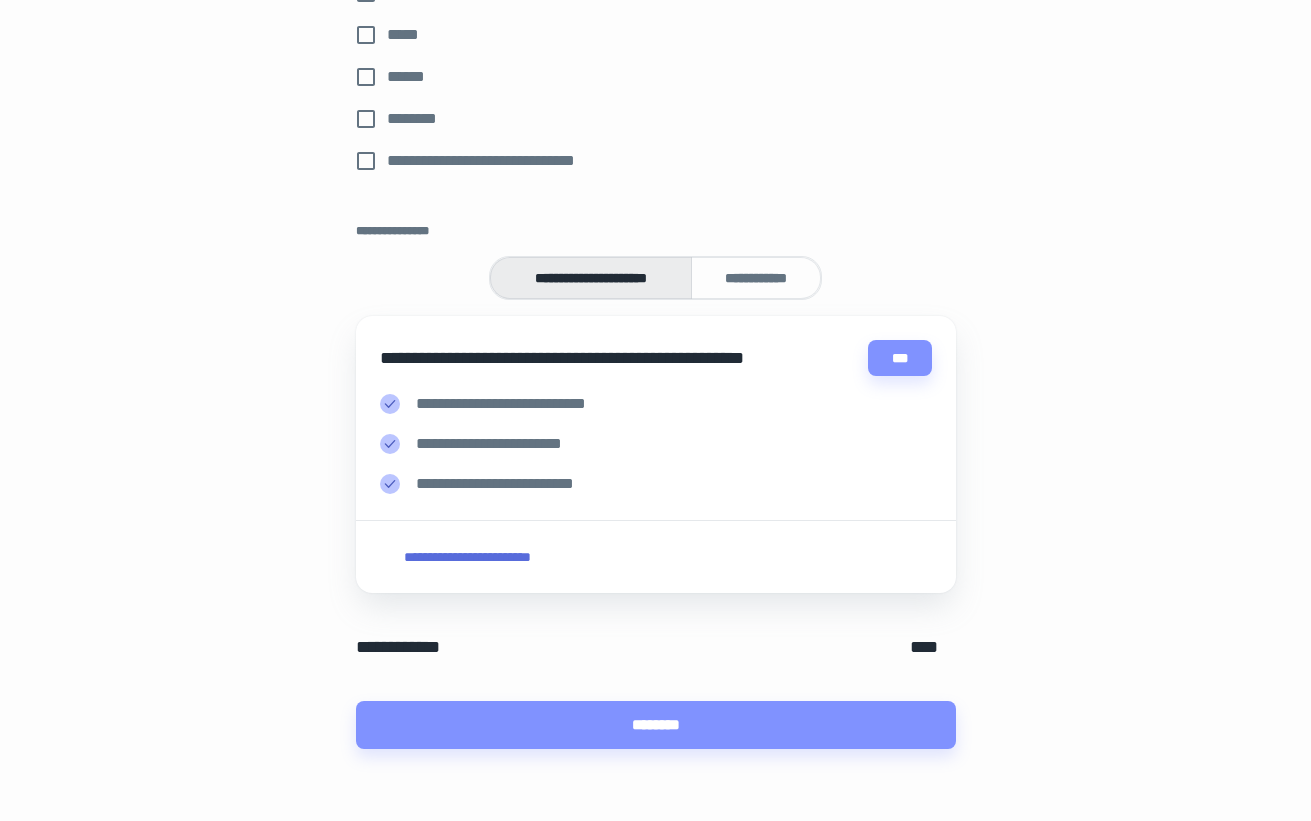 scroll, scrollTop: 868, scrollLeft: 0, axis: vertical 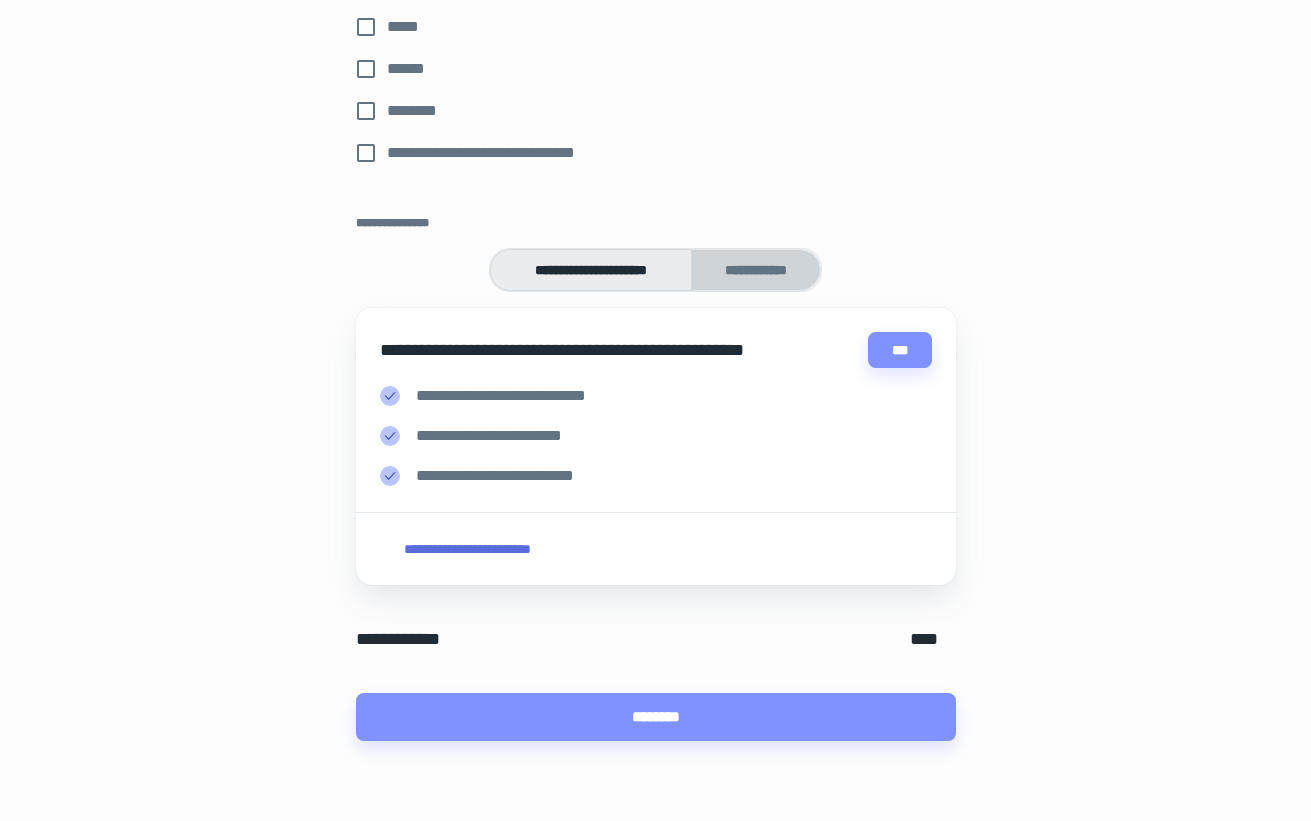 click on "**********" at bounding box center [756, 270] 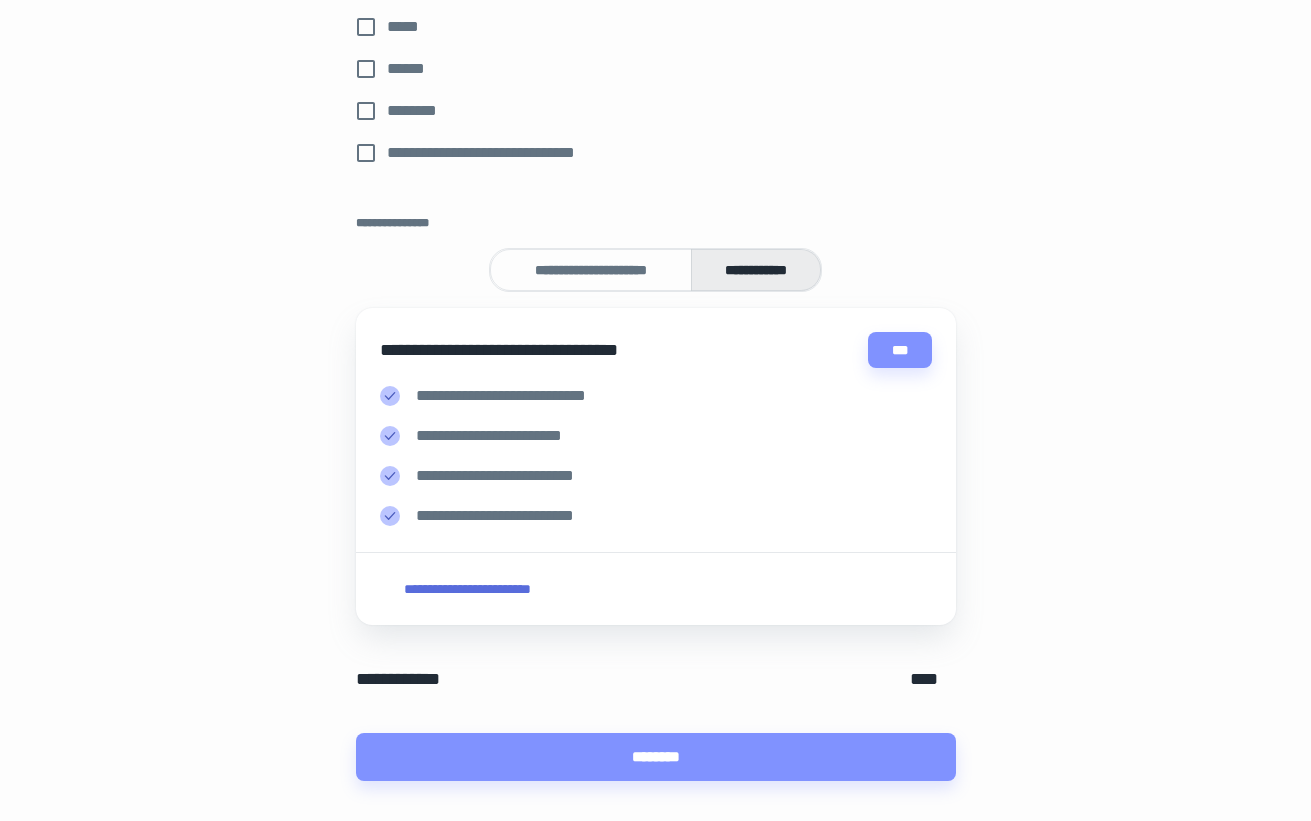 click on "**********" at bounding box center (468, 589) 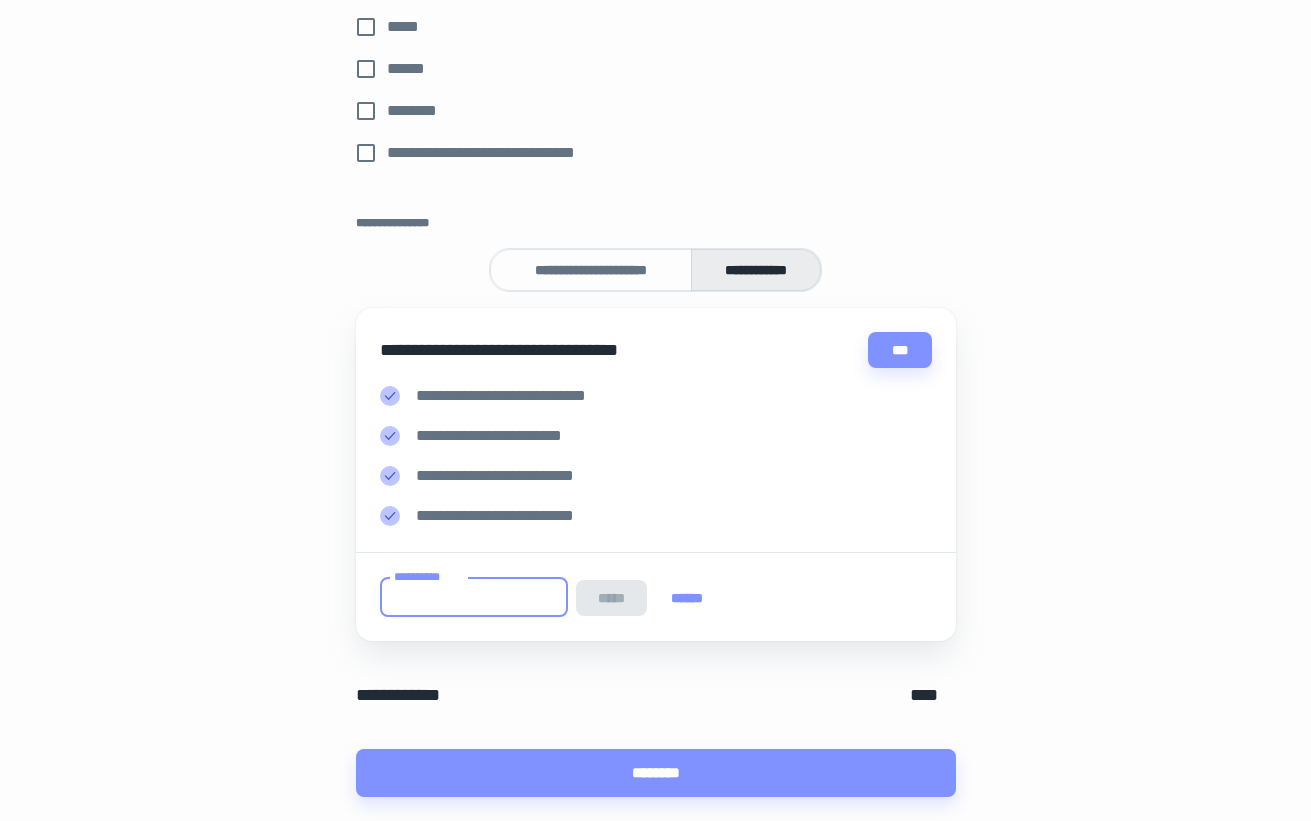 click on "**********" at bounding box center [474, 597] 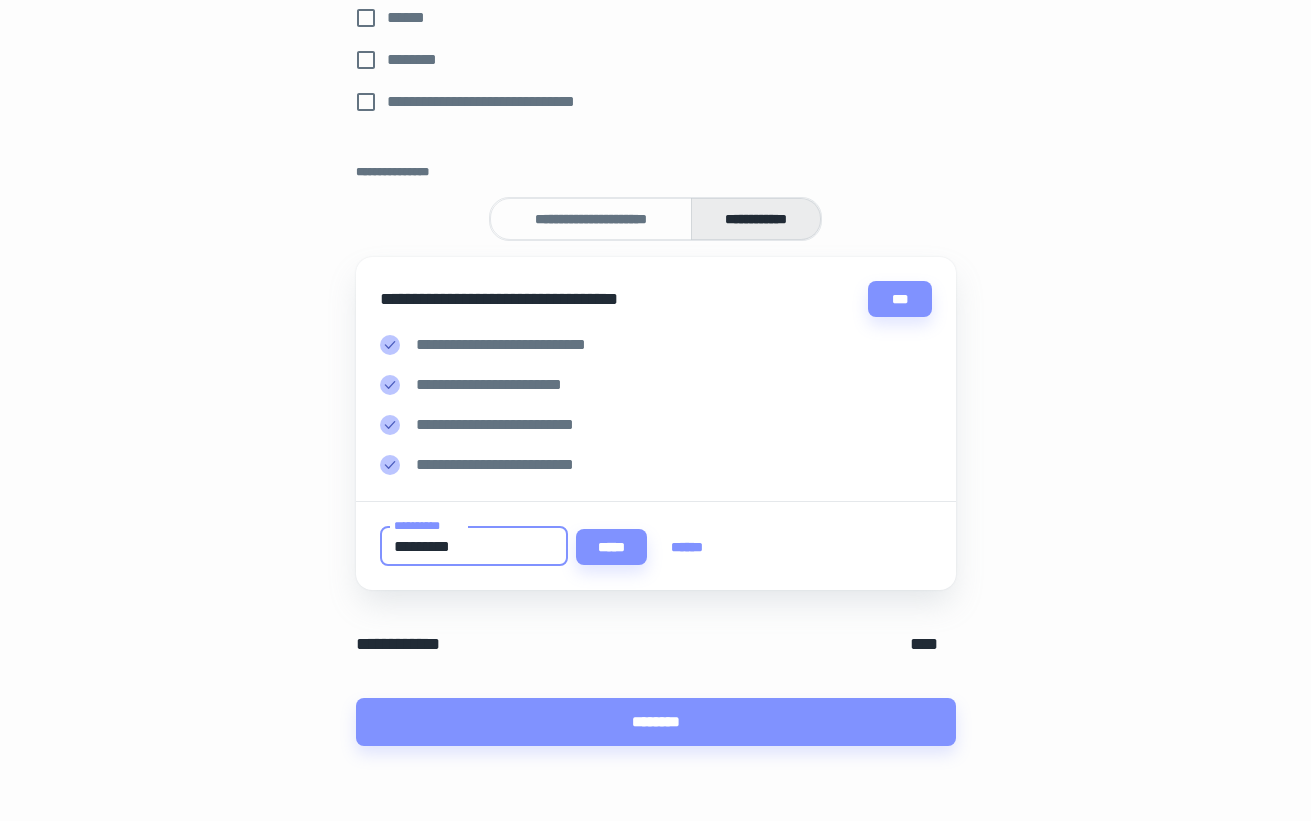 scroll, scrollTop: 924, scrollLeft: 0, axis: vertical 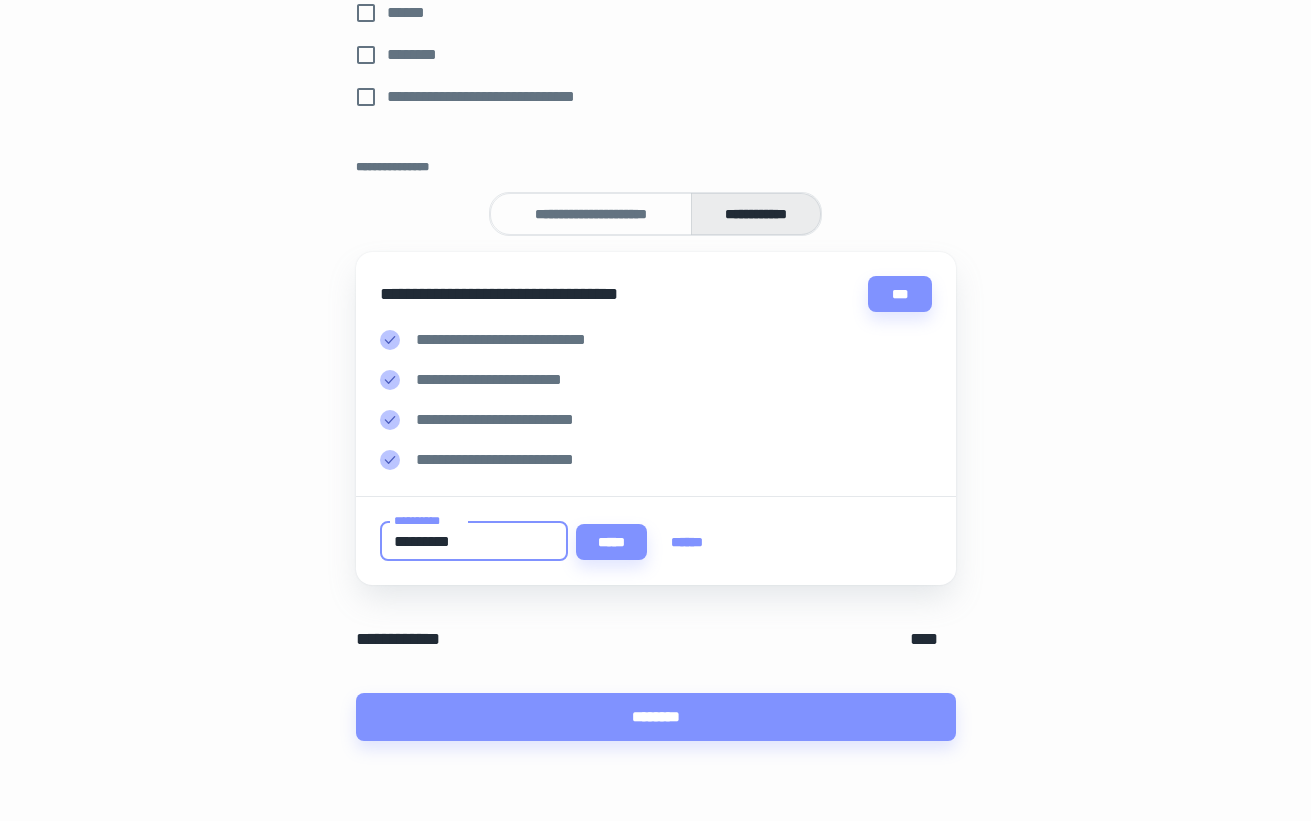 type on "*********" 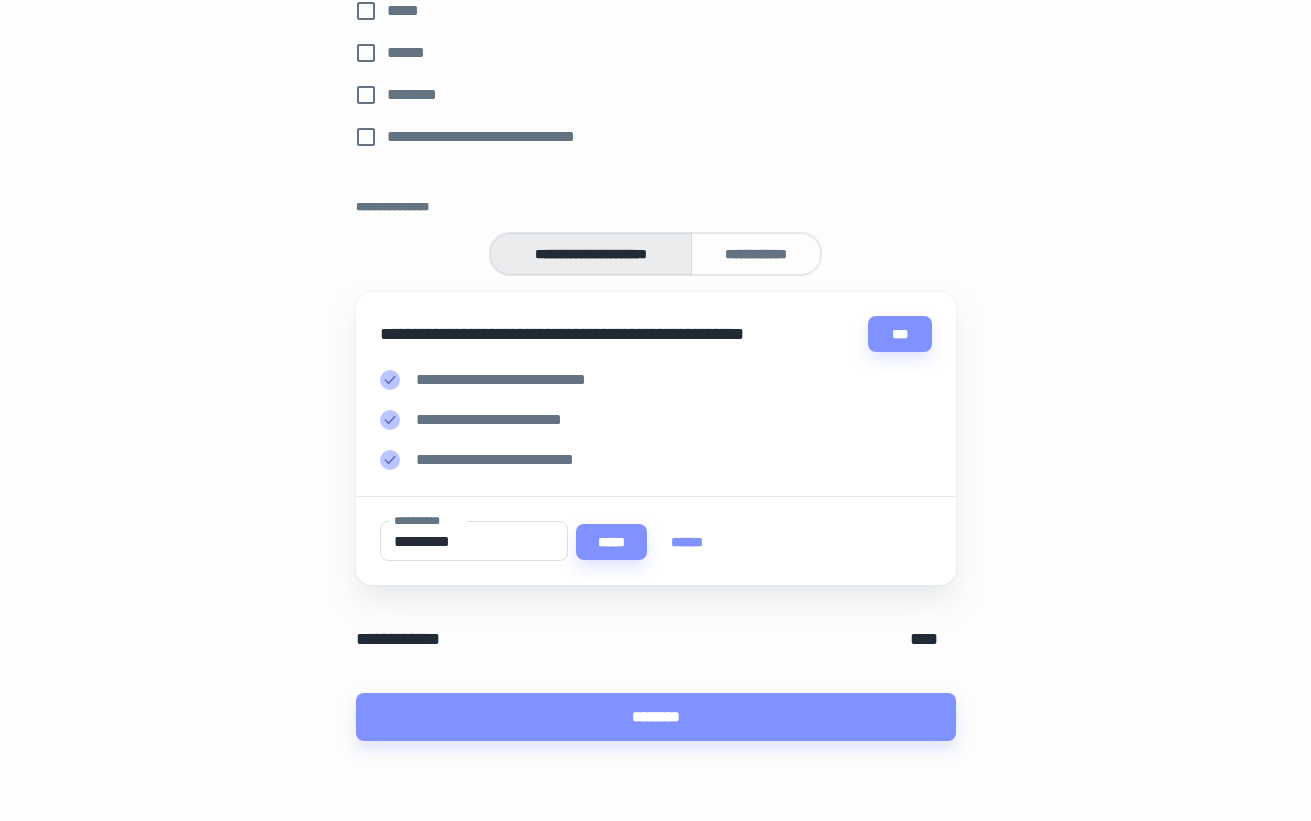 click on "*****" at bounding box center (611, 542) 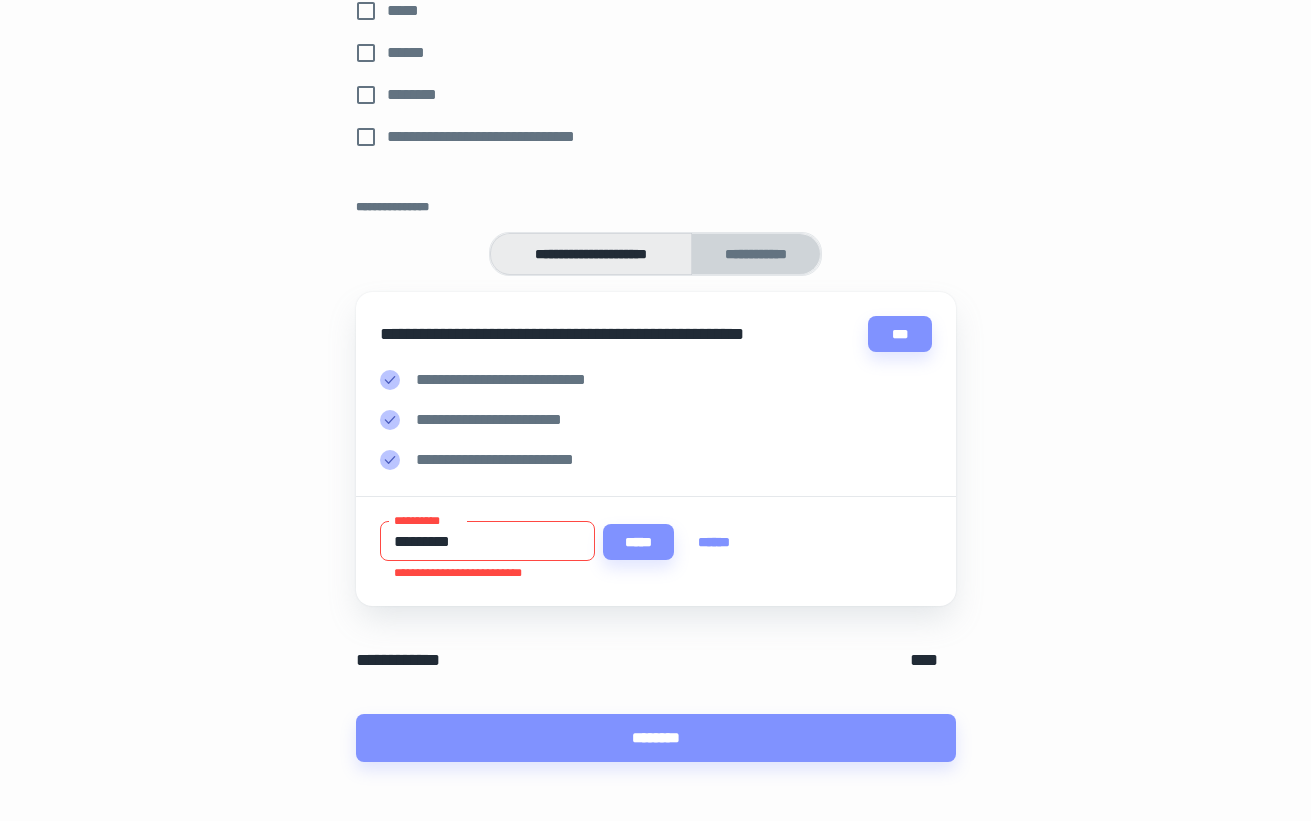 click on "**********" at bounding box center (756, 254) 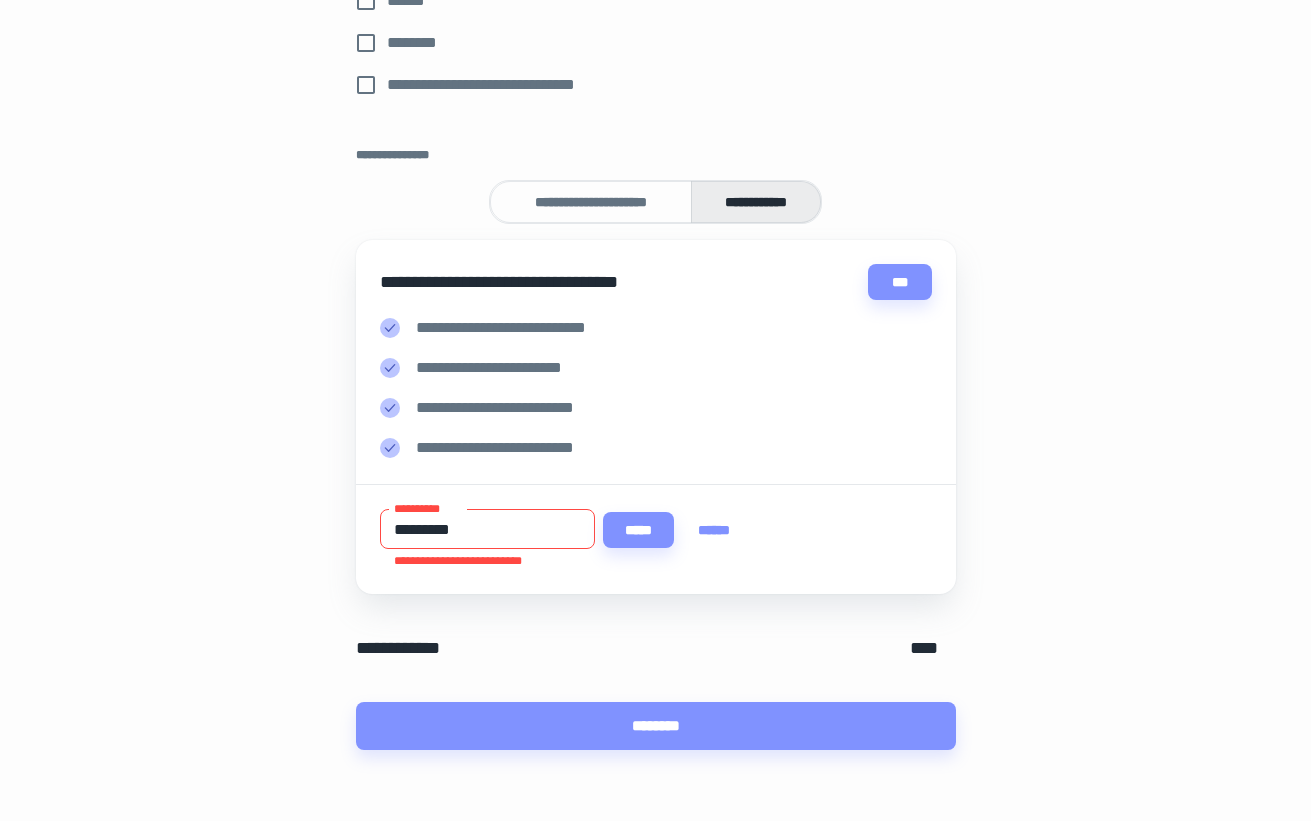 scroll, scrollTop: 945, scrollLeft: 0, axis: vertical 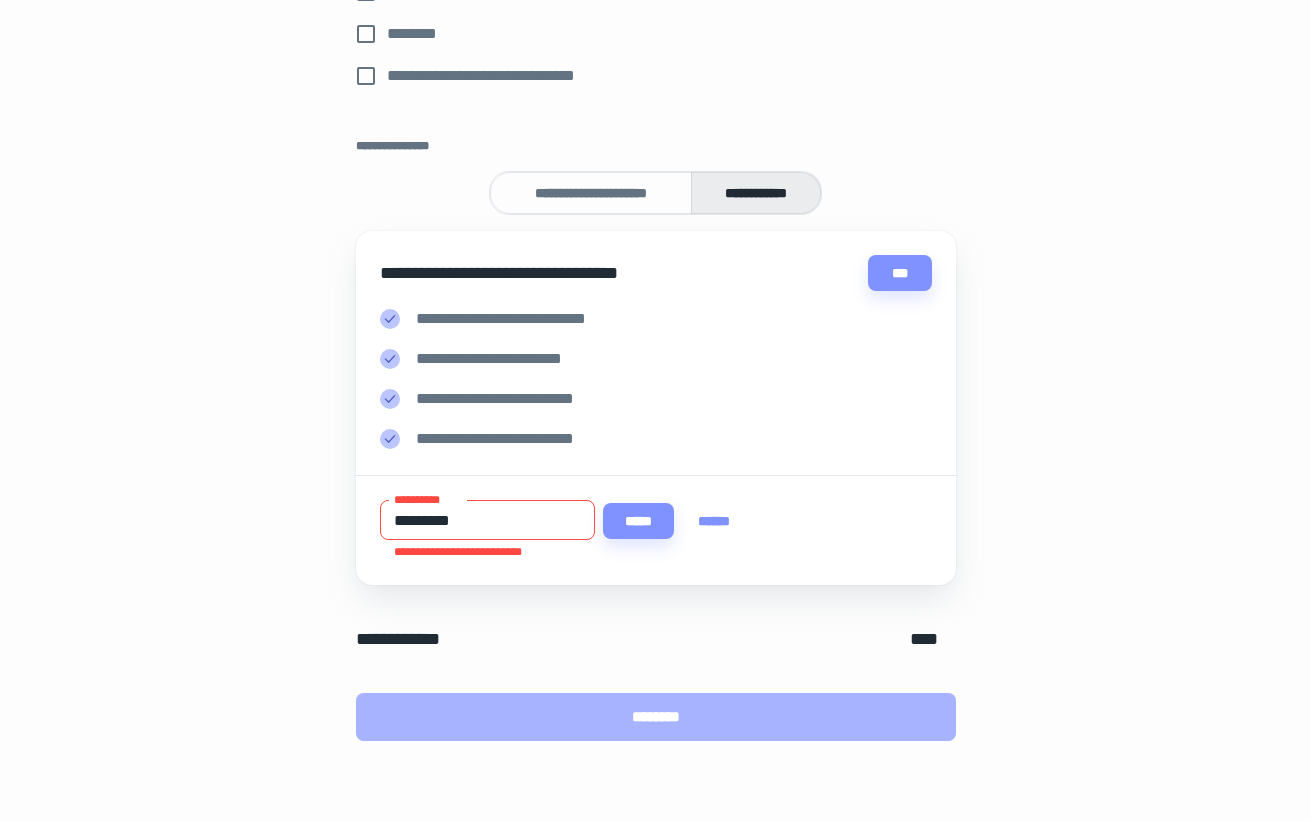 click on "********" at bounding box center (656, 717) 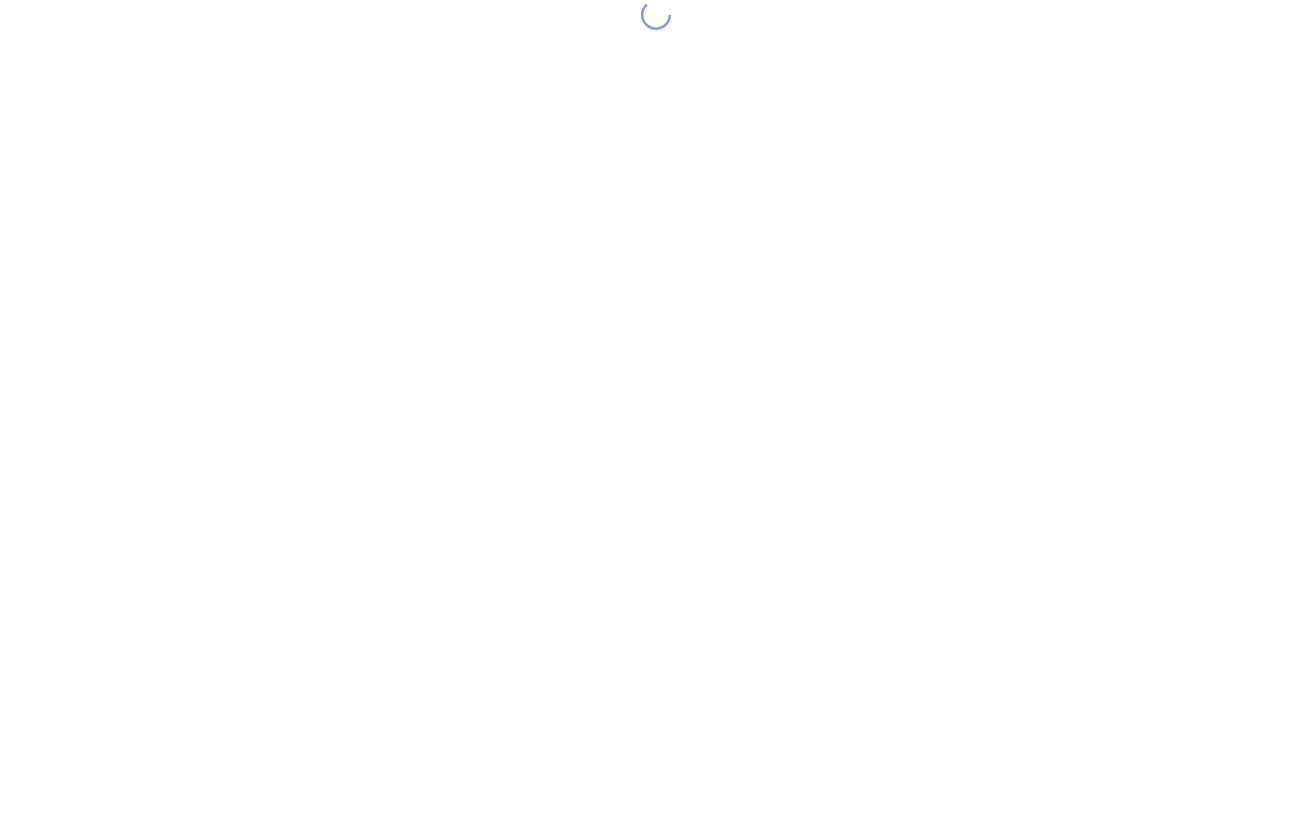scroll, scrollTop: 0, scrollLeft: 0, axis: both 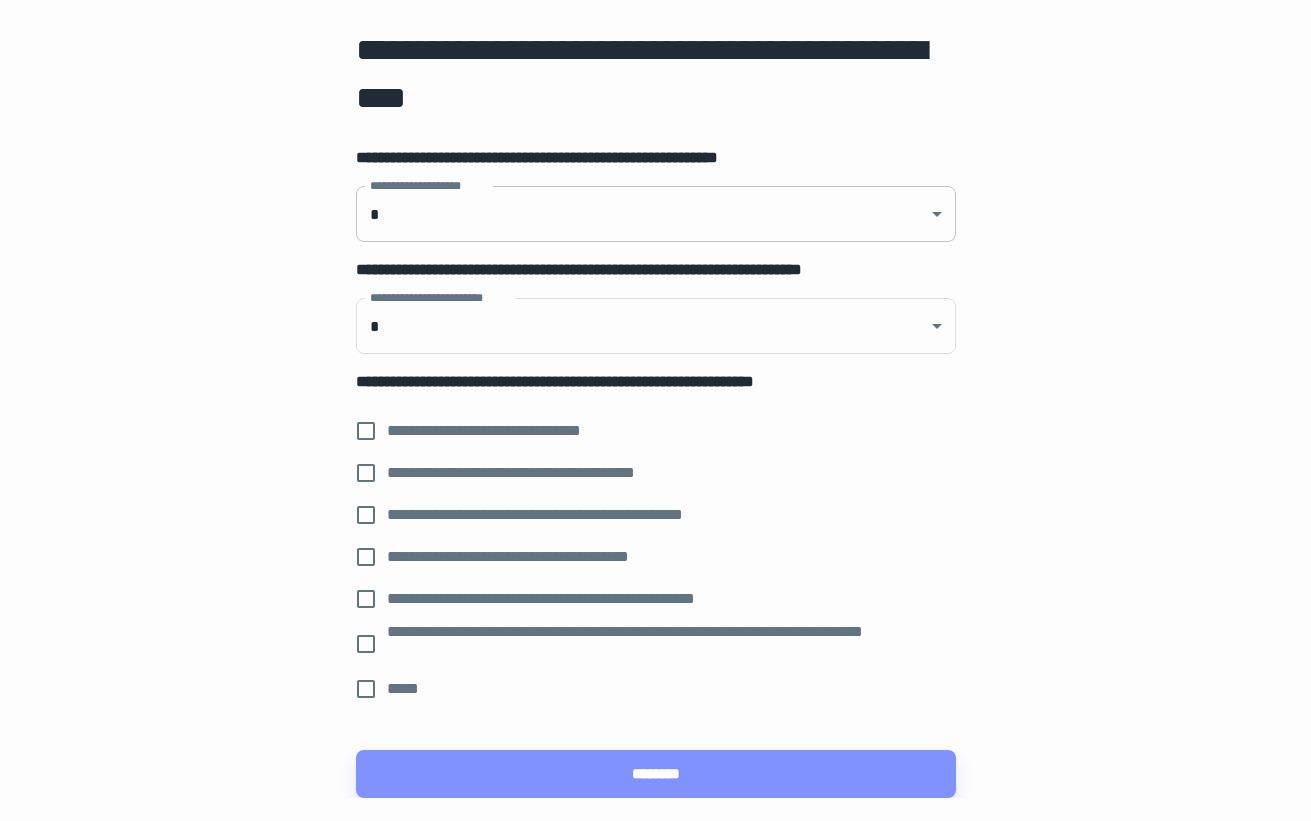 click on "**********" at bounding box center [655, 320] 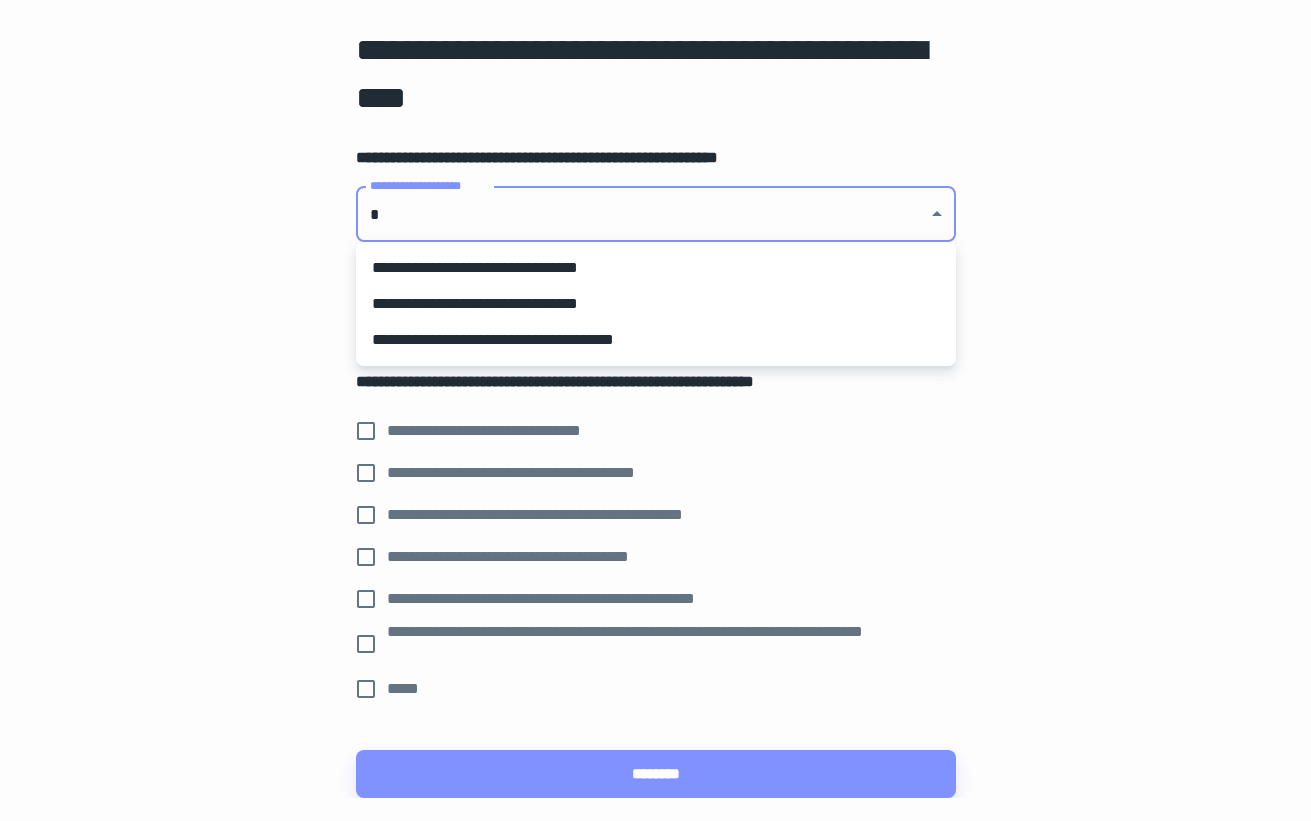 click on "**********" at bounding box center (656, 340) 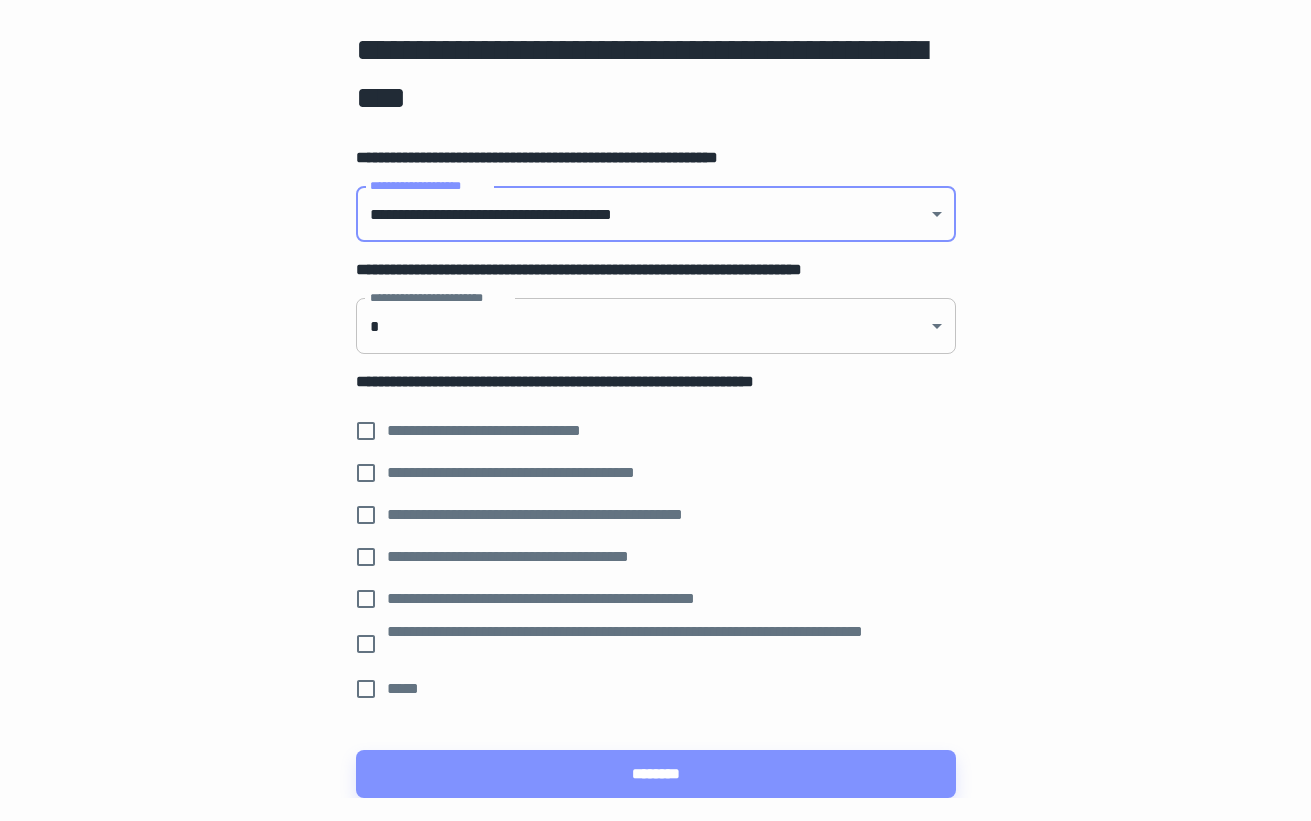 click on "[FIRST] [LAST] [STREET] [CITY] [STATE] [ZIP] [COUNTRY] [PHONE] [EMAIL] [SSN] [CREDIT_CARD] [DOB]" at bounding box center [655, 320] 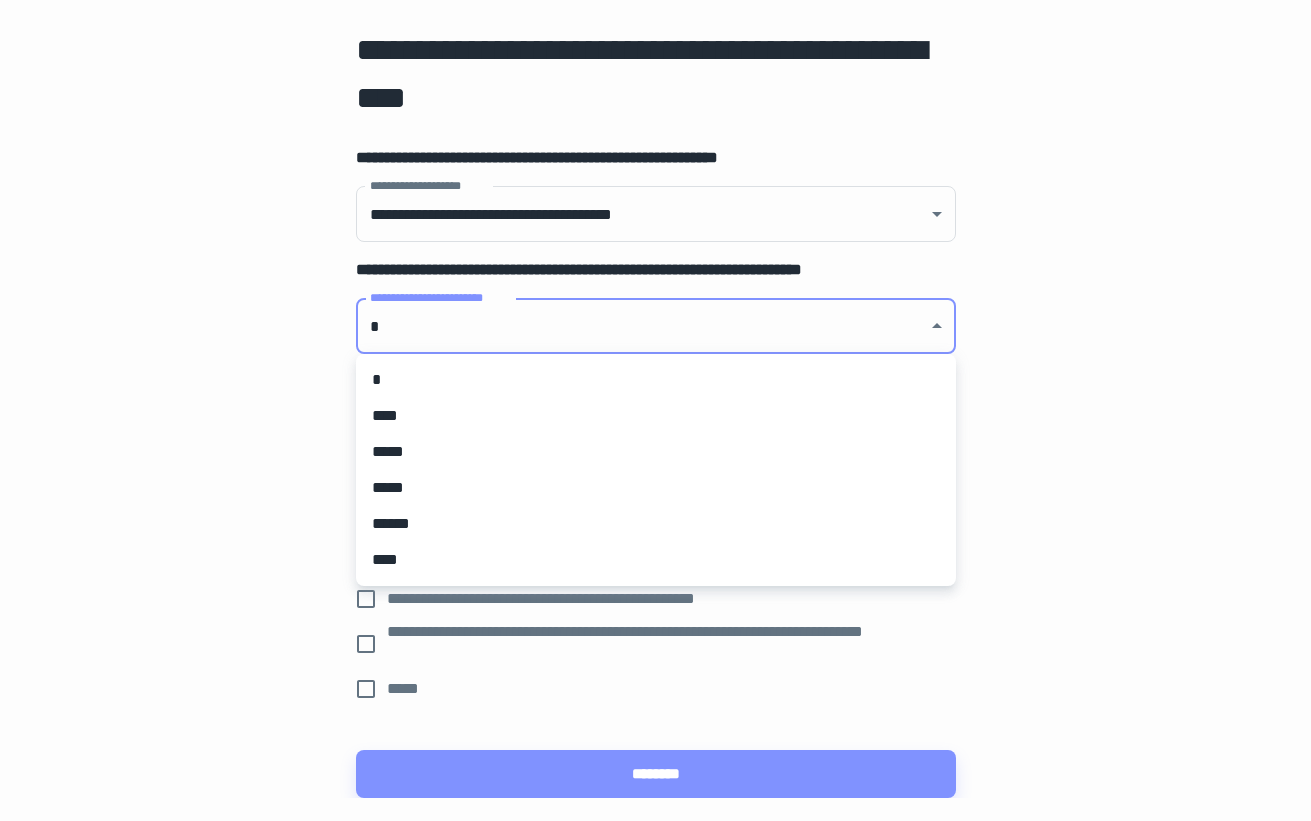 click on "****" at bounding box center (656, 416) 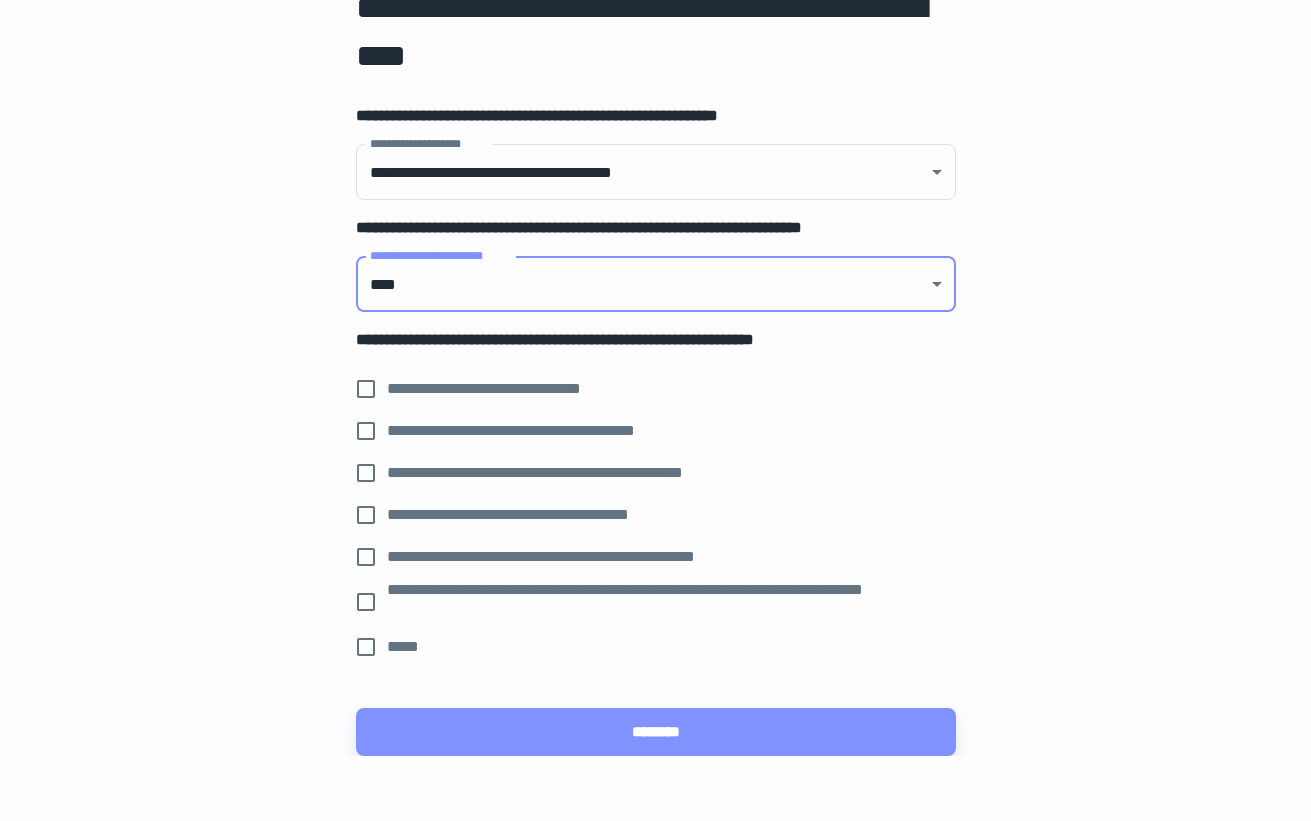 scroll, scrollTop: 140, scrollLeft: 0, axis: vertical 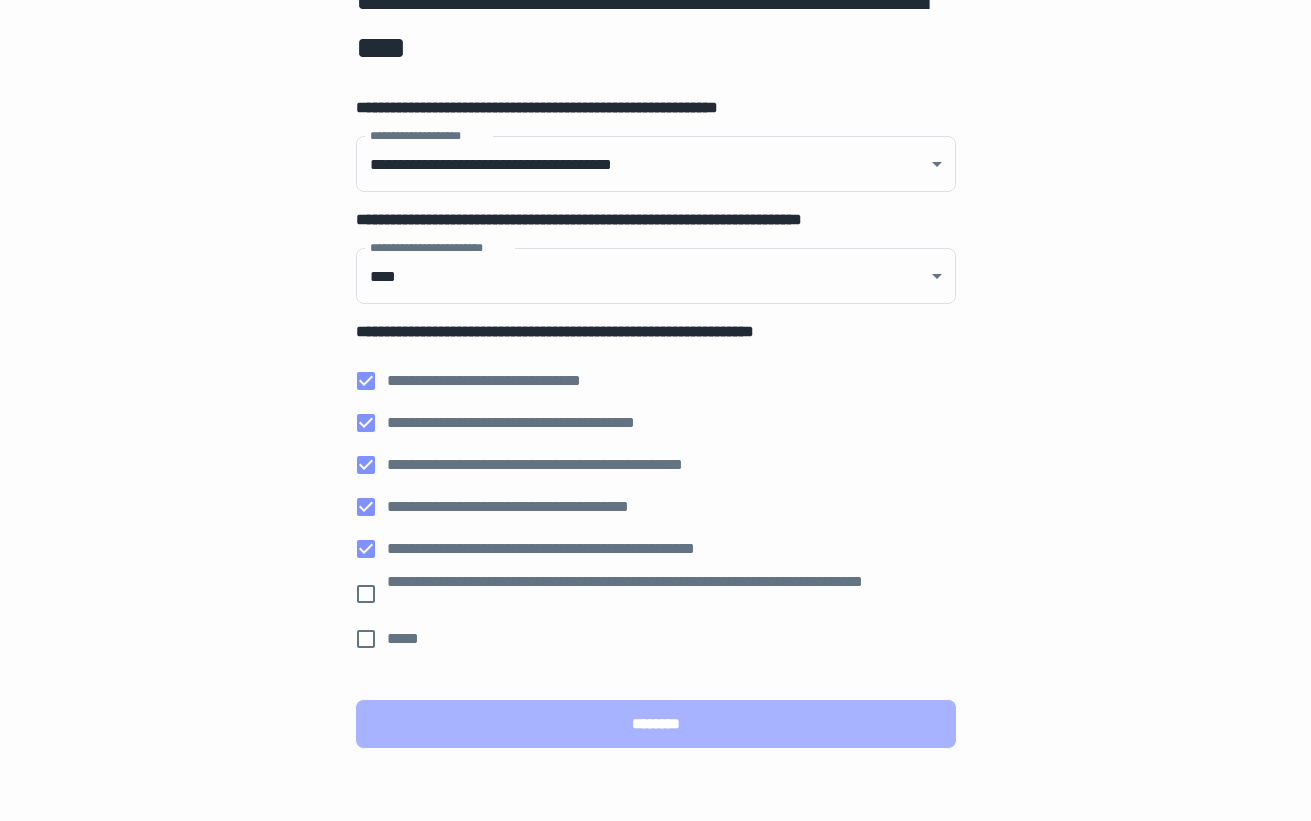 click on "********" at bounding box center [656, 724] 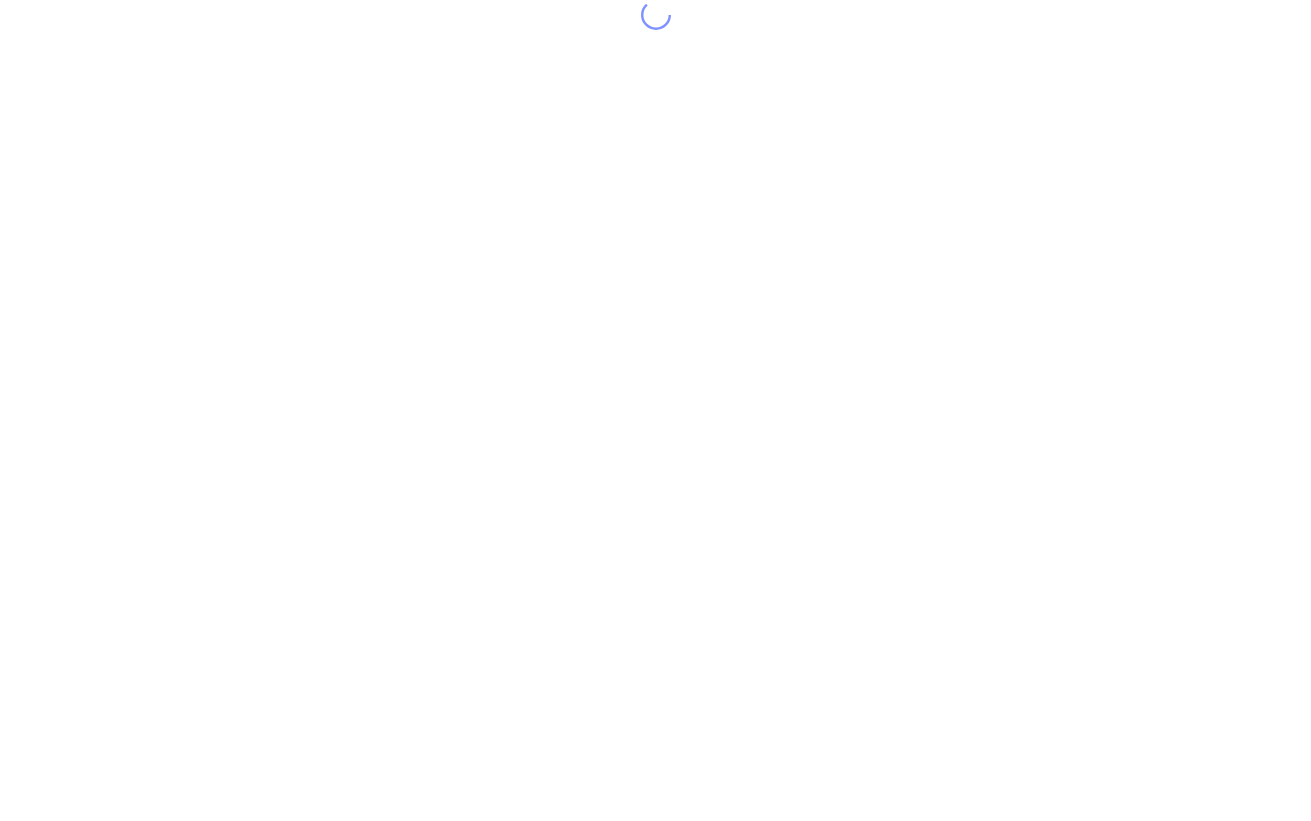 scroll, scrollTop: 0, scrollLeft: 0, axis: both 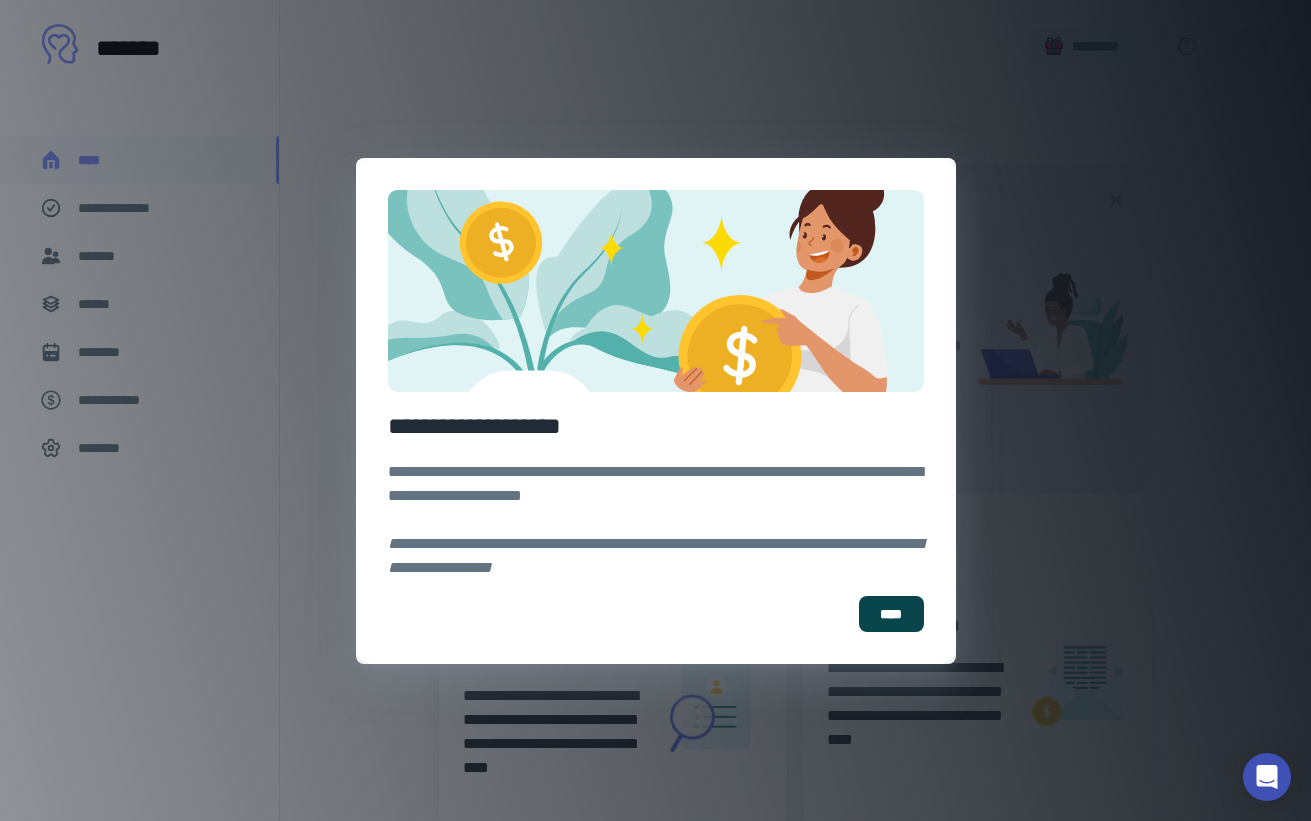 click on "****" at bounding box center (891, 614) 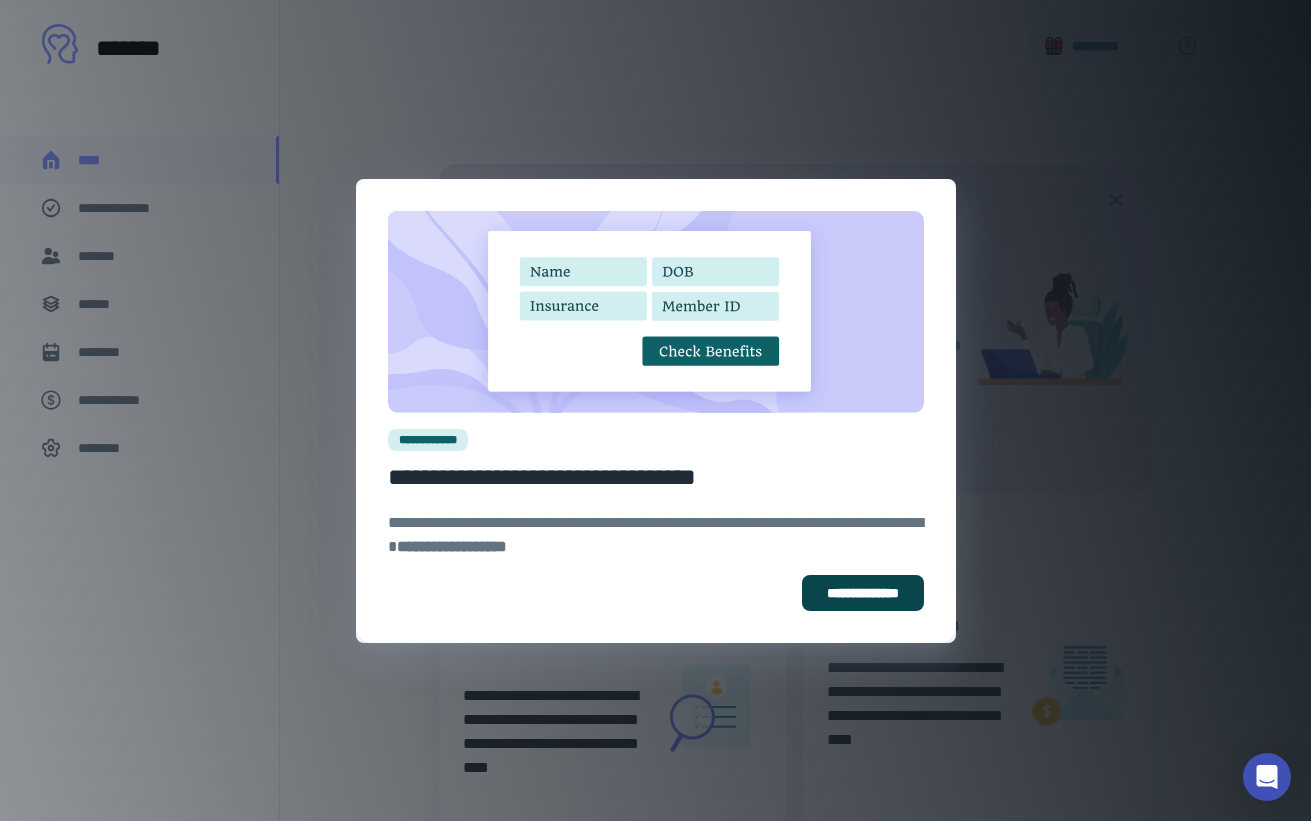 click on "**********" at bounding box center [863, 593] 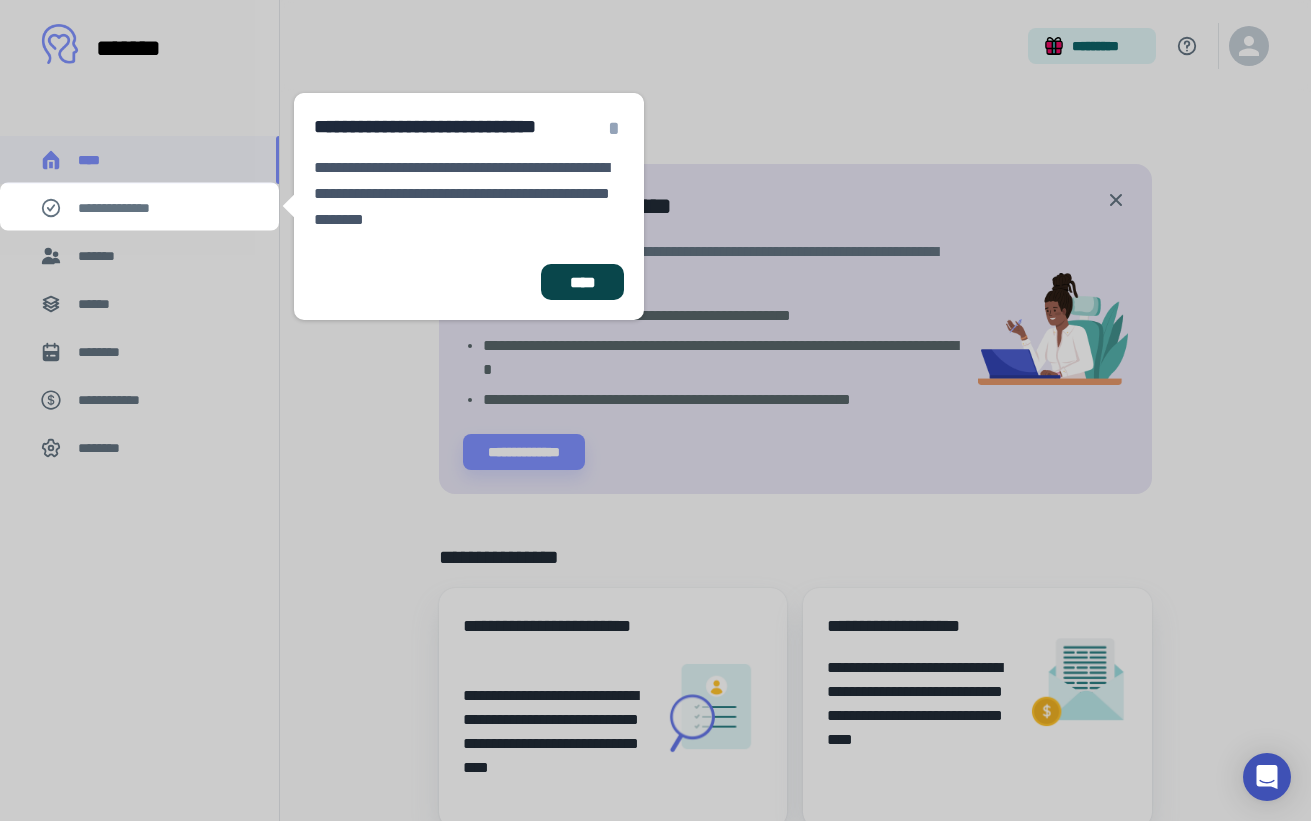 click on "****" at bounding box center (582, 282) 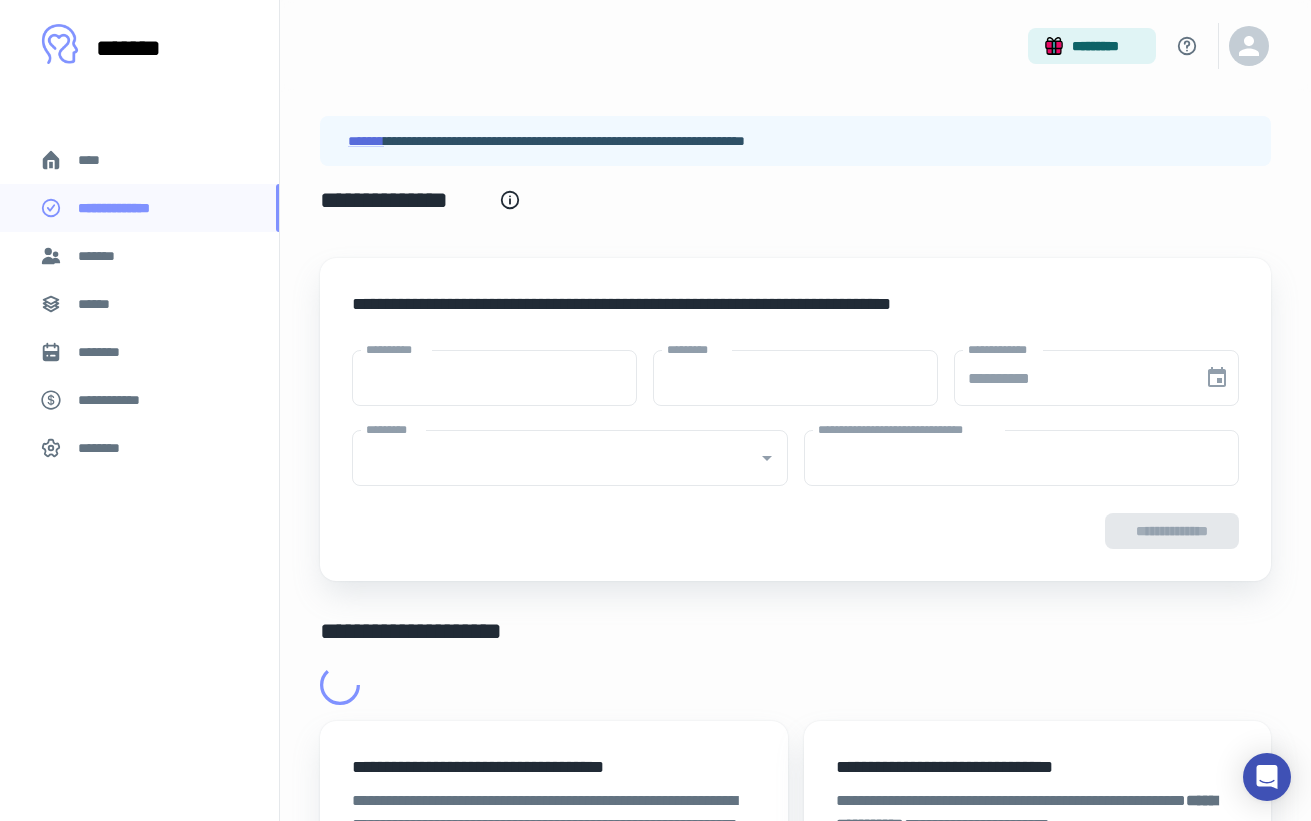 type on "****" 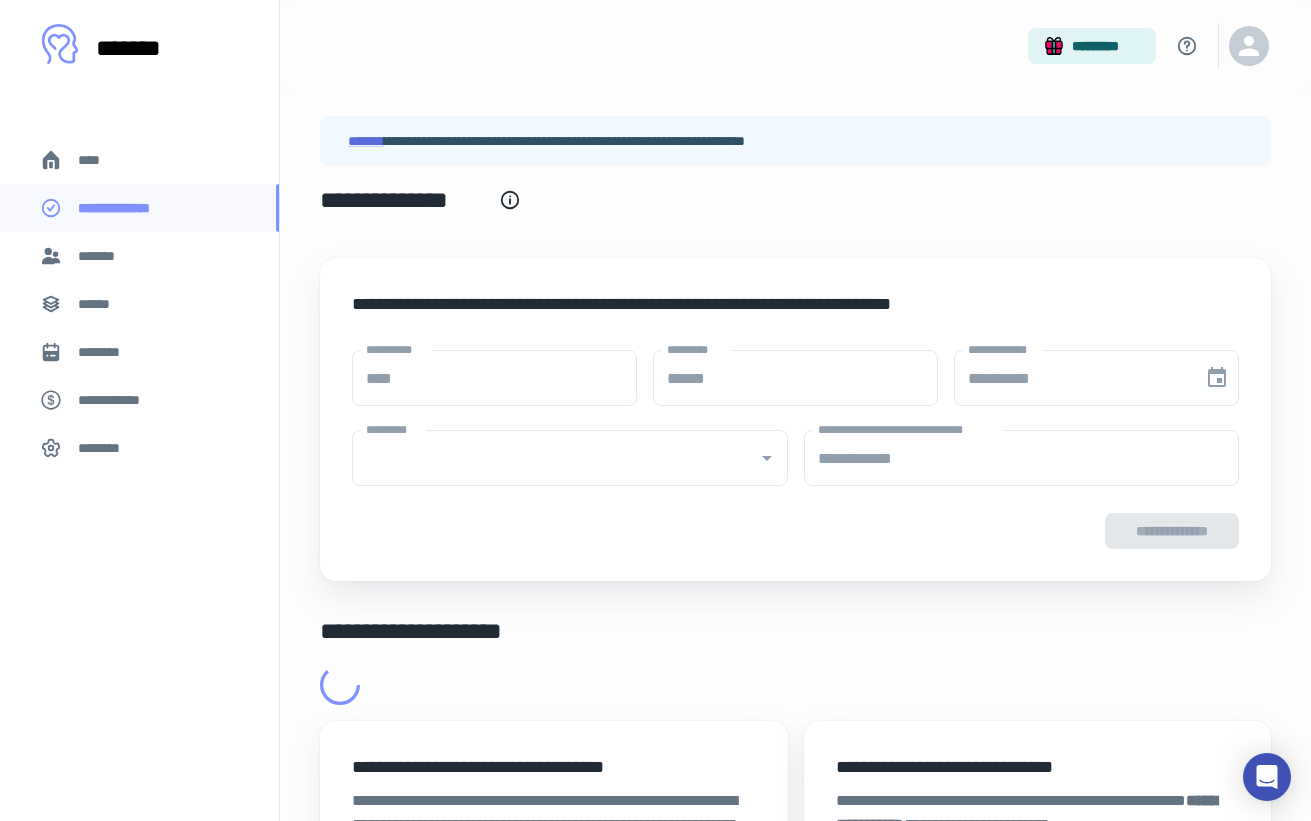 type on "**********" 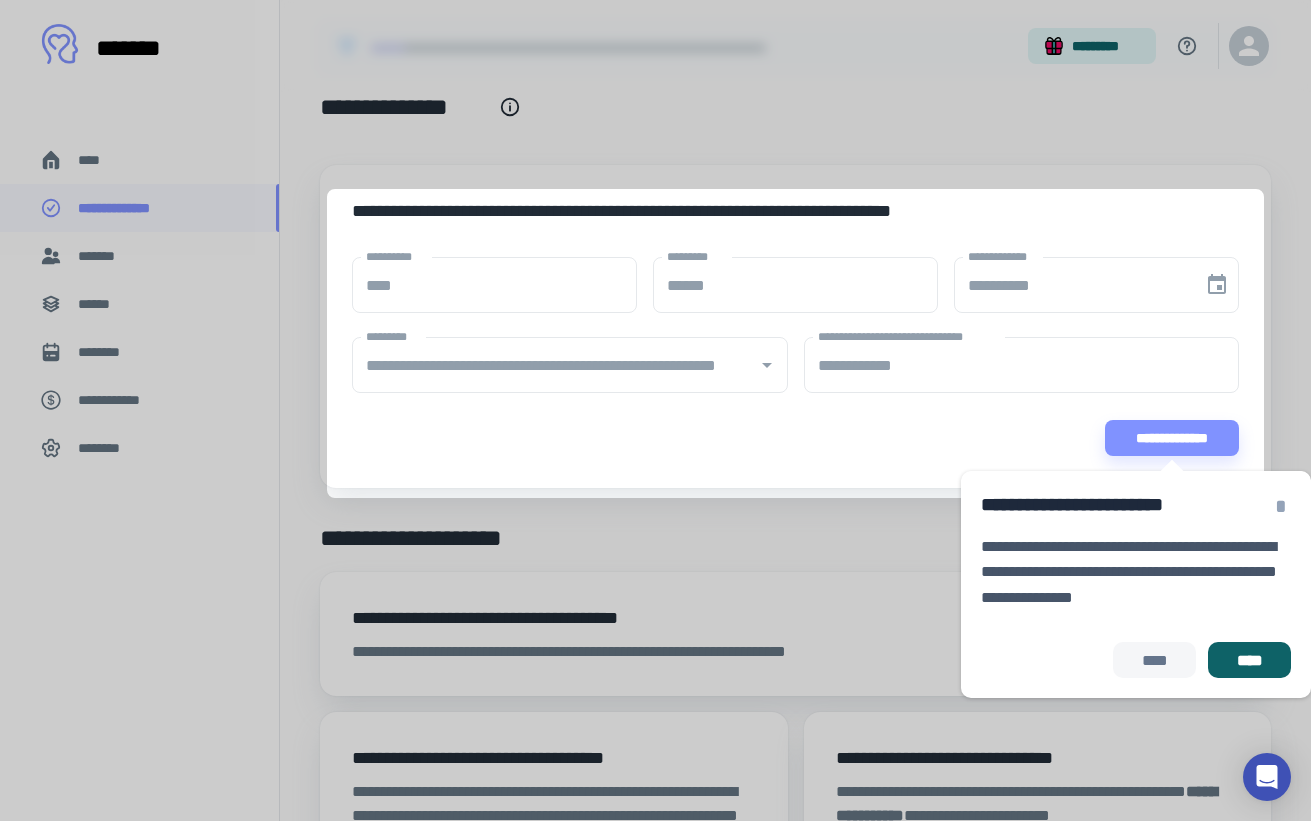 scroll, scrollTop: 120, scrollLeft: 0, axis: vertical 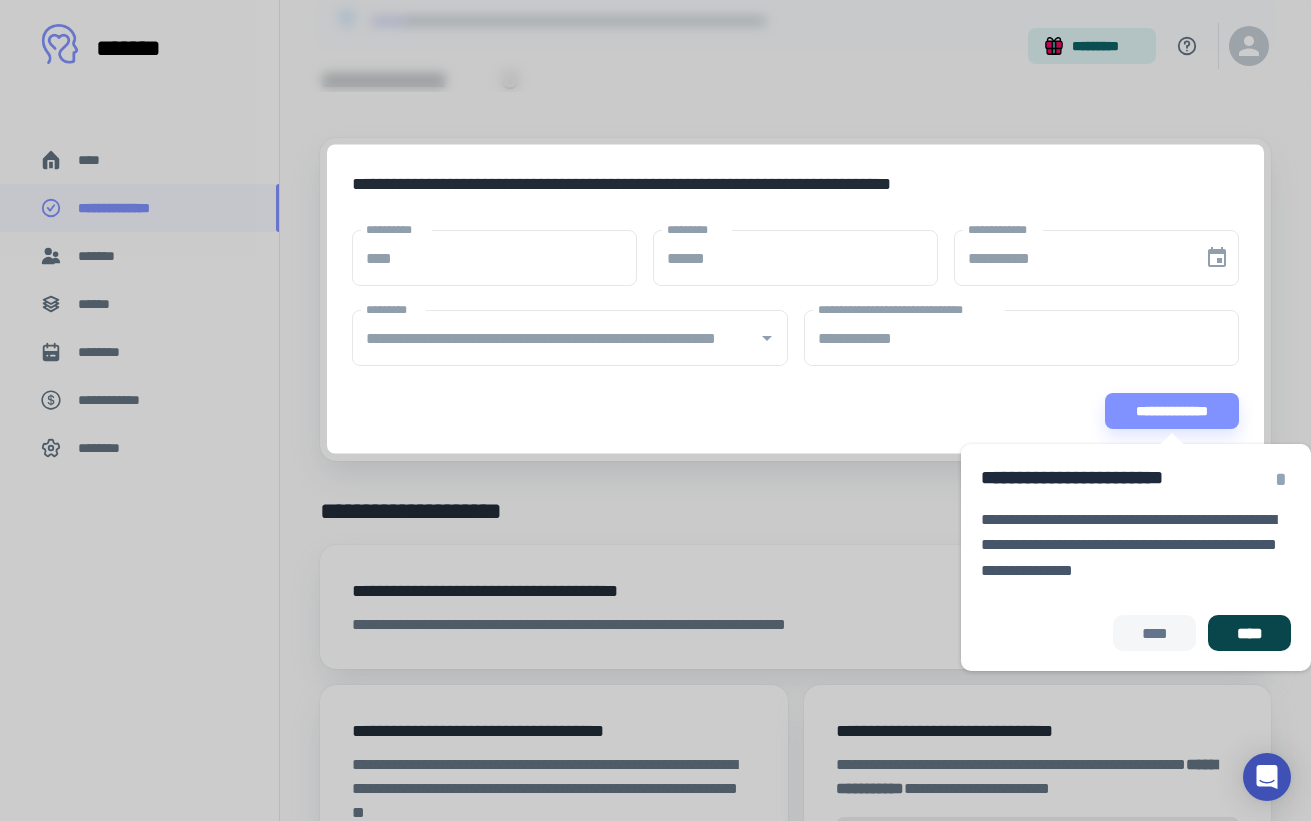 click on "****" at bounding box center [1249, 633] 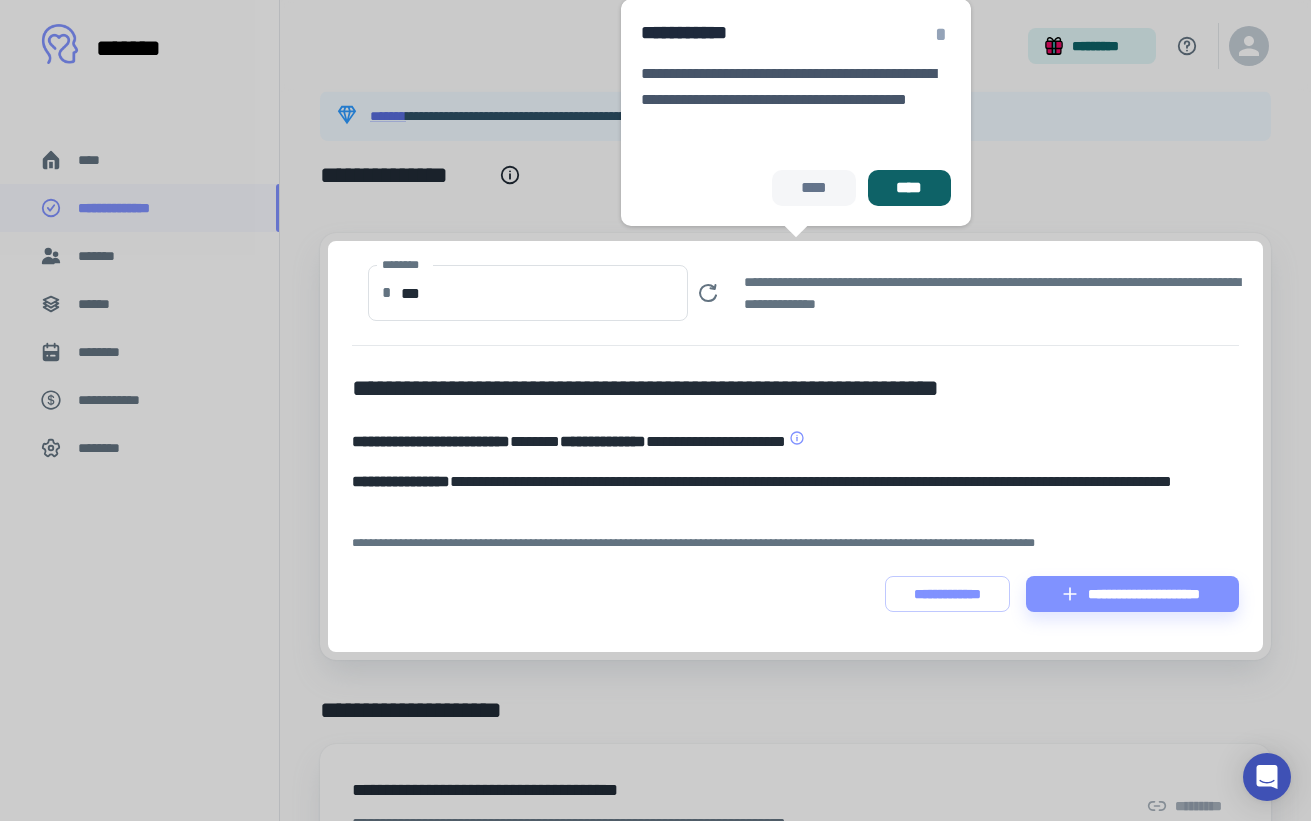 scroll, scrollTop: 9, scrollLeft: 0, axis: vertical 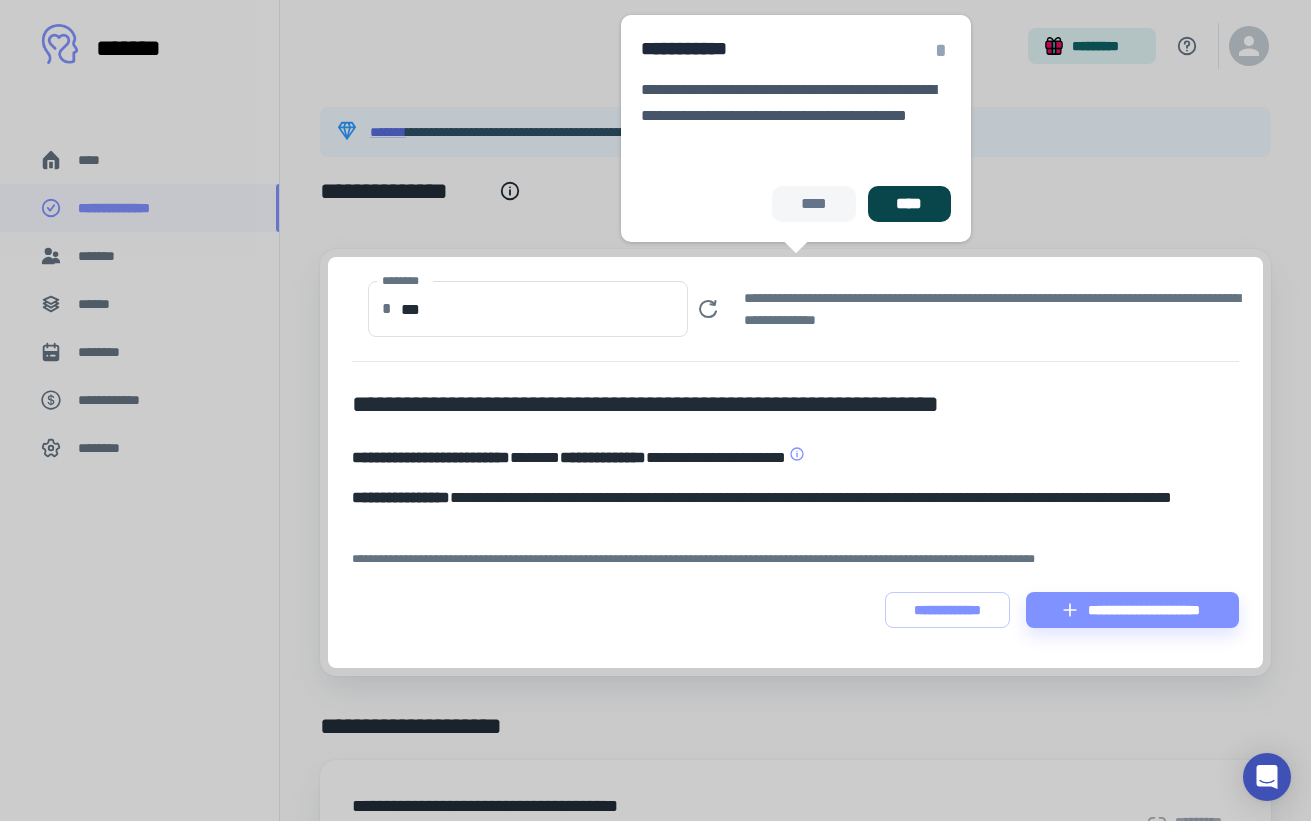 click on "****" at bounding box center [909, 204] 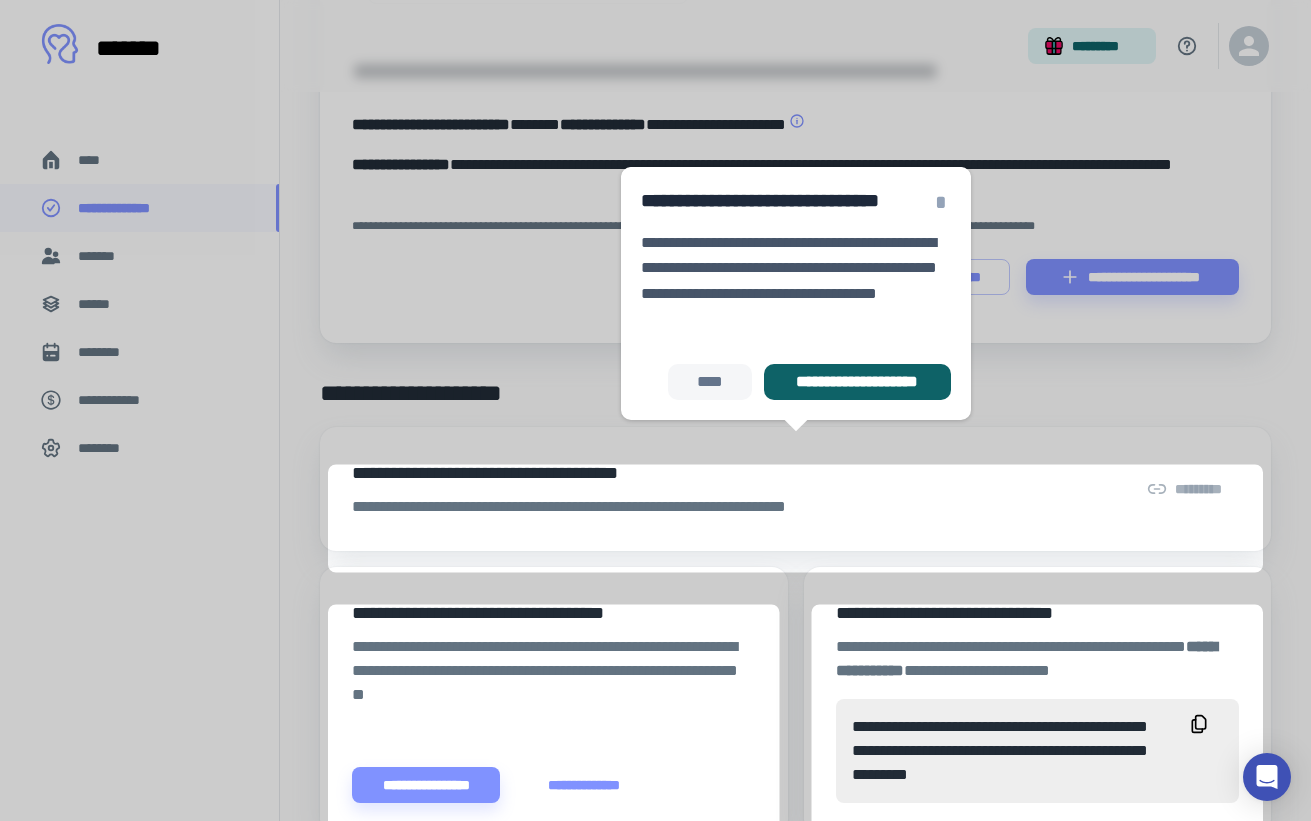 scroll, scrollTop: 420, scrollLeft: 0, axis: vertical 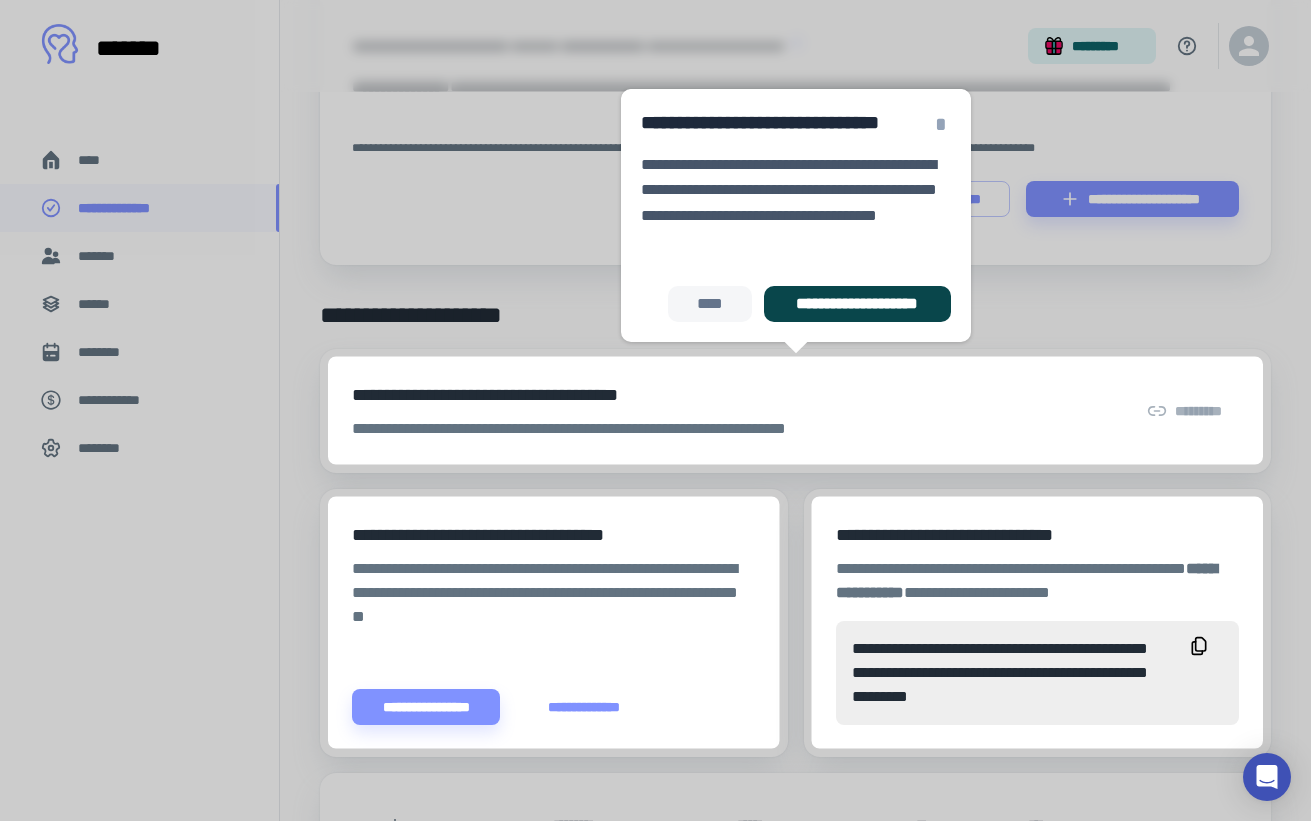 click on "**********" at bounding box center (857, 304) 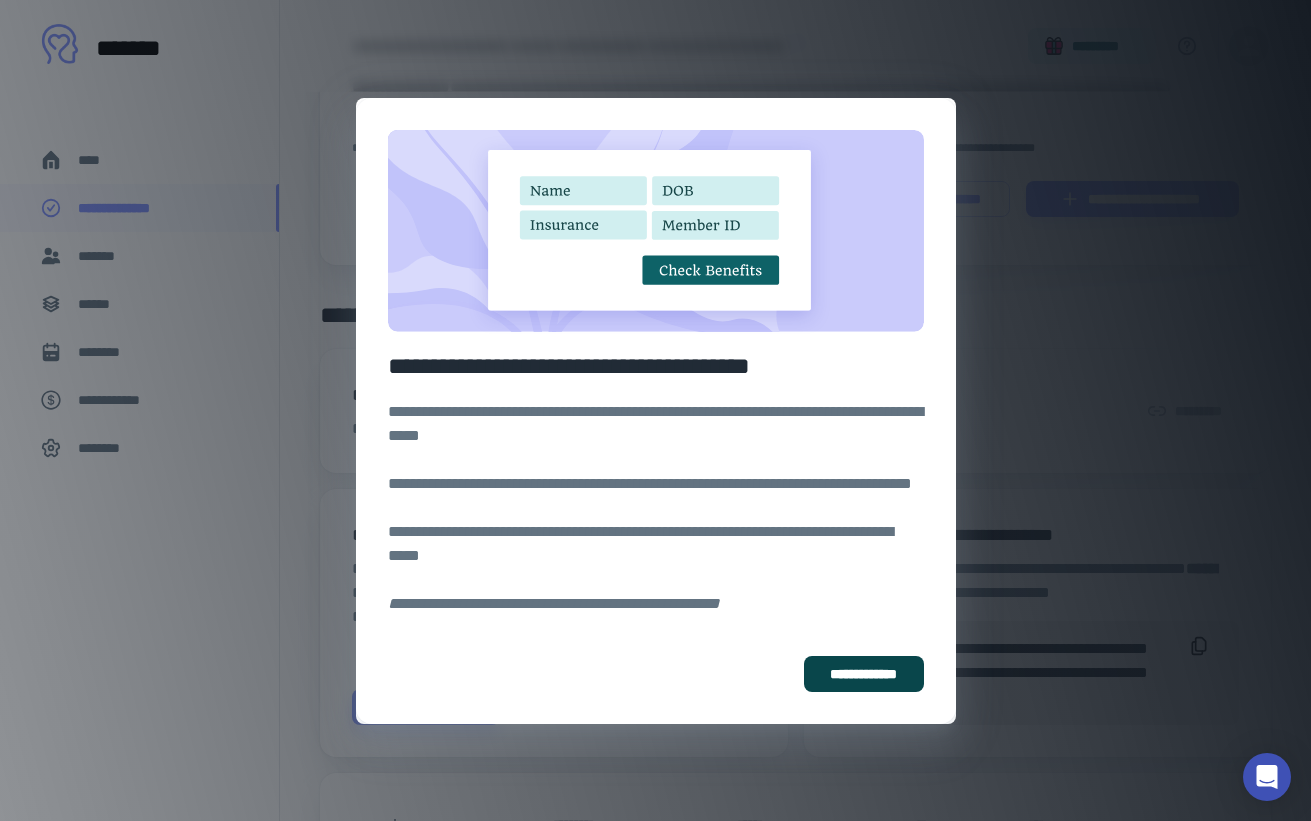 click on "**********" at bounding box center [863, 674] 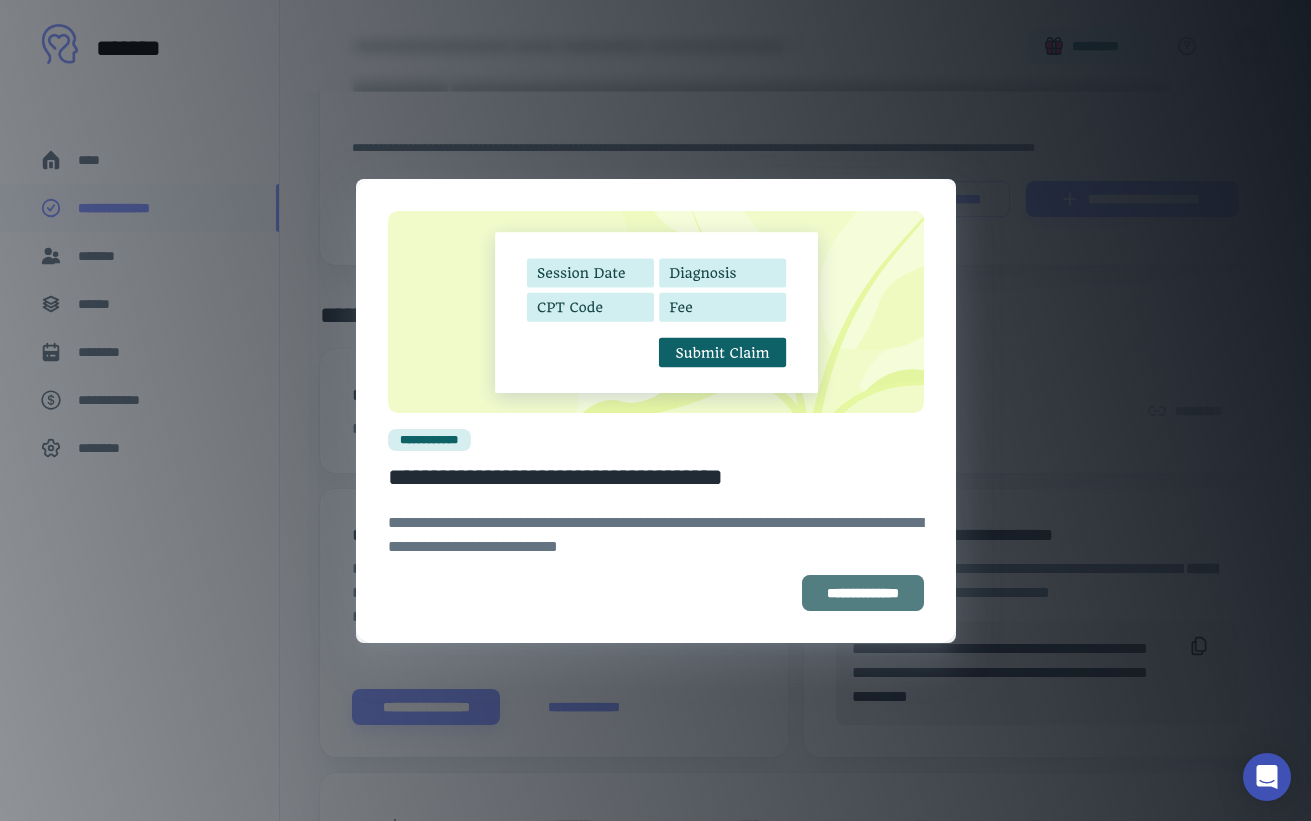 click on "**********" at bounding box center [863, 593] 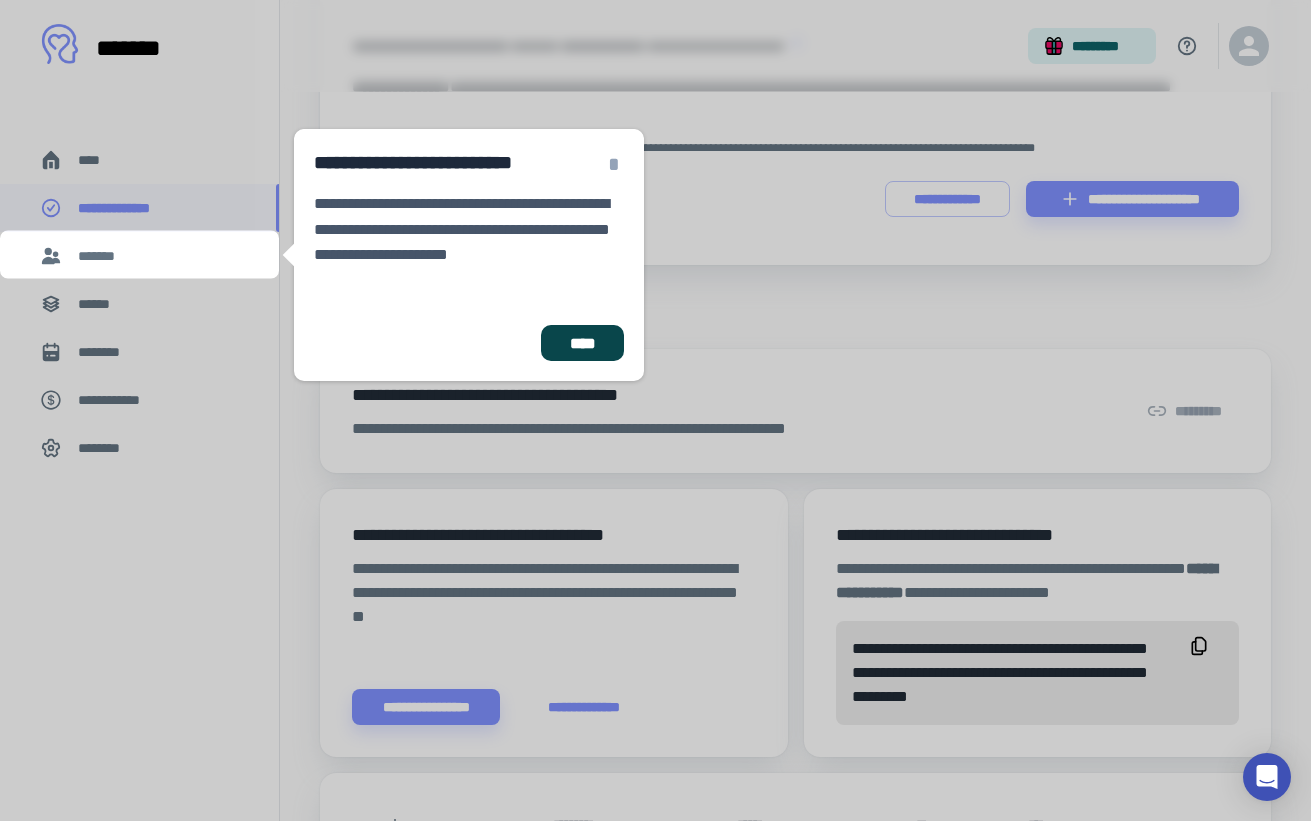 click on "****" at bounding box center [582, 343] 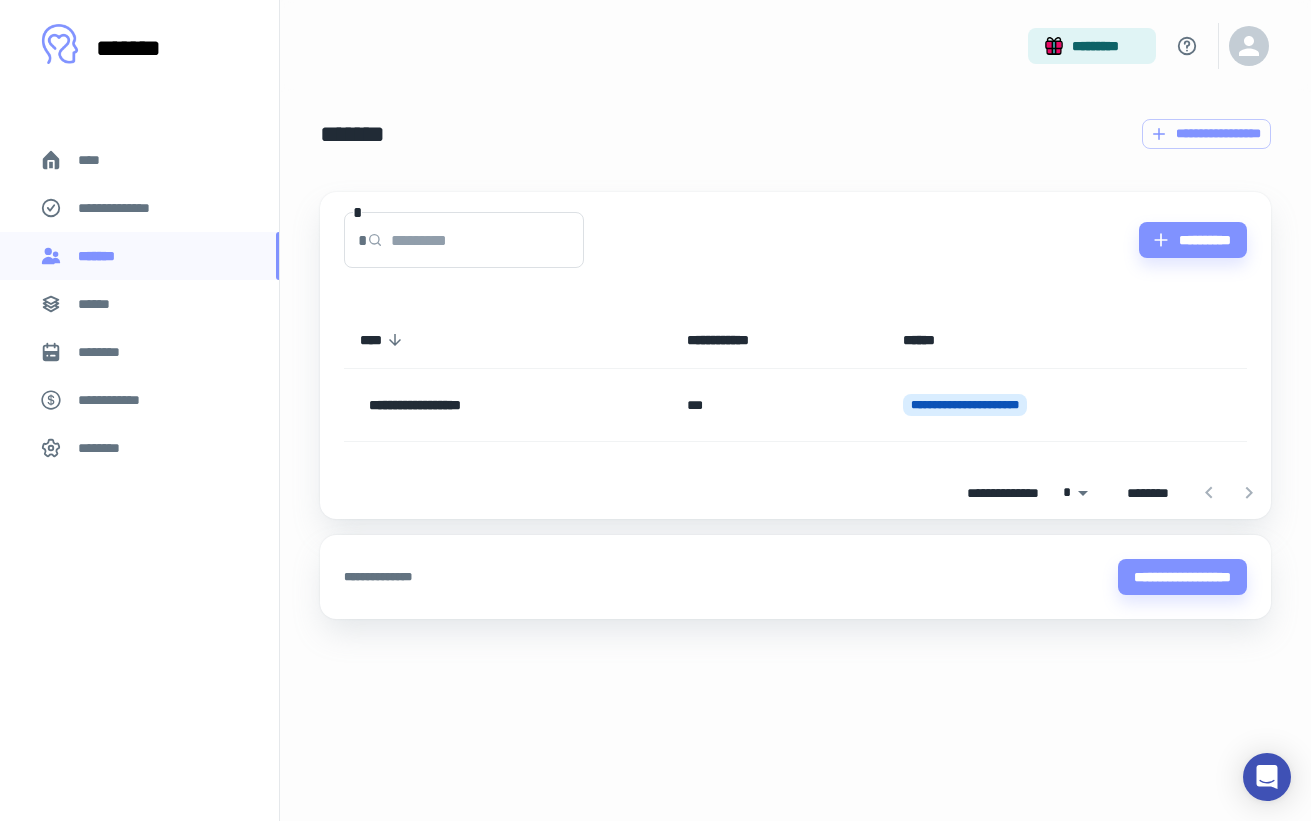 scroll, scrollTop: 0, scrollLeft: 0, axis: both 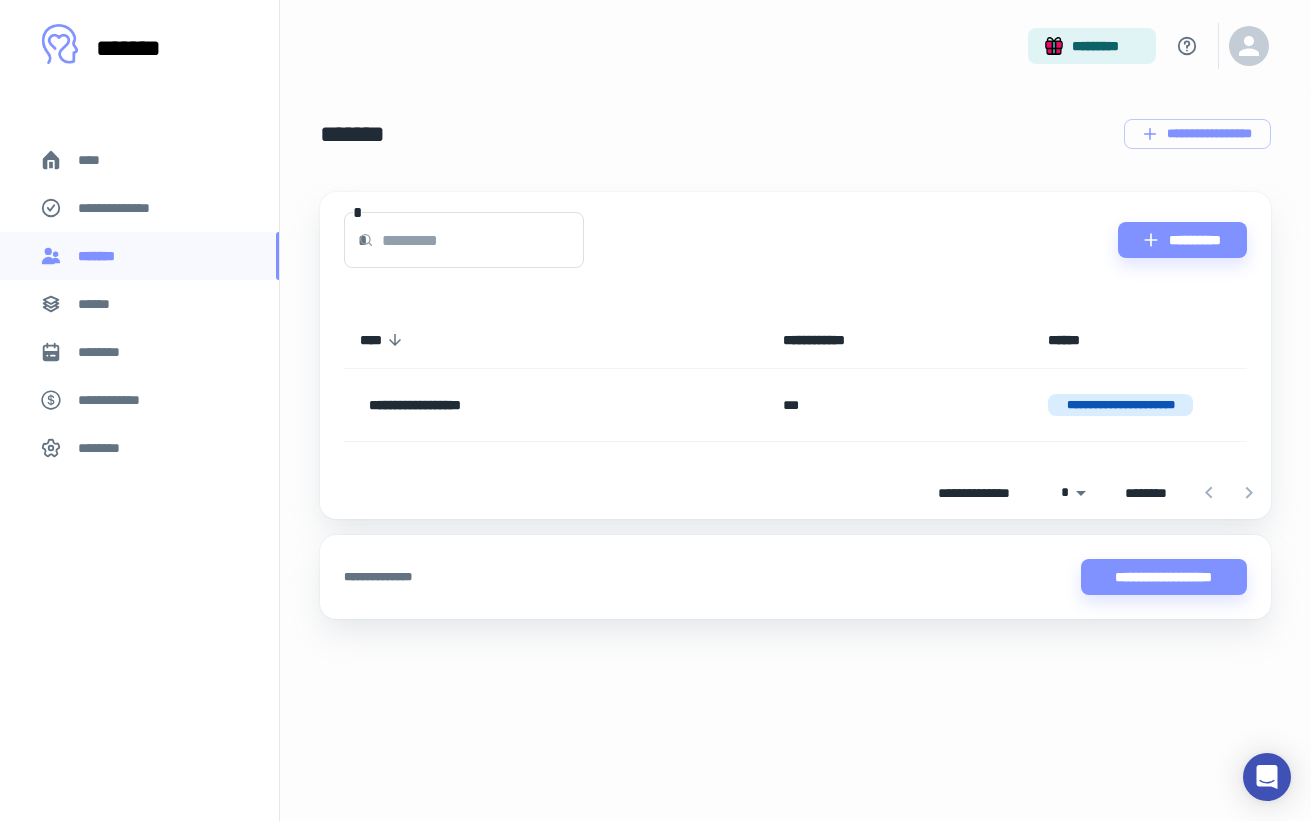 click on "********" at bounding box center (105, 448) 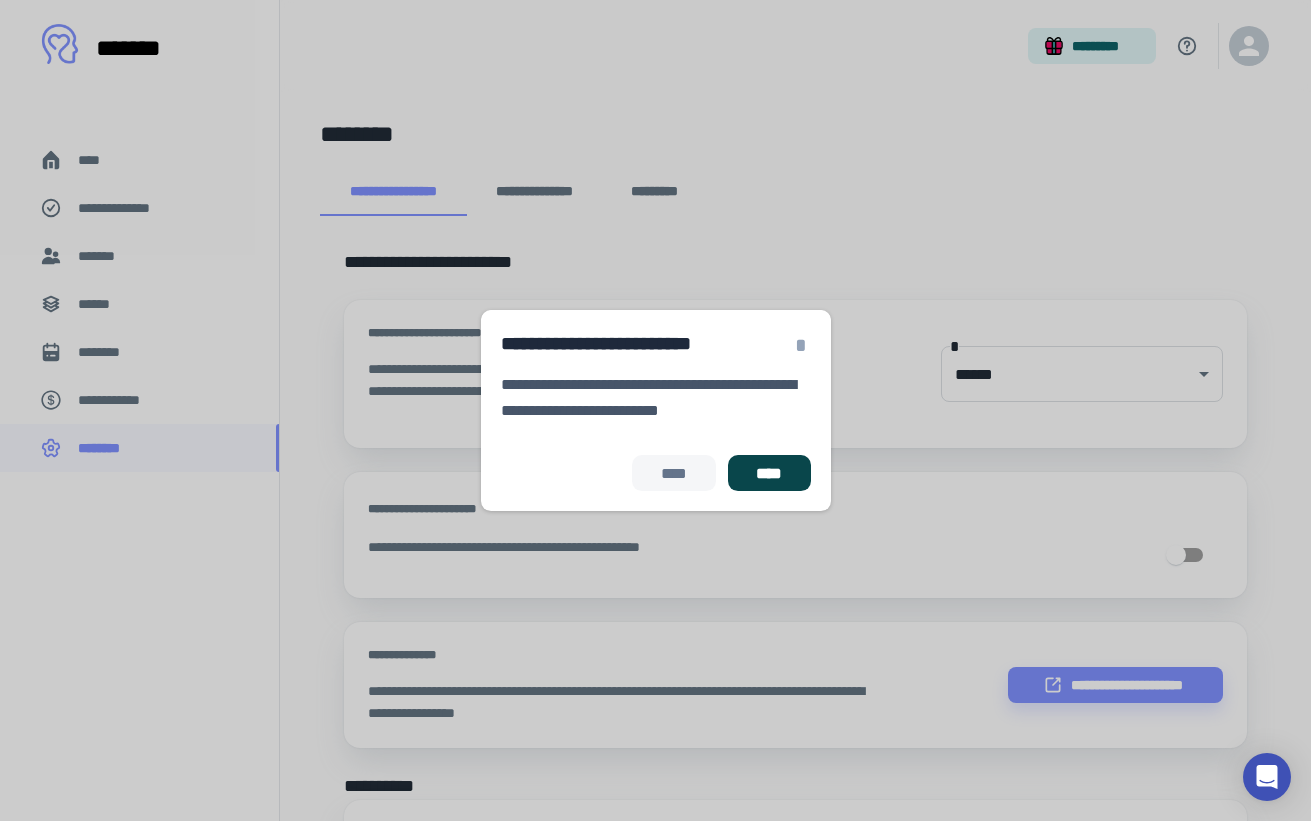 click on "****" at bounding box center (769, 473) 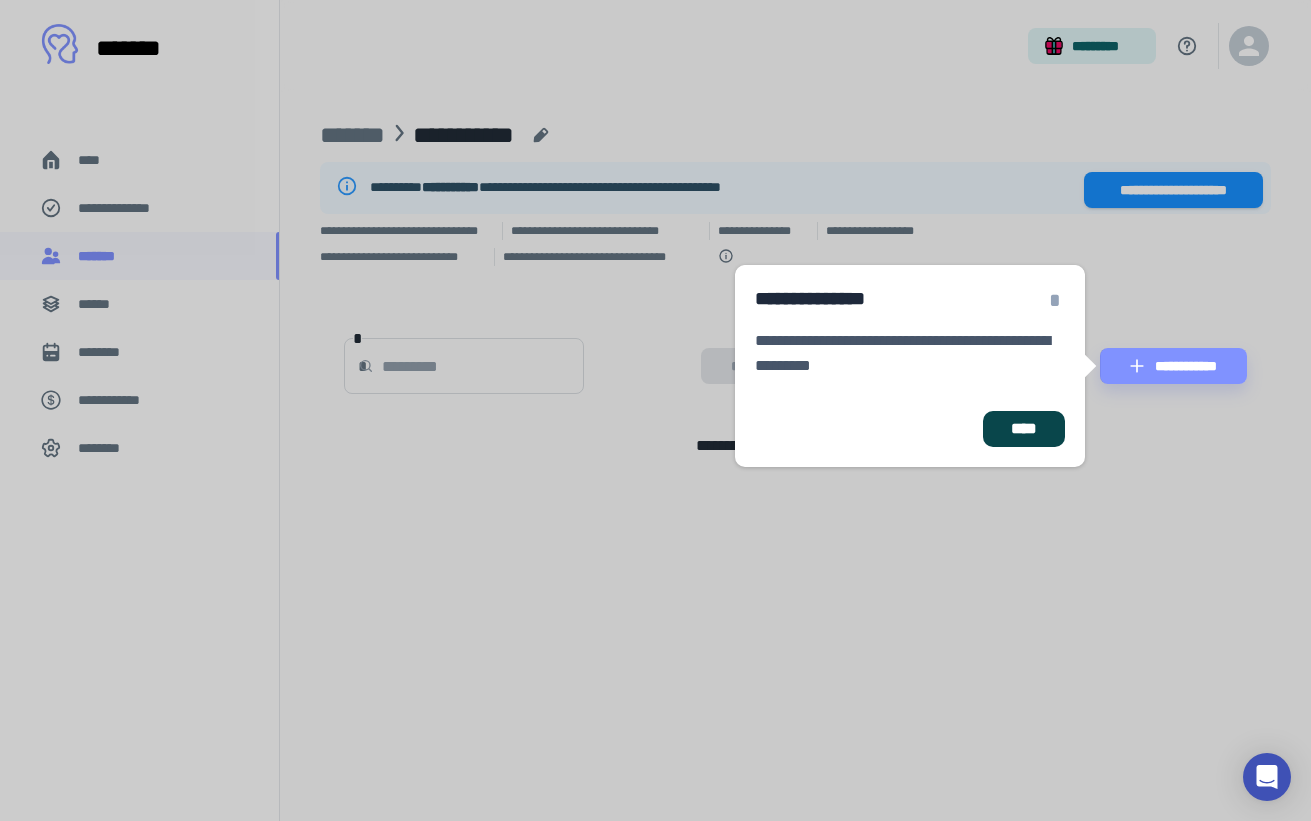 click on "****" at bounding box center [1024, 429] 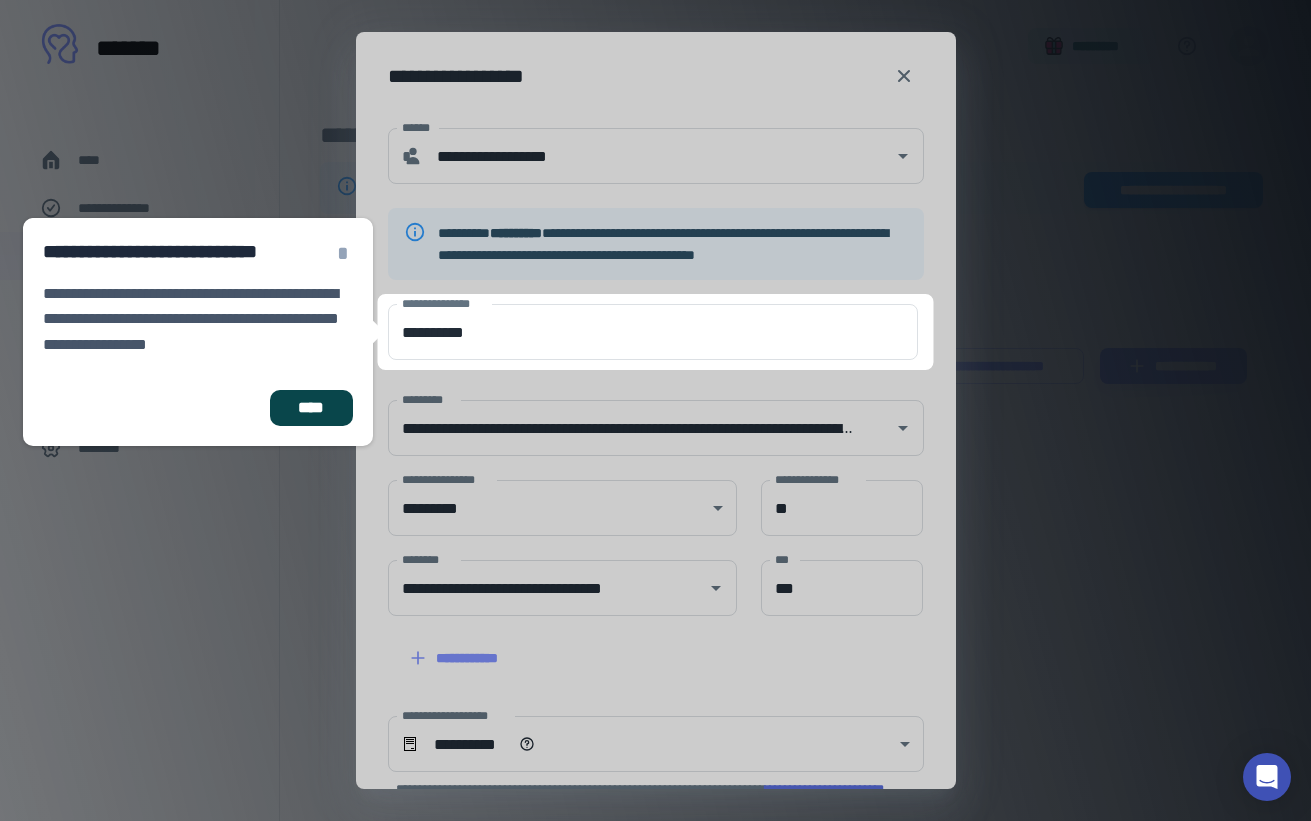 click on "****" at bounding box center (311, 408) 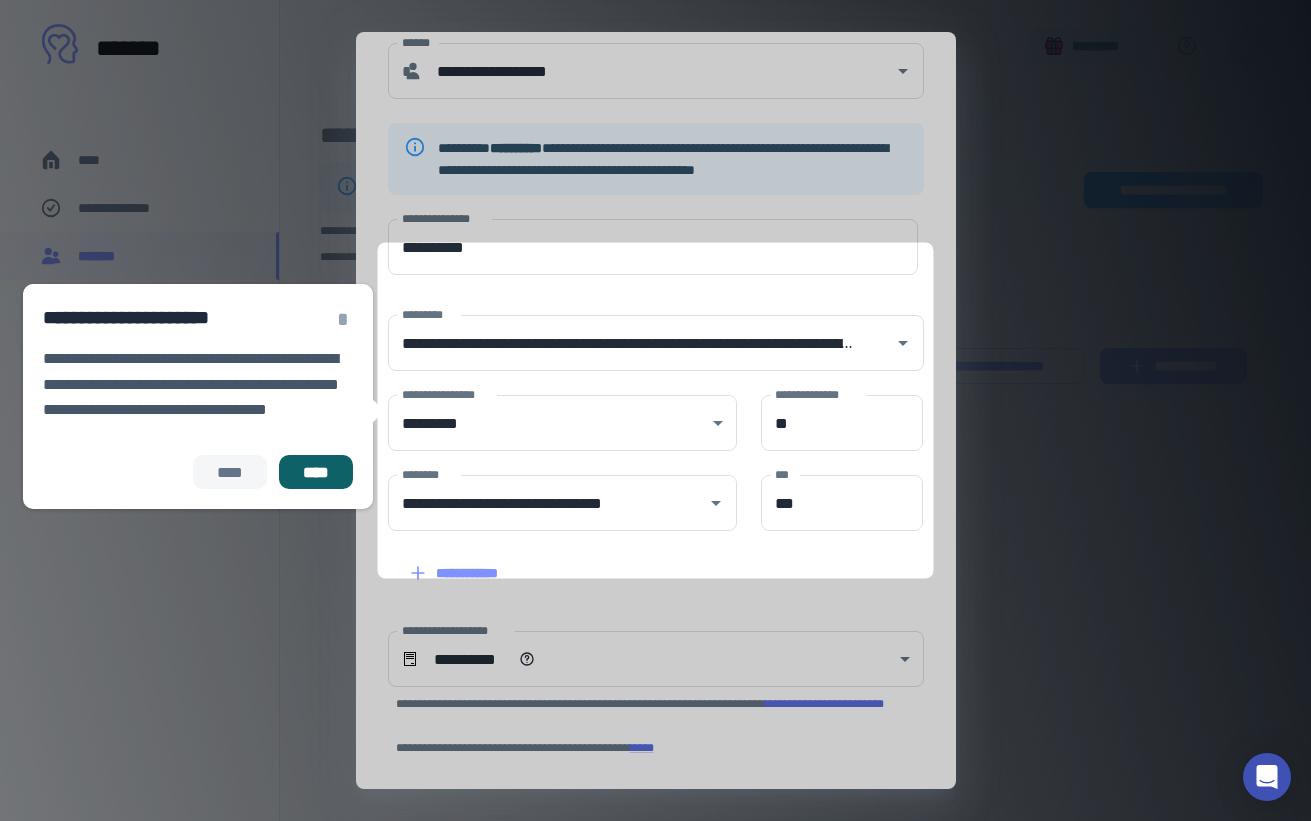 scroll, scrollTop: 107, scrollLeft: 0, axis: vertical 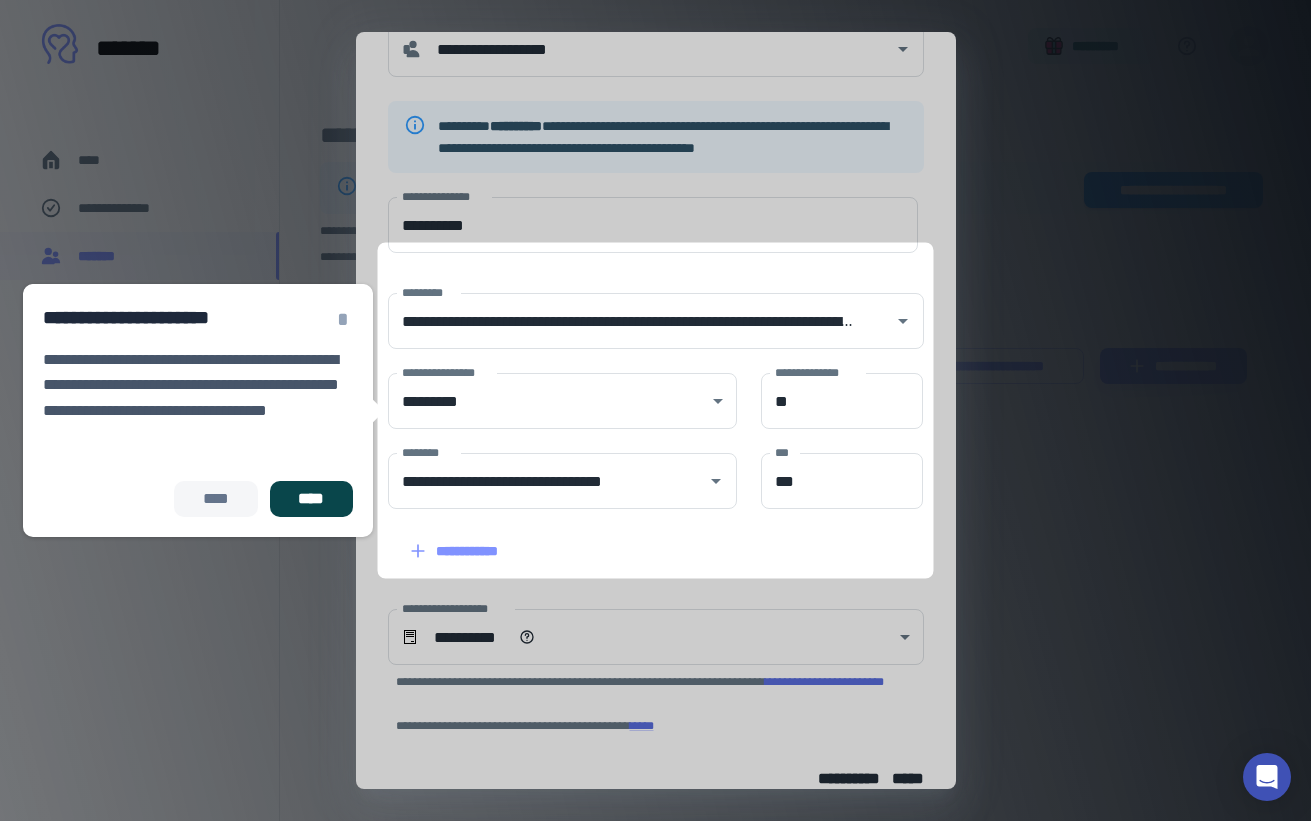 click on "****" at bounding box center (311, 499) 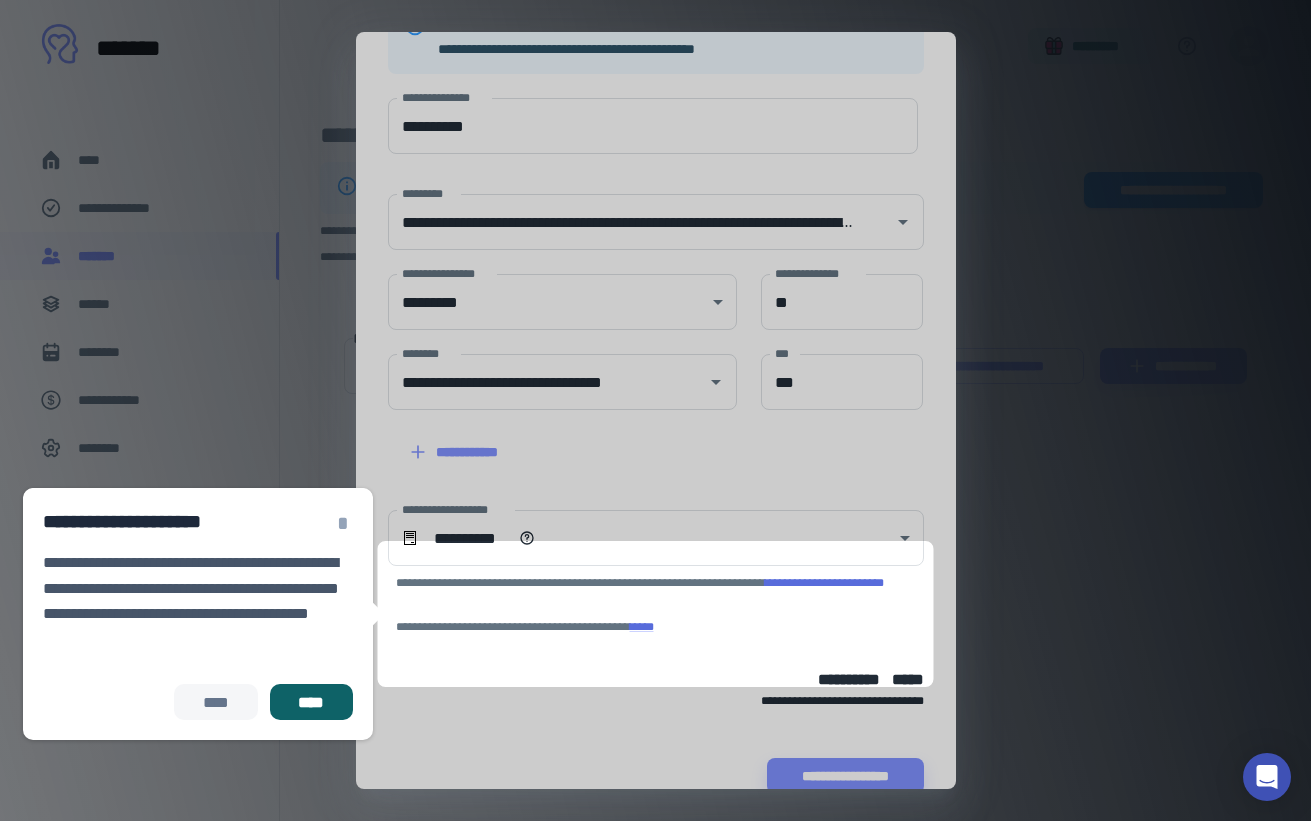 scroll, scrollTop: 243, scrollLeft: 0, axis: vertical 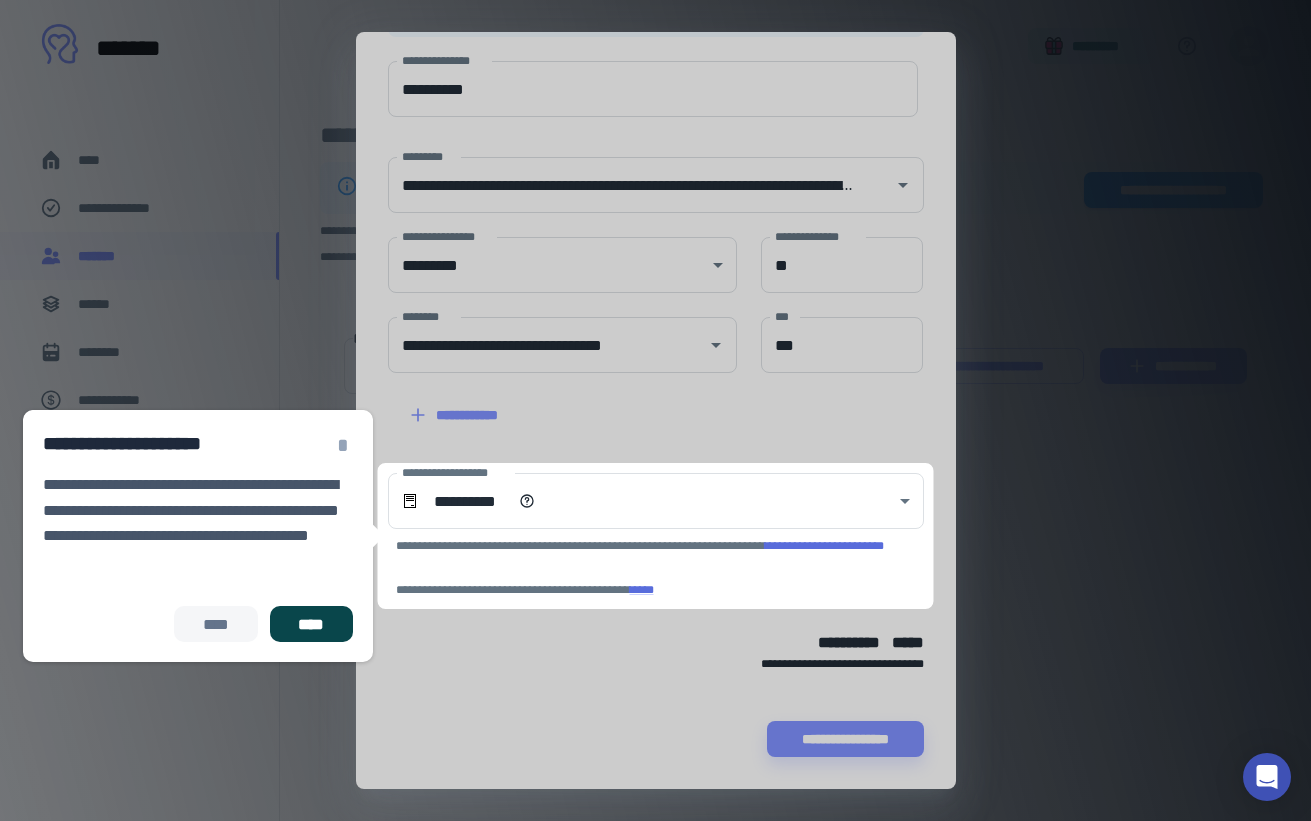 click on "****" at bounding box center (311, 624) 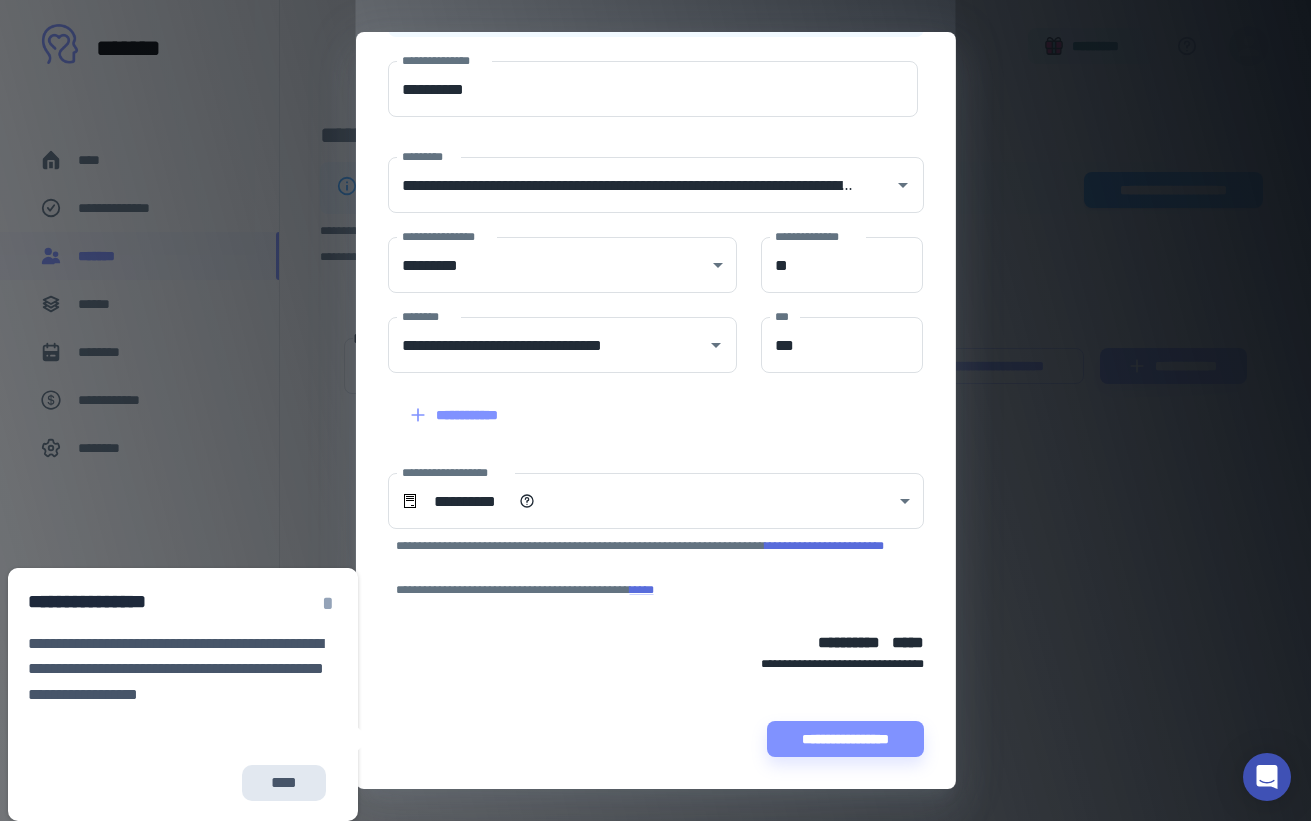 click on "****" at bounding box center [284, 783] 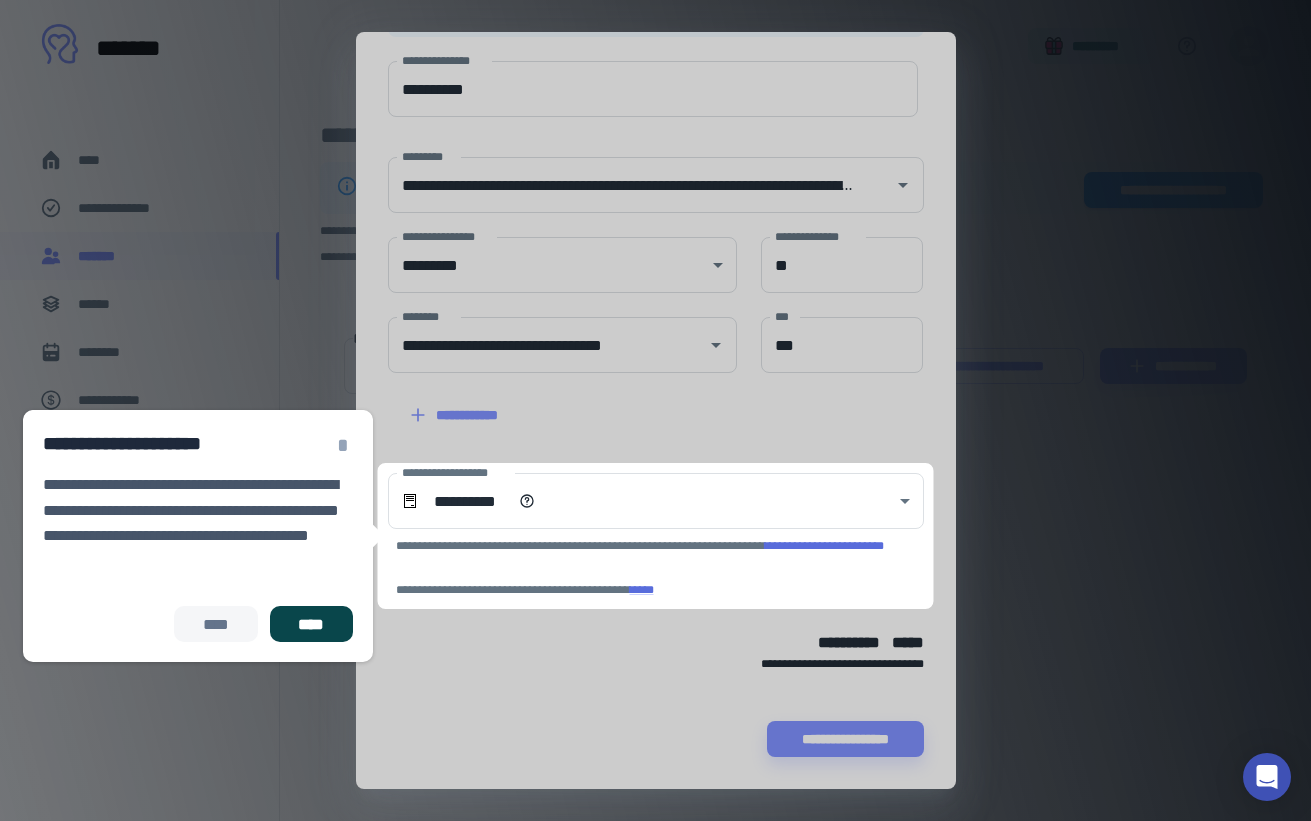 click on "****" at bounding box center (311, 624) 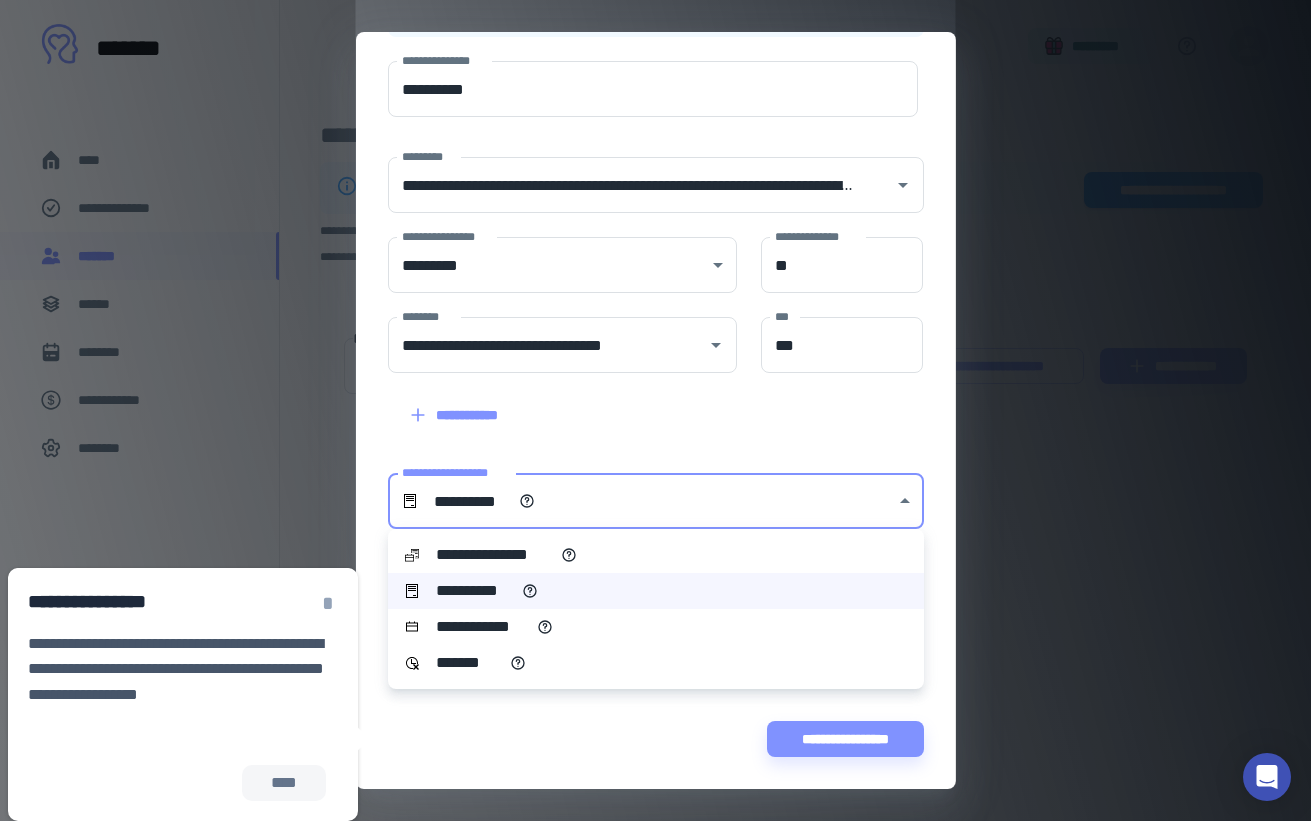 click on "[FIRST] [LAST] [STREET] [CITY] [STATE] [ZIP] [COUNTRY] [PHONE] [EMAIL] [SSN] [CREDIT_CARD] [DOB]" at bounding box center [655, 410] 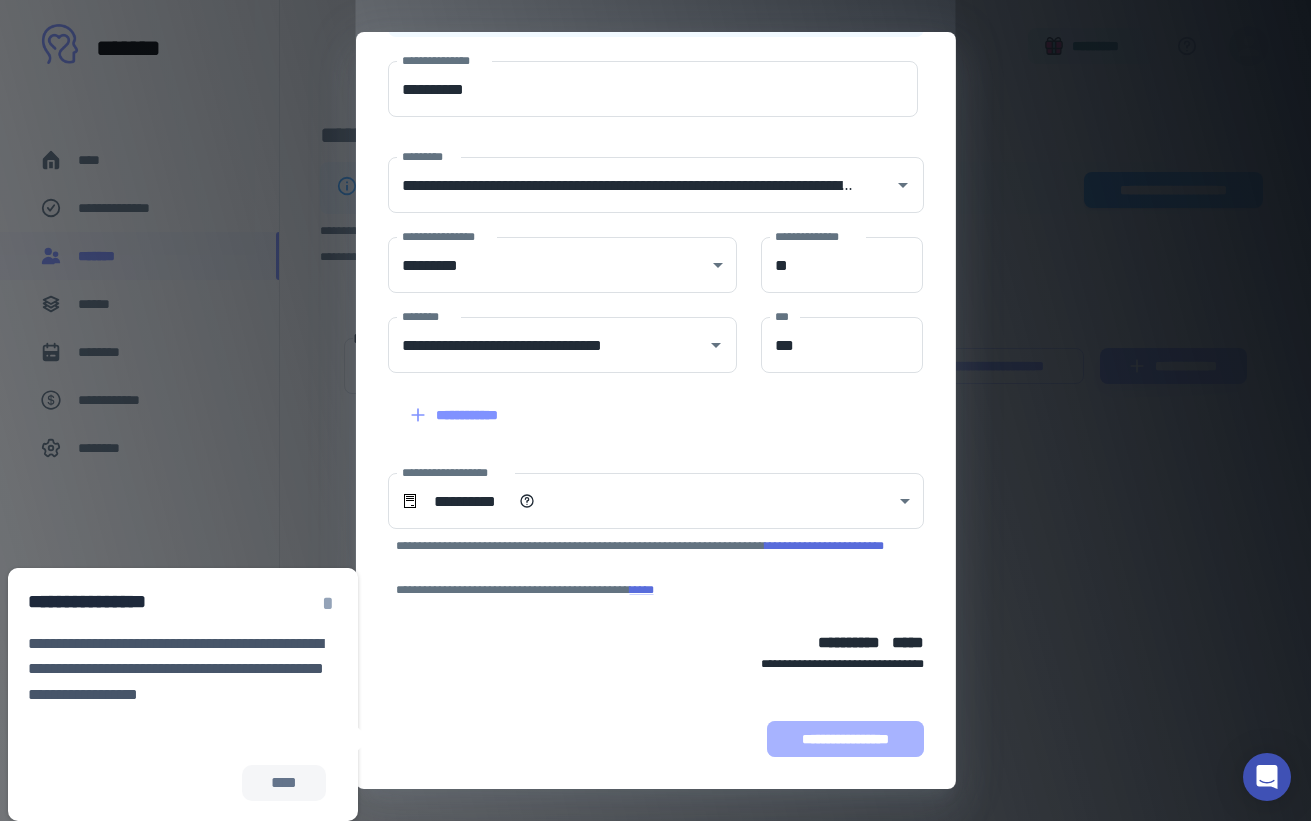 click on "**********" at bounding box center (845, 739) 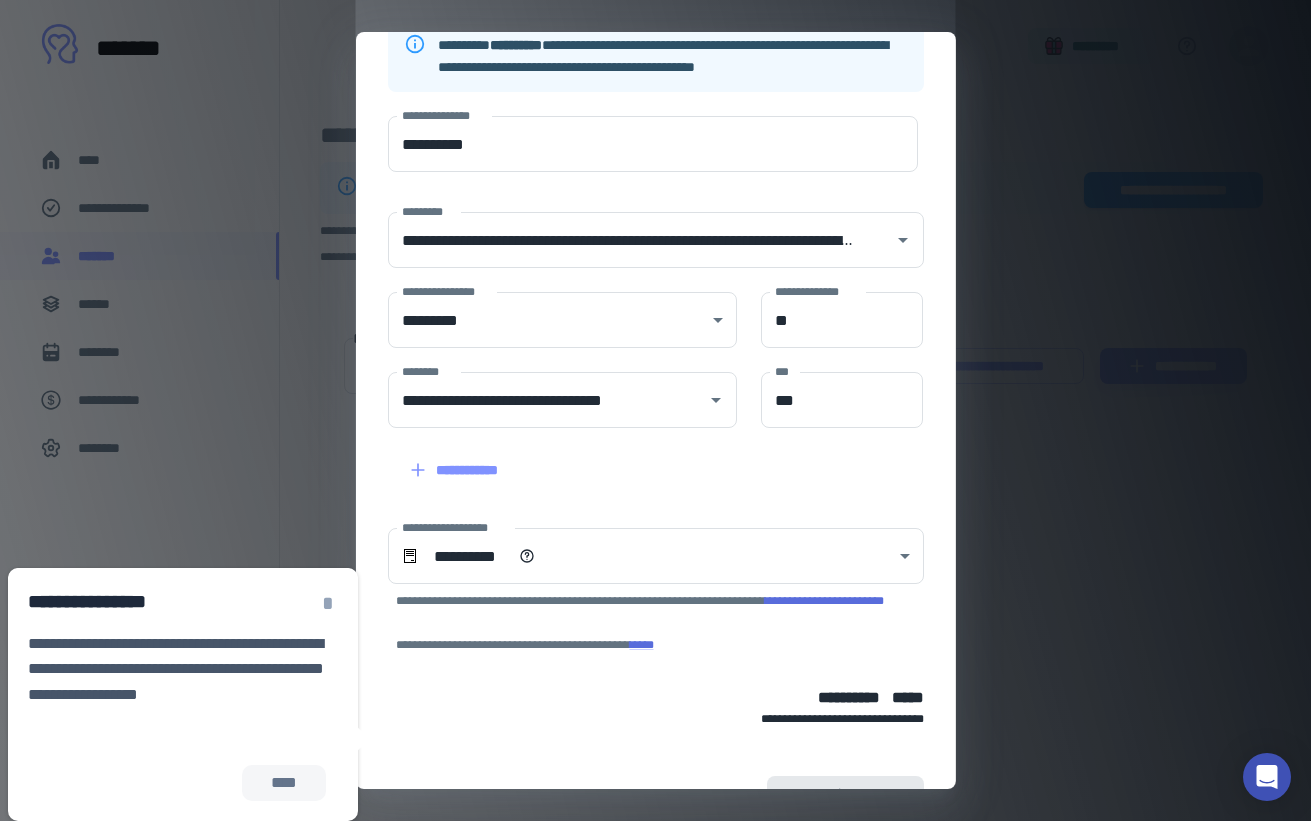 scroll, scrollTop: 243, scrollLeft: 0, axis: vertical 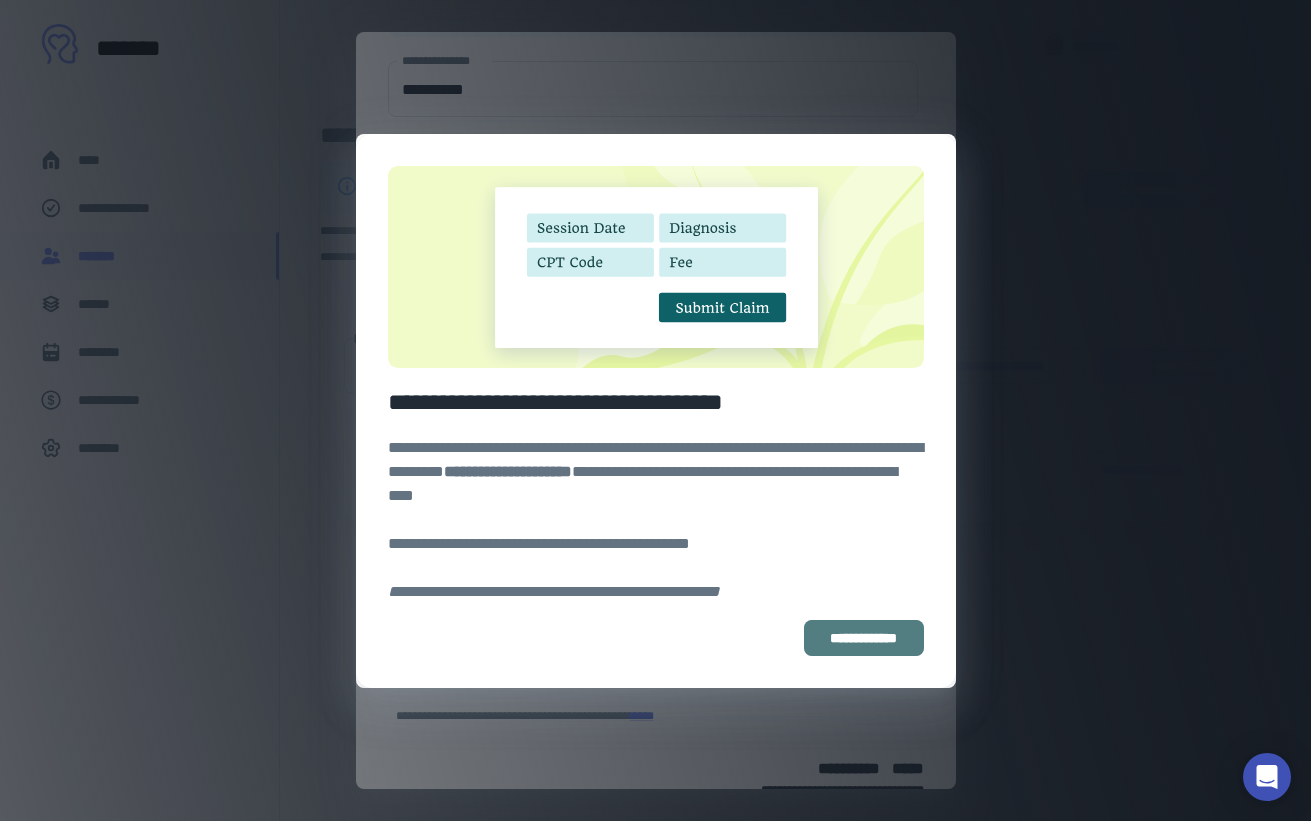 click on "**********" at bounding box center [863, 638] 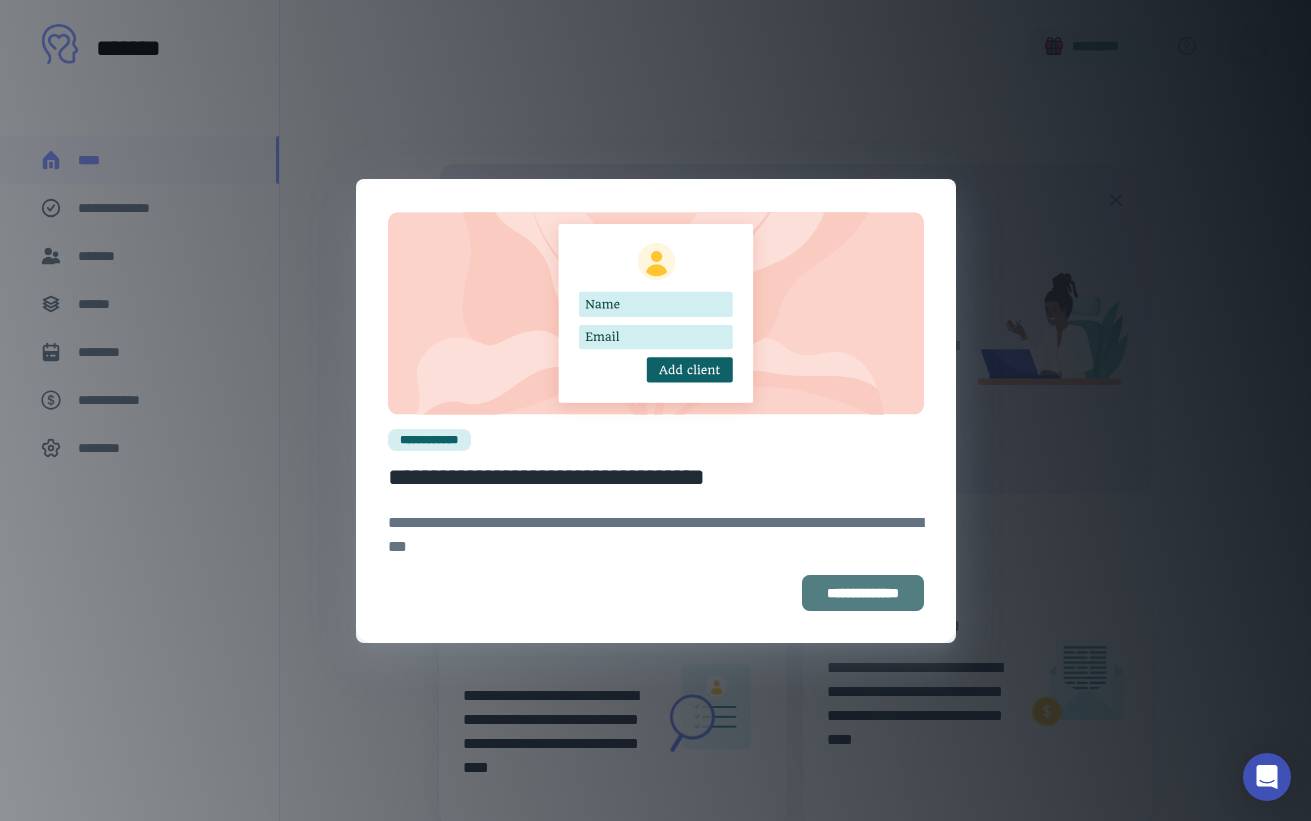 click on "**********" at bounding box center (863, 593) 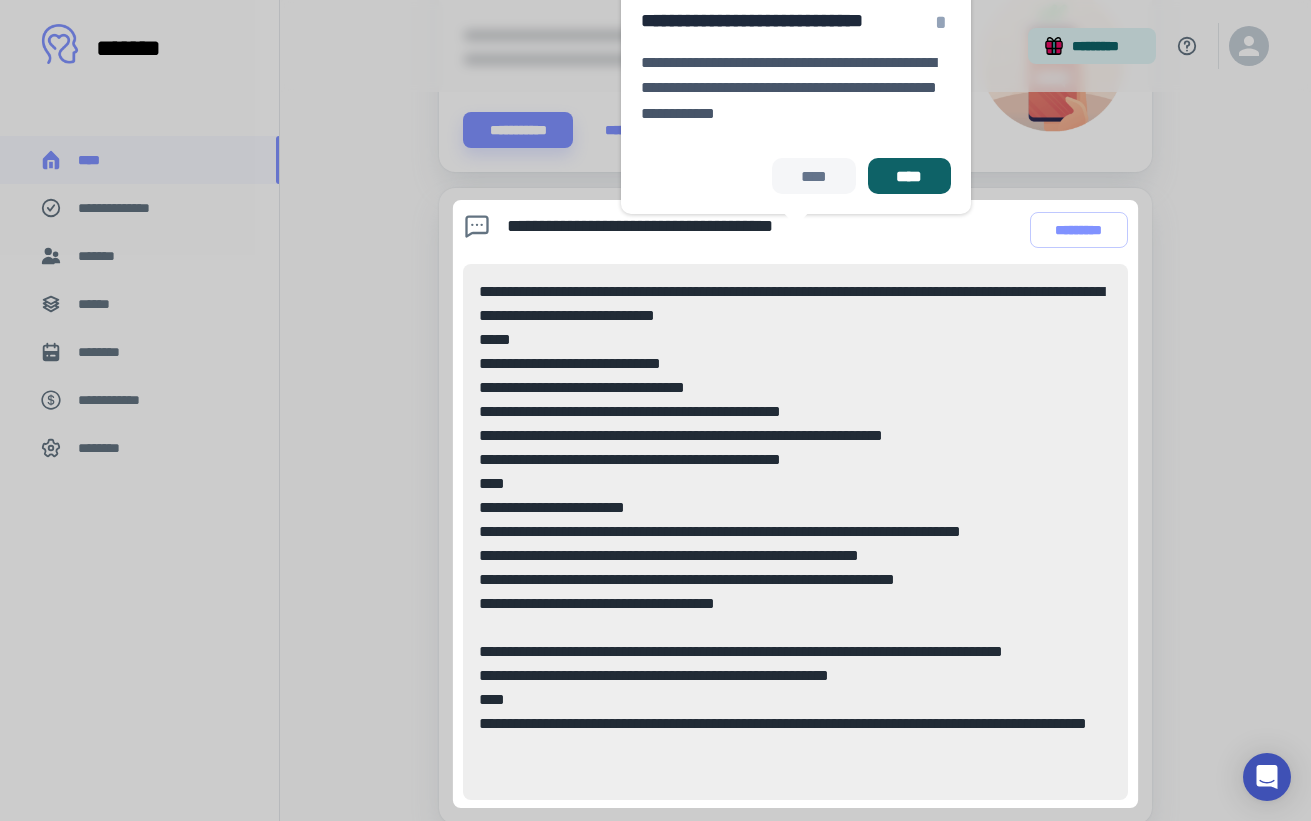 scroll, scrollTop: 976, scrollLeft: 0, axis: vertical 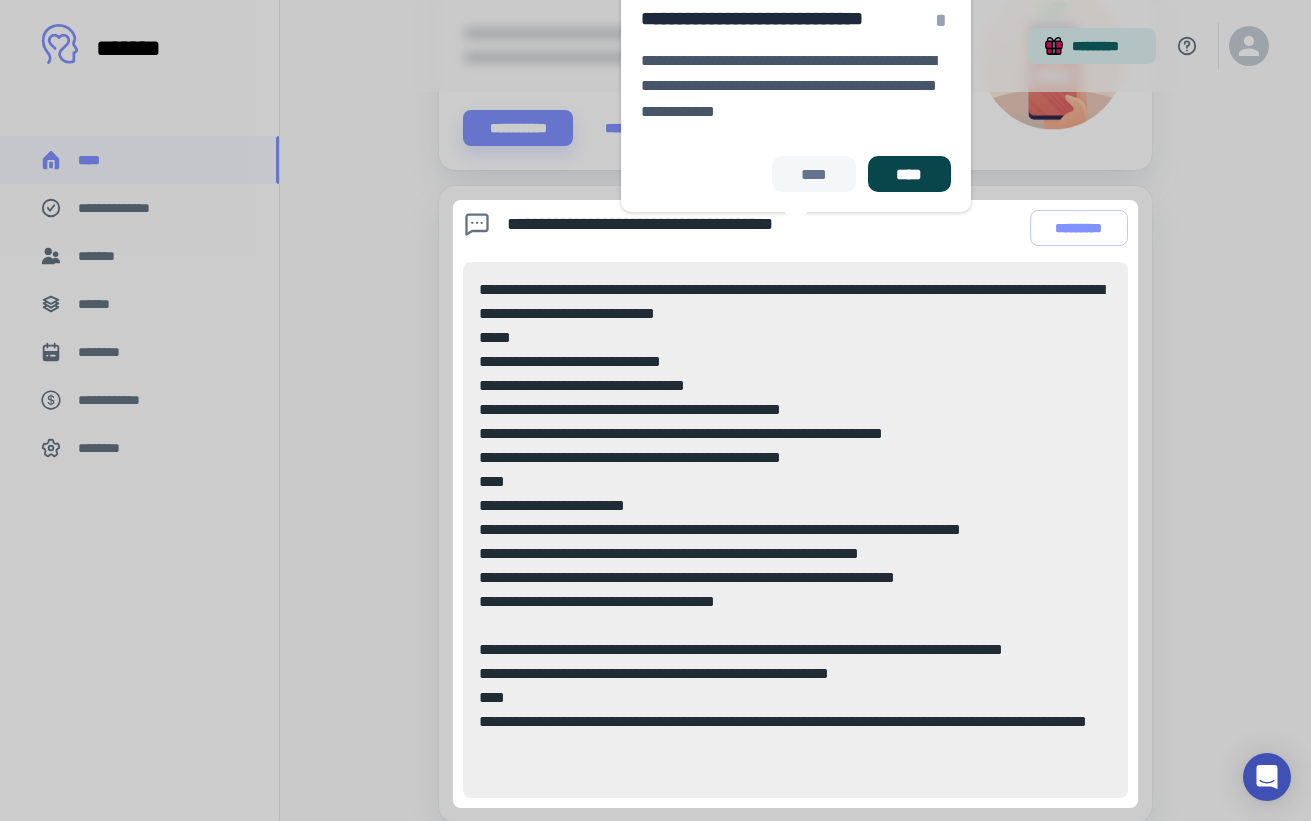 click on "****" at bounding box center [909, 174] 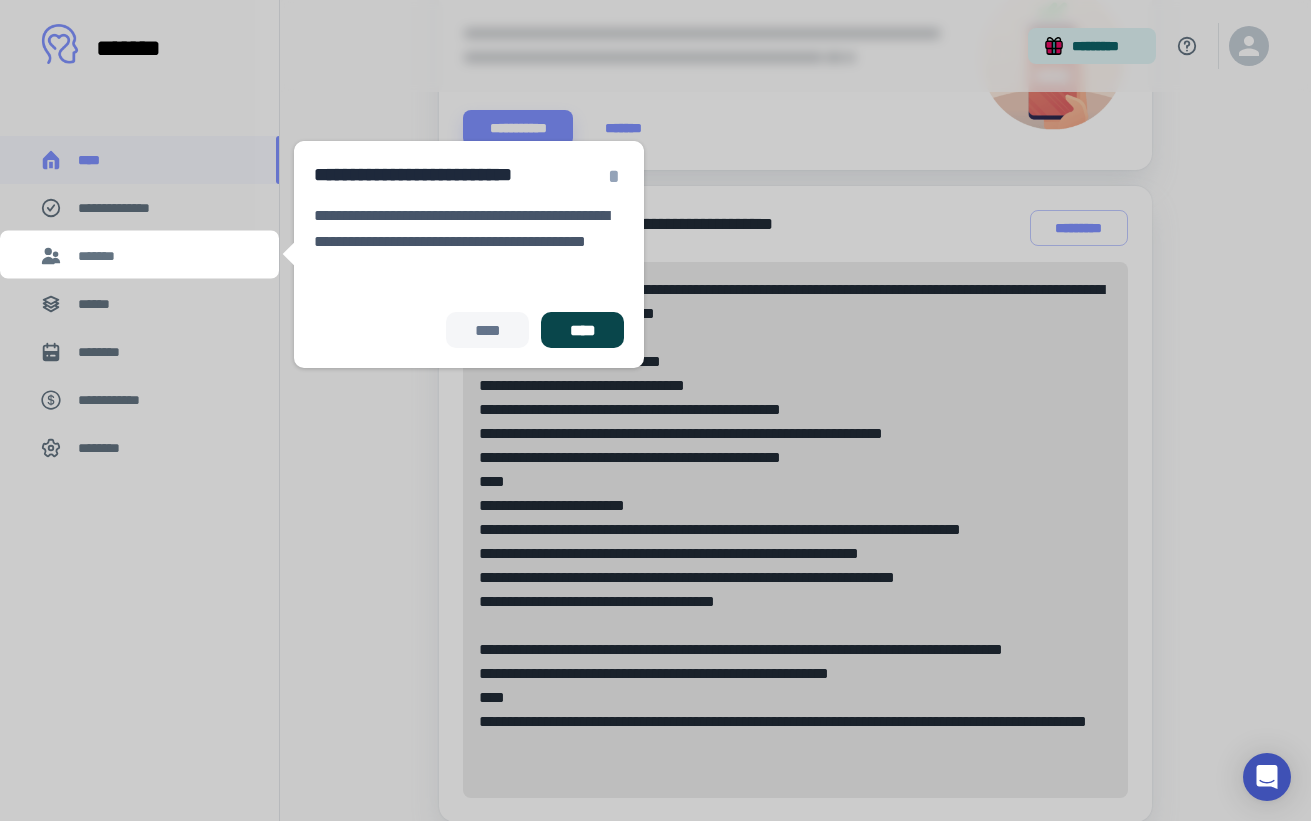 click on "****" at bounding box center [582, 330] 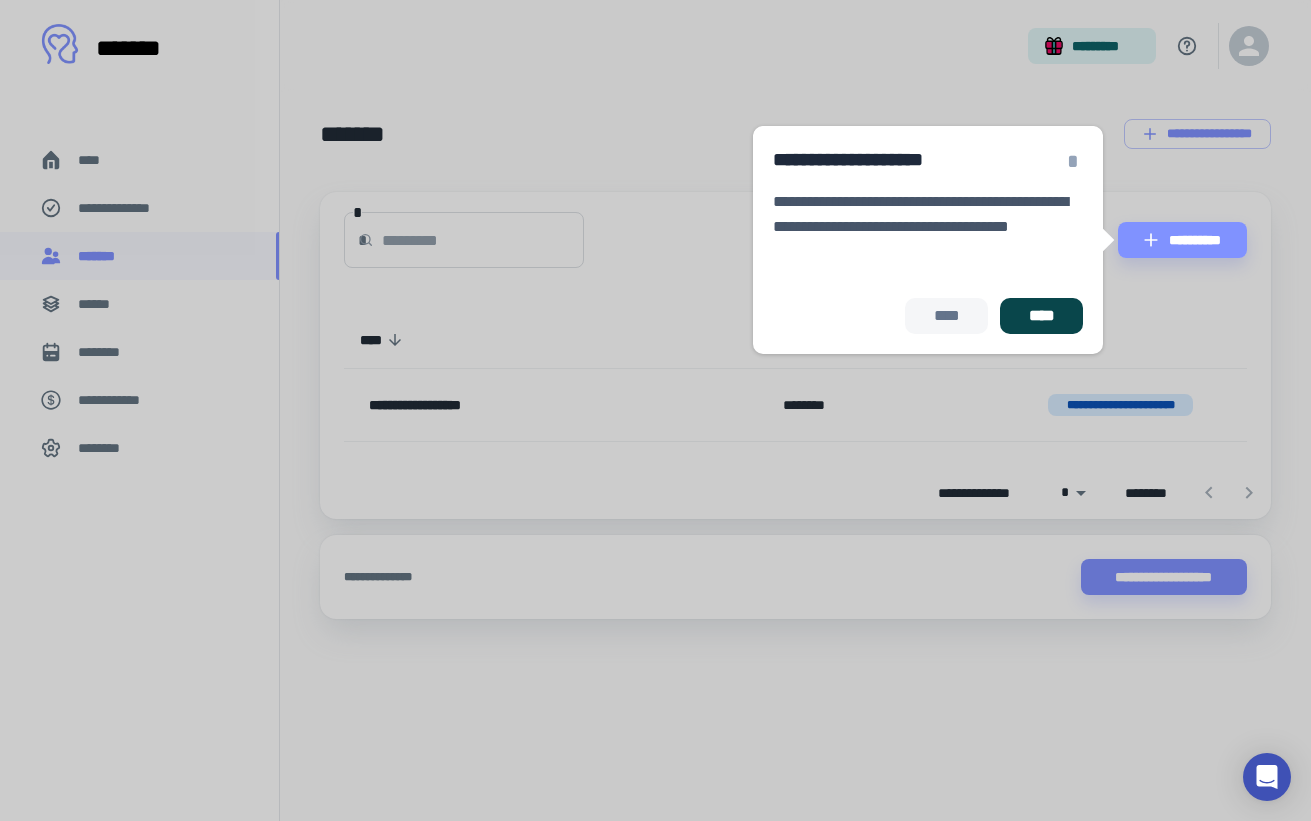 click on "****" at bounding box center (1041, 316) 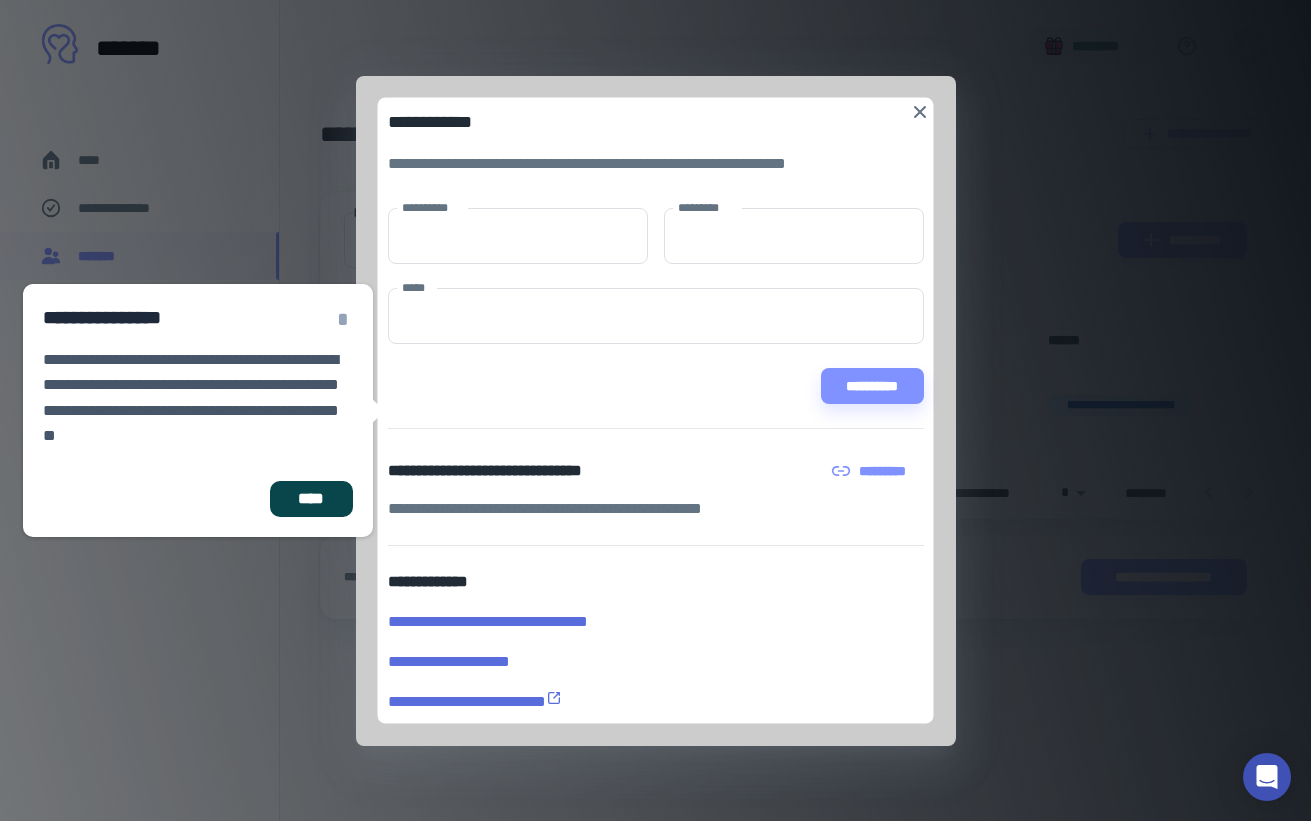 click on "****" at bounding box center [311, 499] 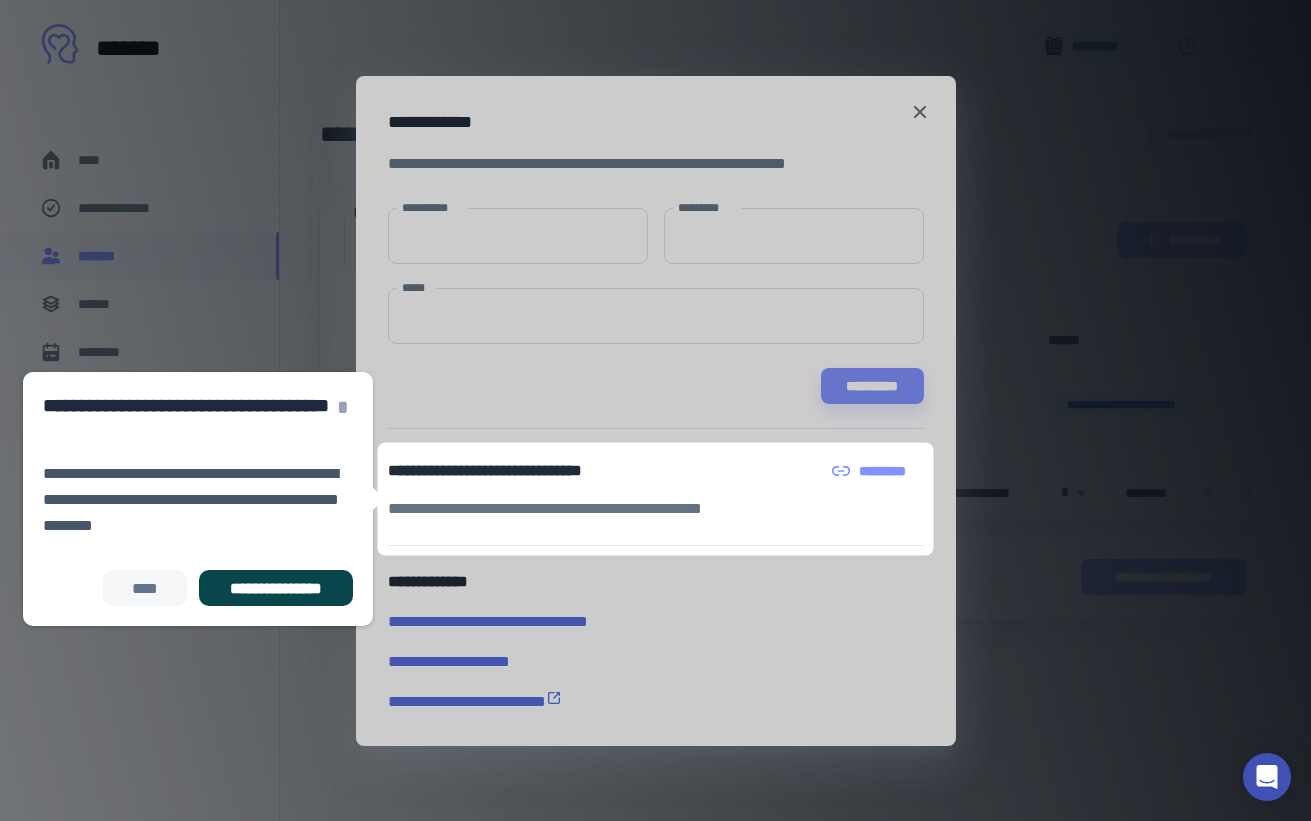 click on "**********" at bounding box center [276, 588] 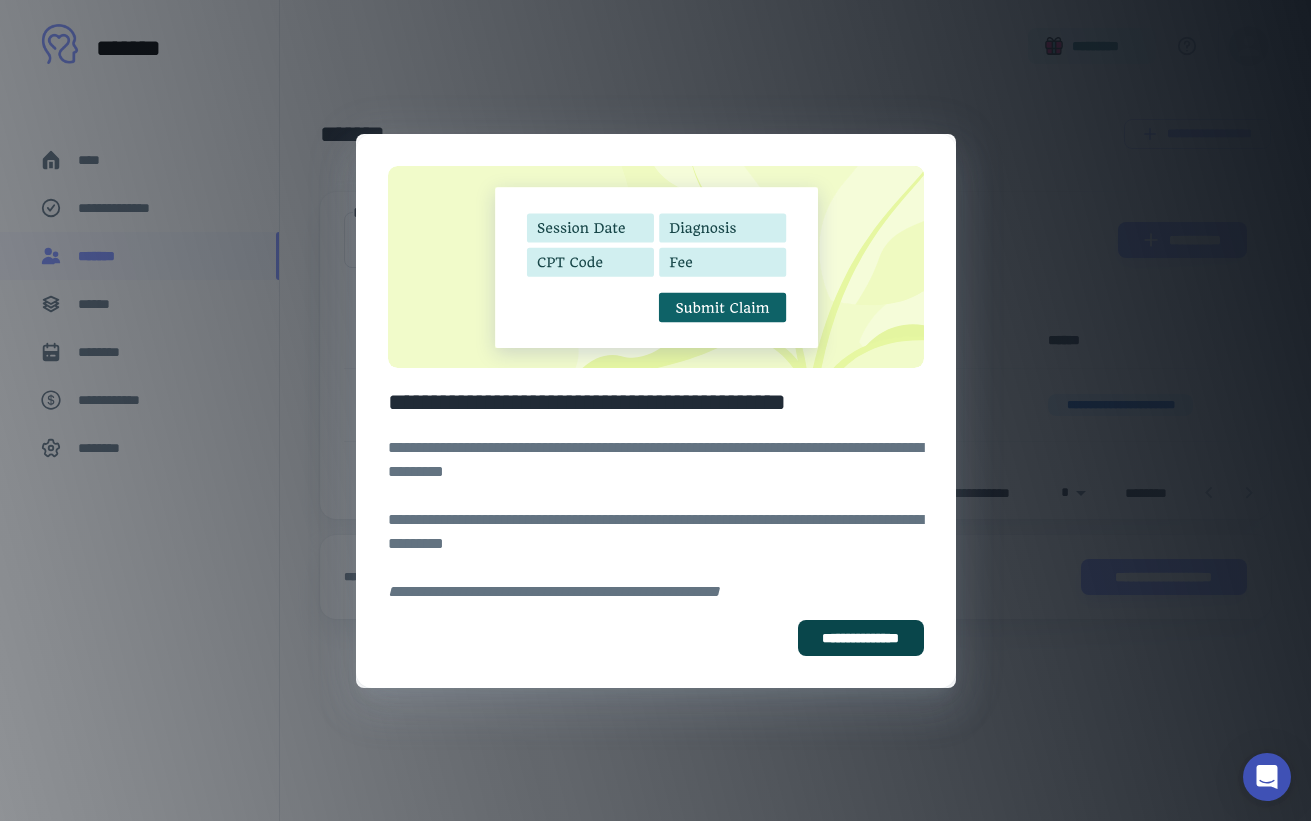click on "**********" at bounding box center [861, 638] 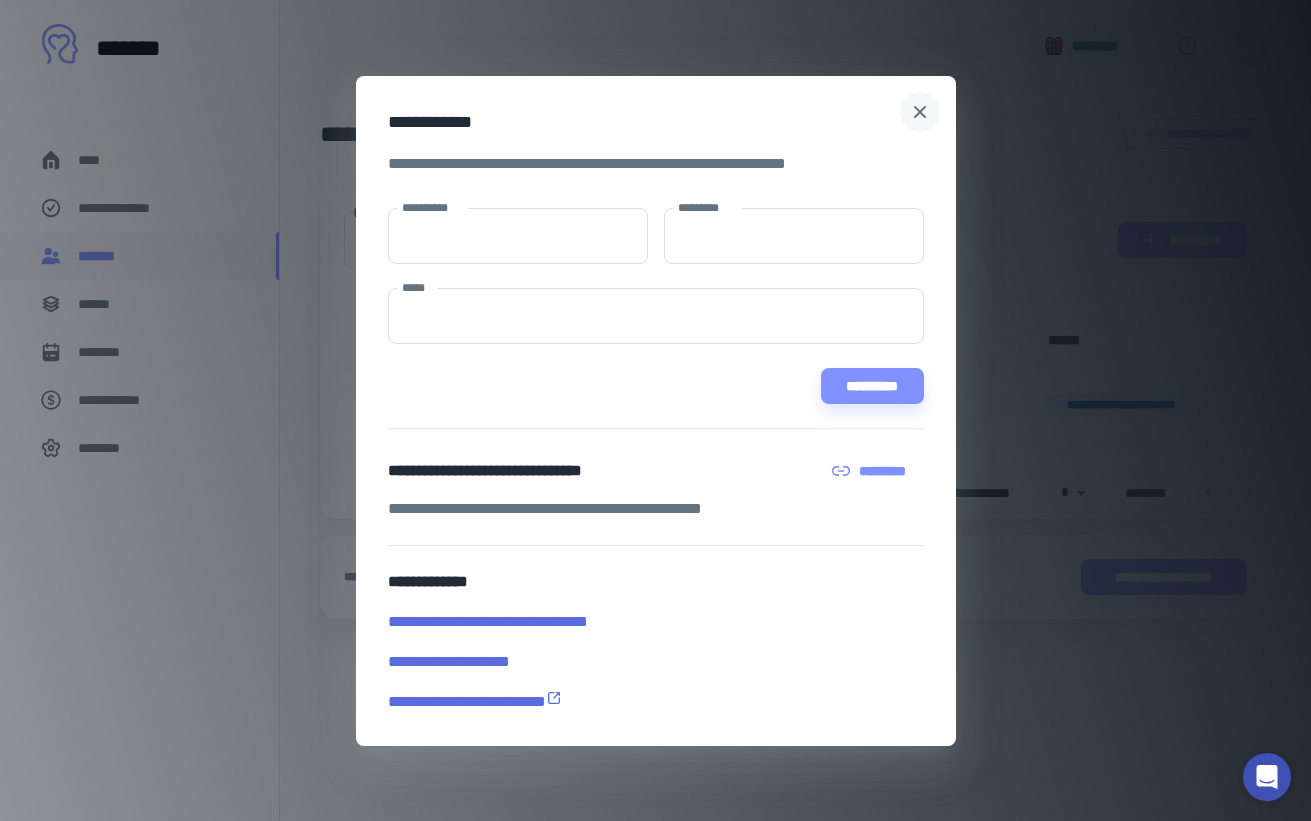 click 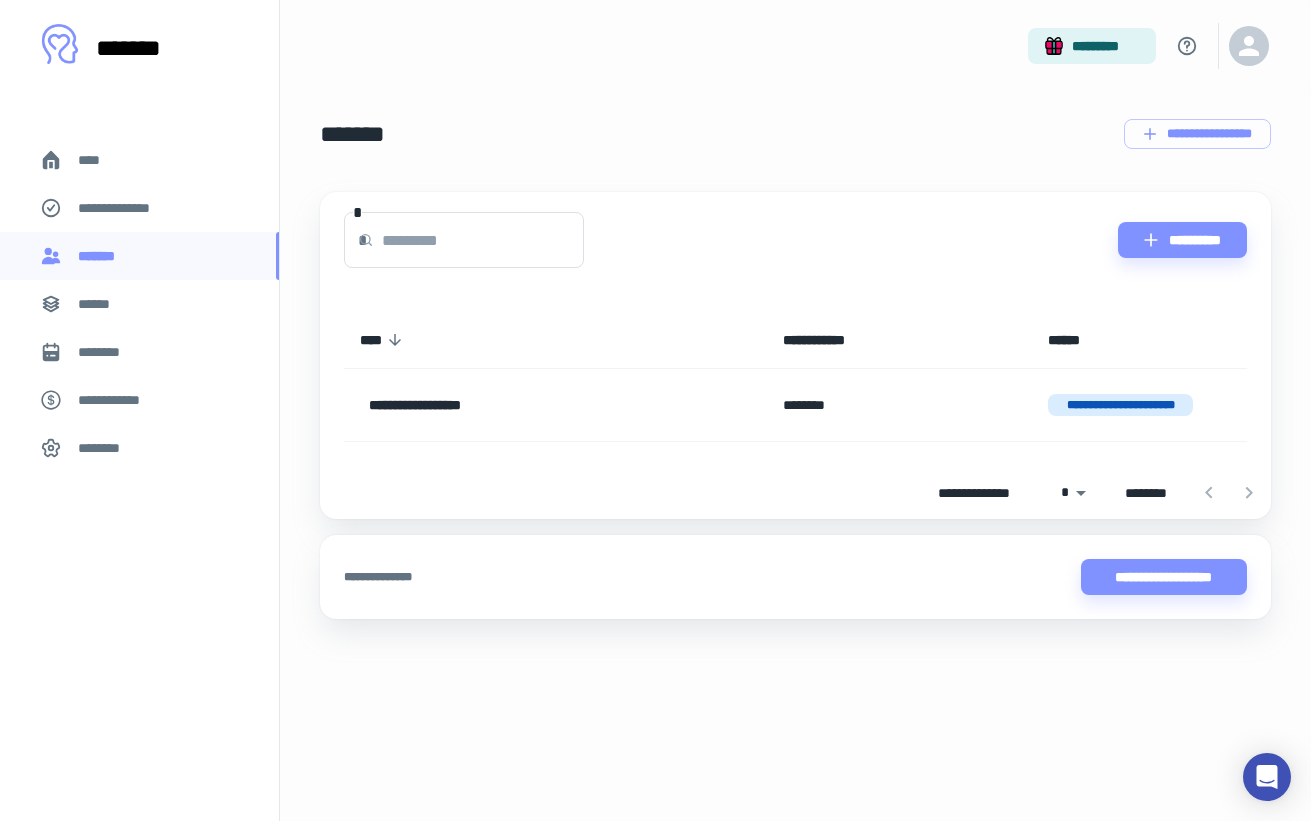 click on "**********" at bounding box center [127, 208] 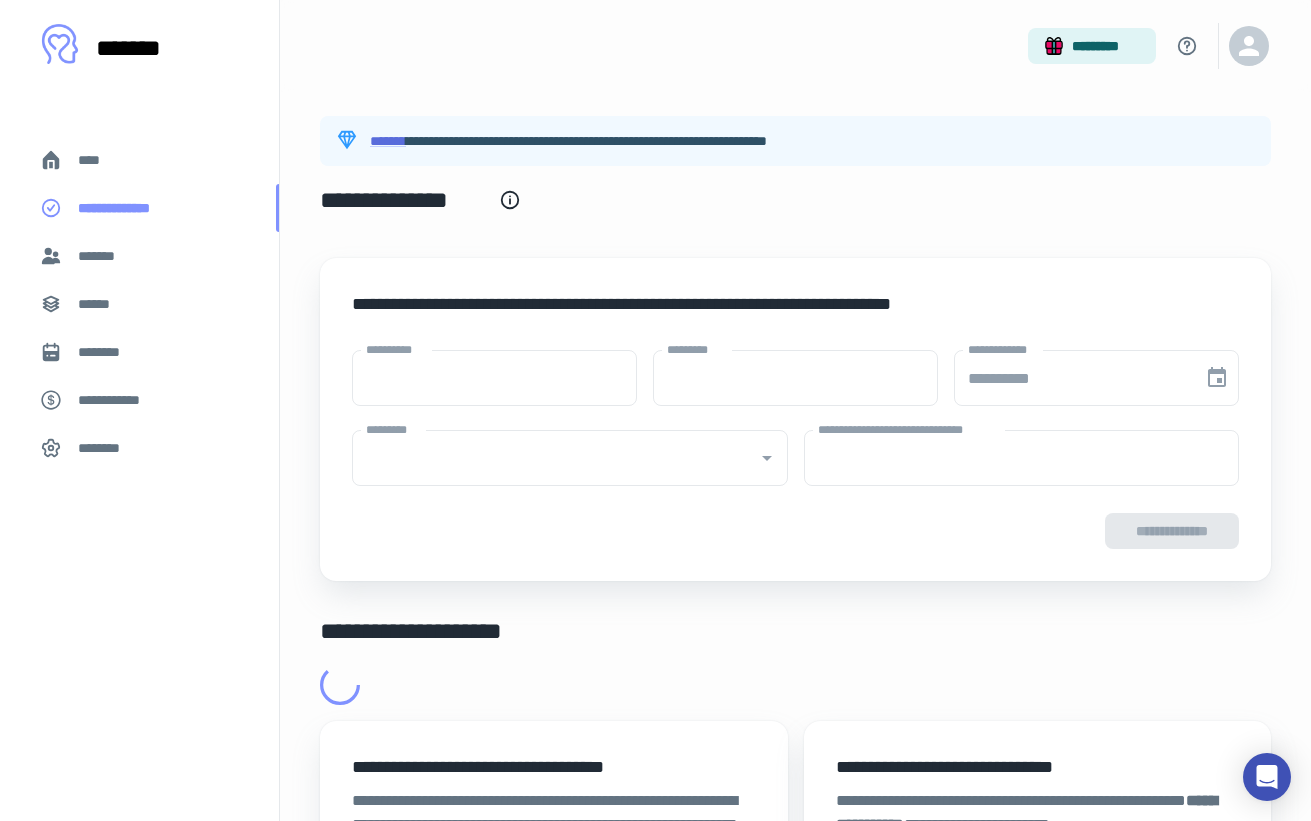 type on "****" 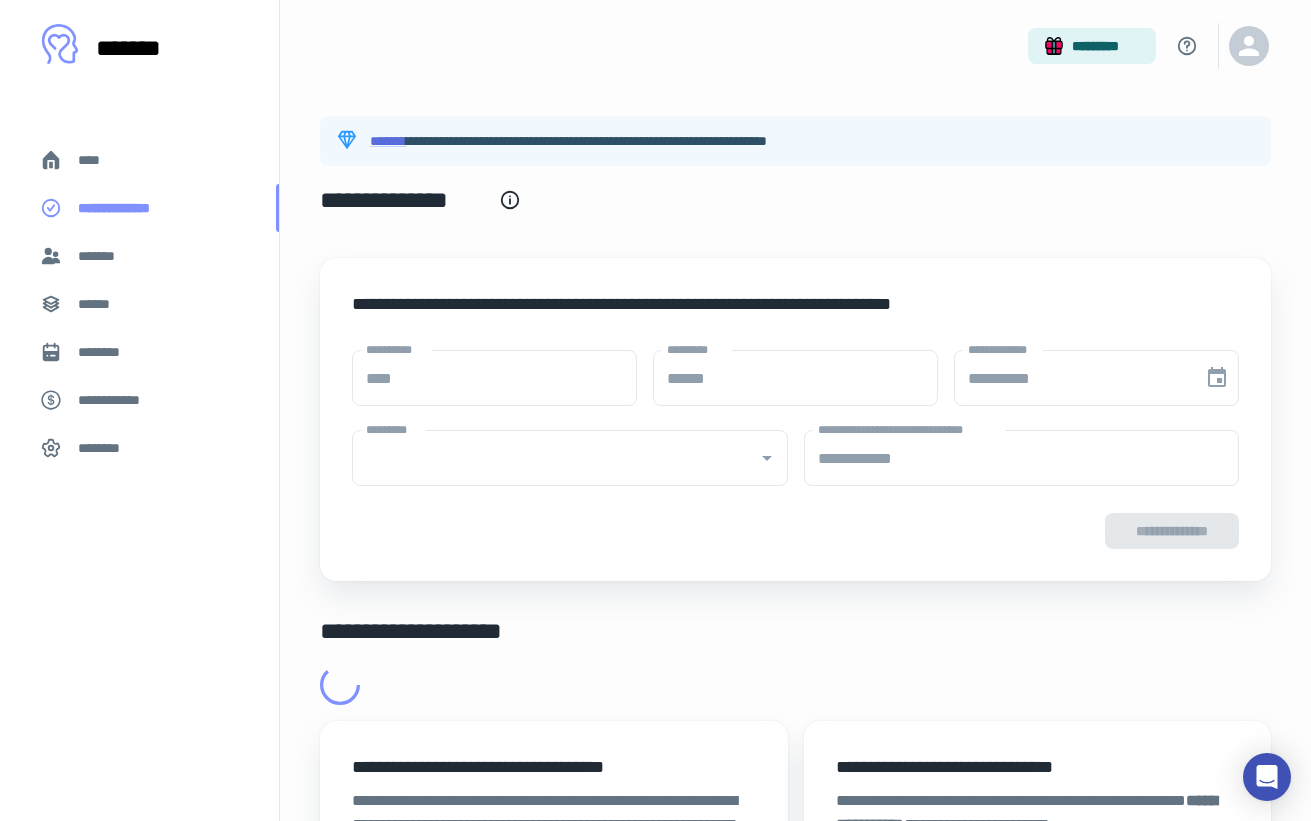 type on "**********" 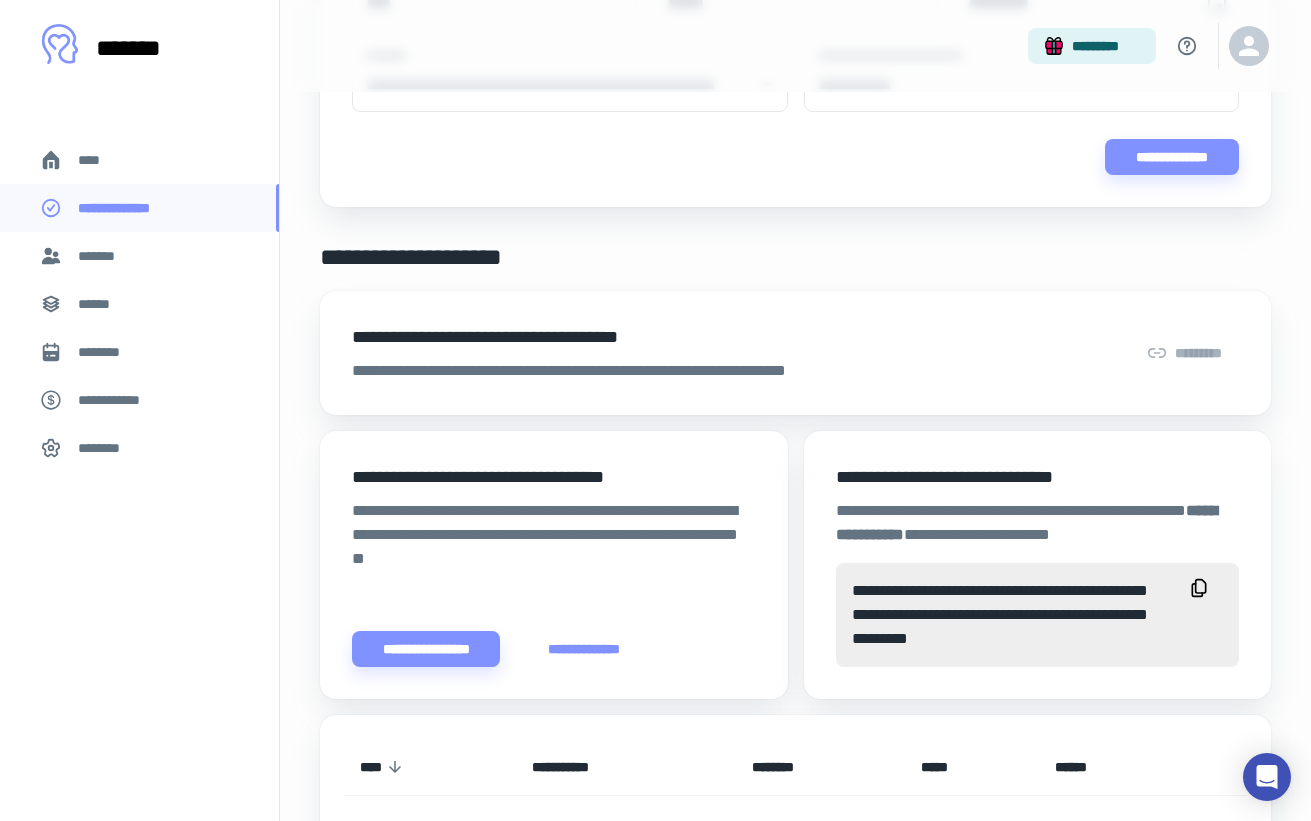 scroll, scrollTop: 385, scrollLeft: 0, axis: vertical 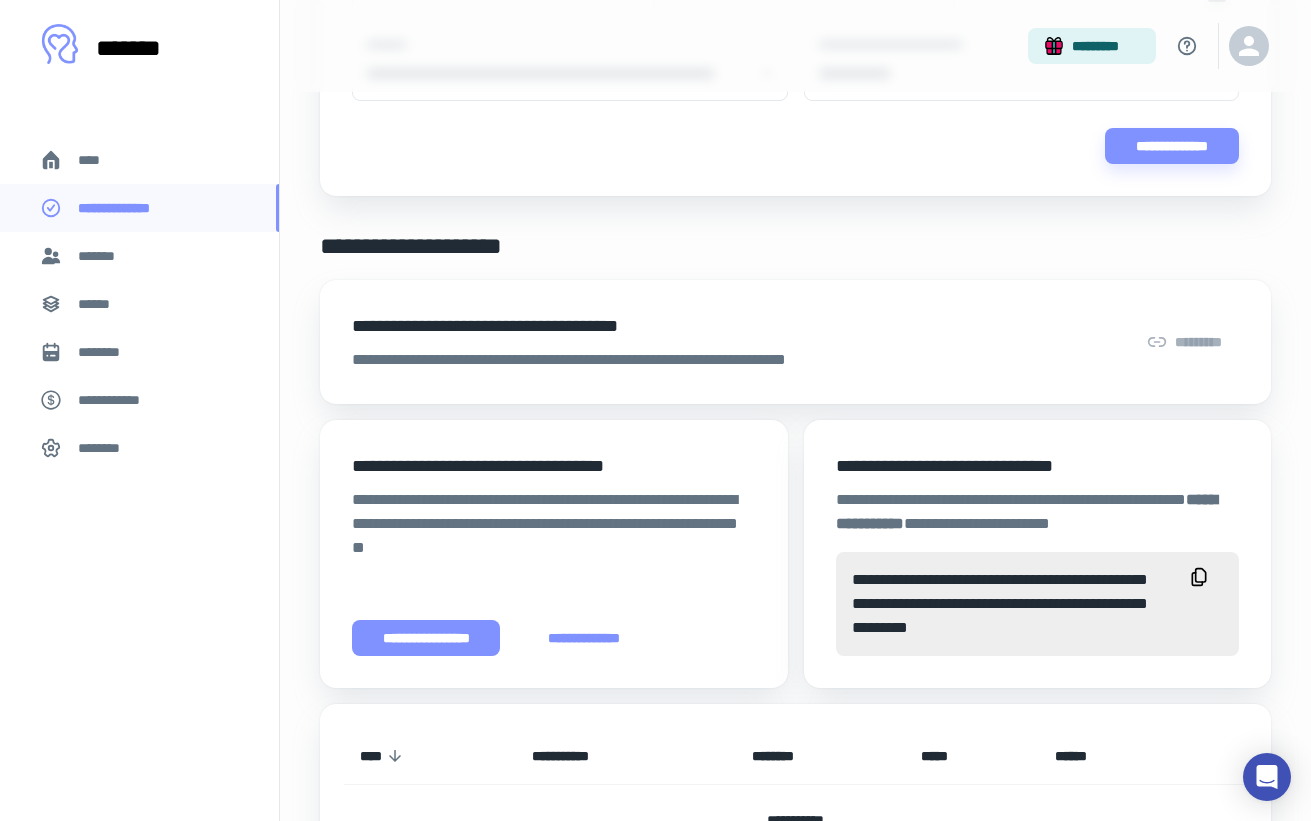 click on "**********" at bounding box center (426, 638) 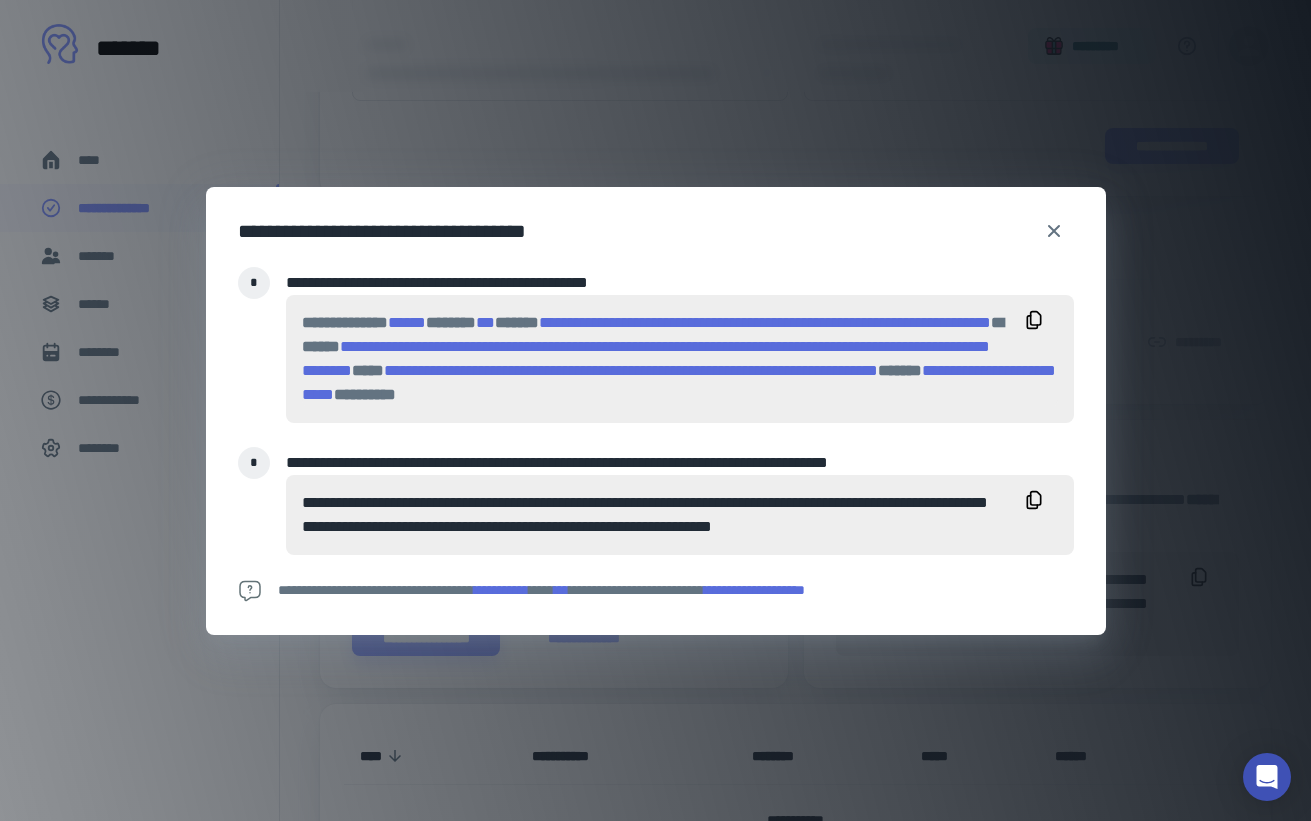 click 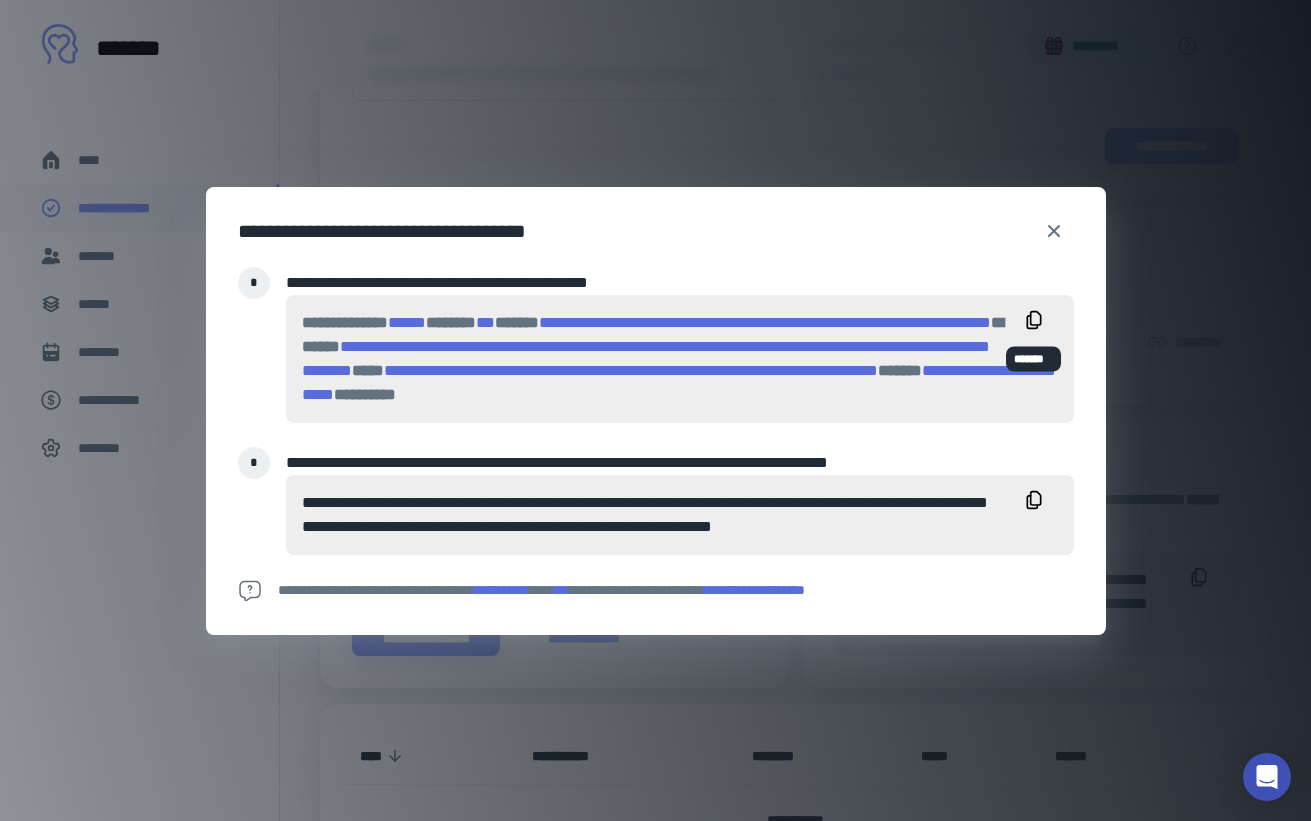 type 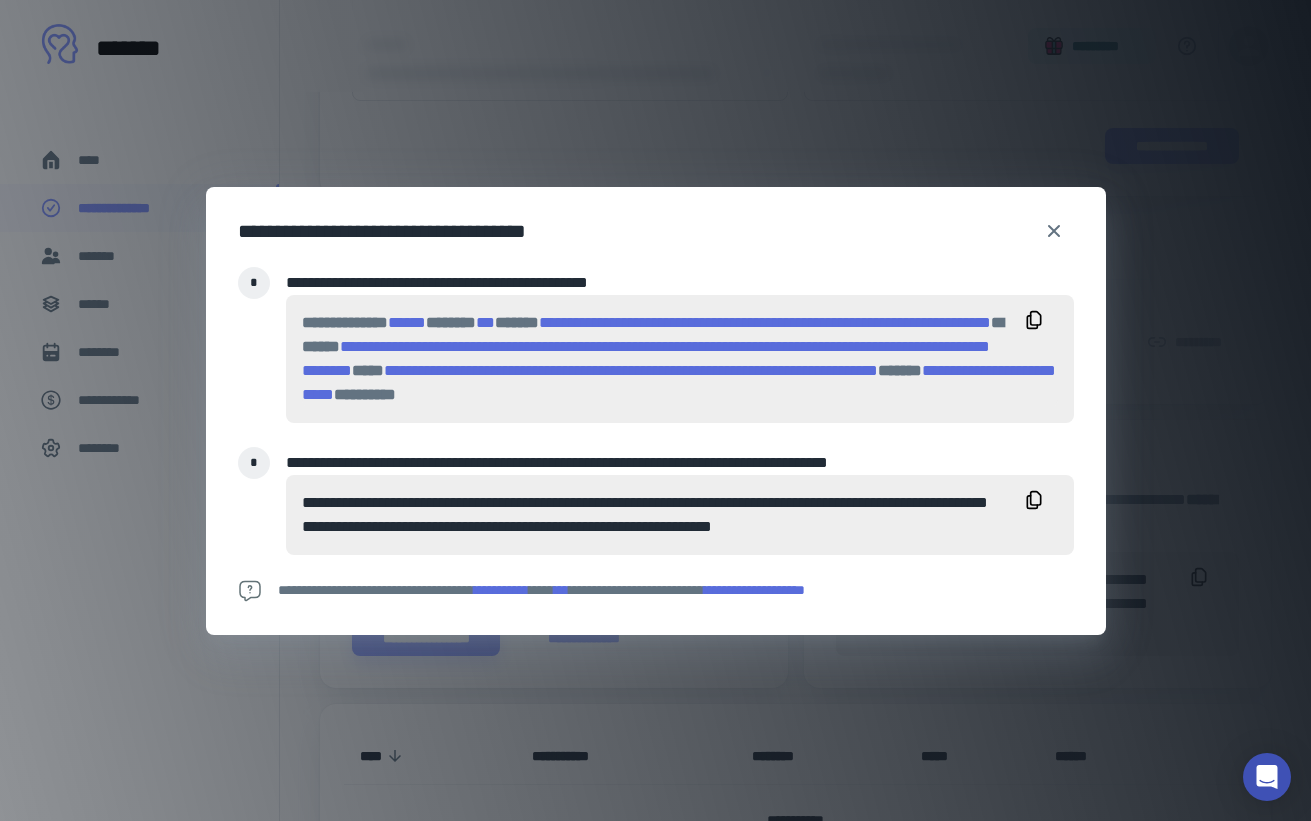 click on "**********" at bounding box center [655, 410] 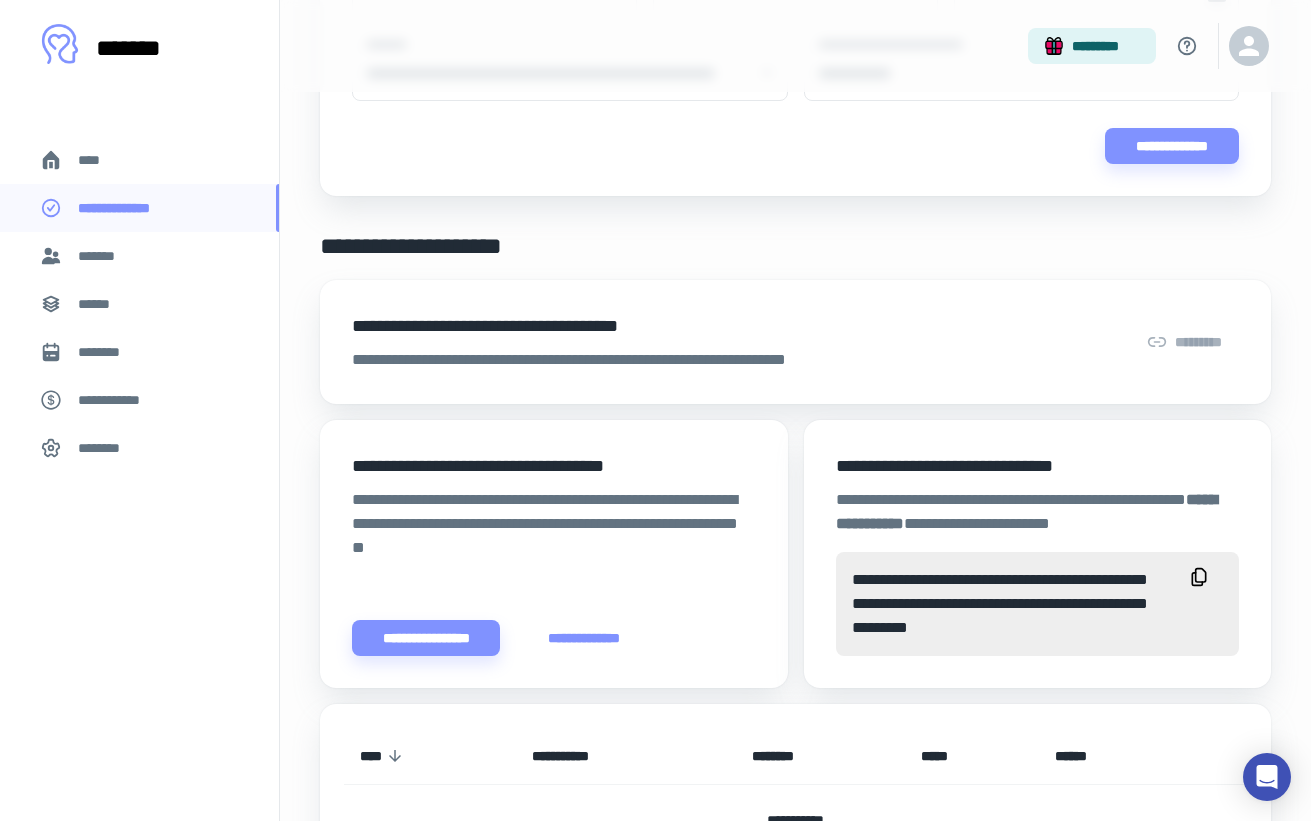 scroll, scrollTop: 0, scrollLeft: 0, axis: both 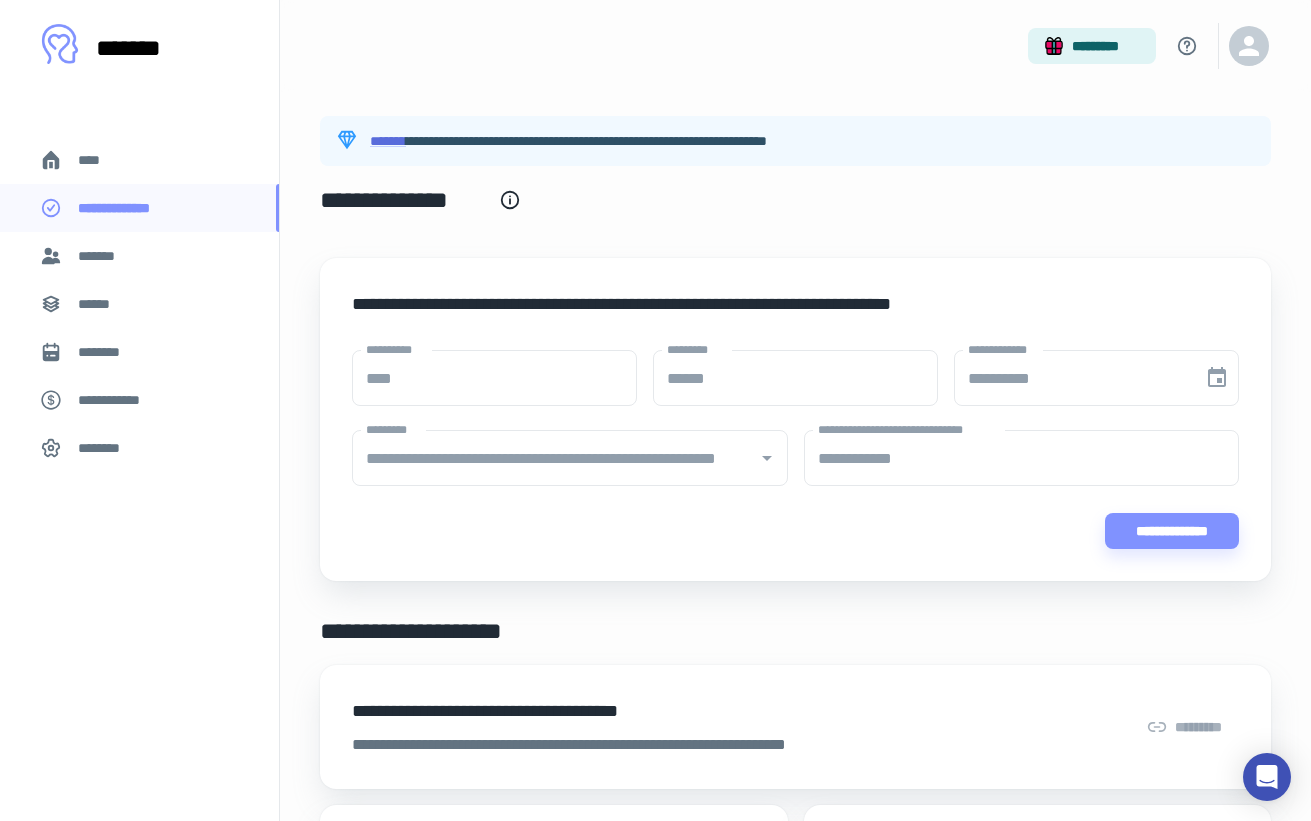 click at bounding box center [1249, 46] 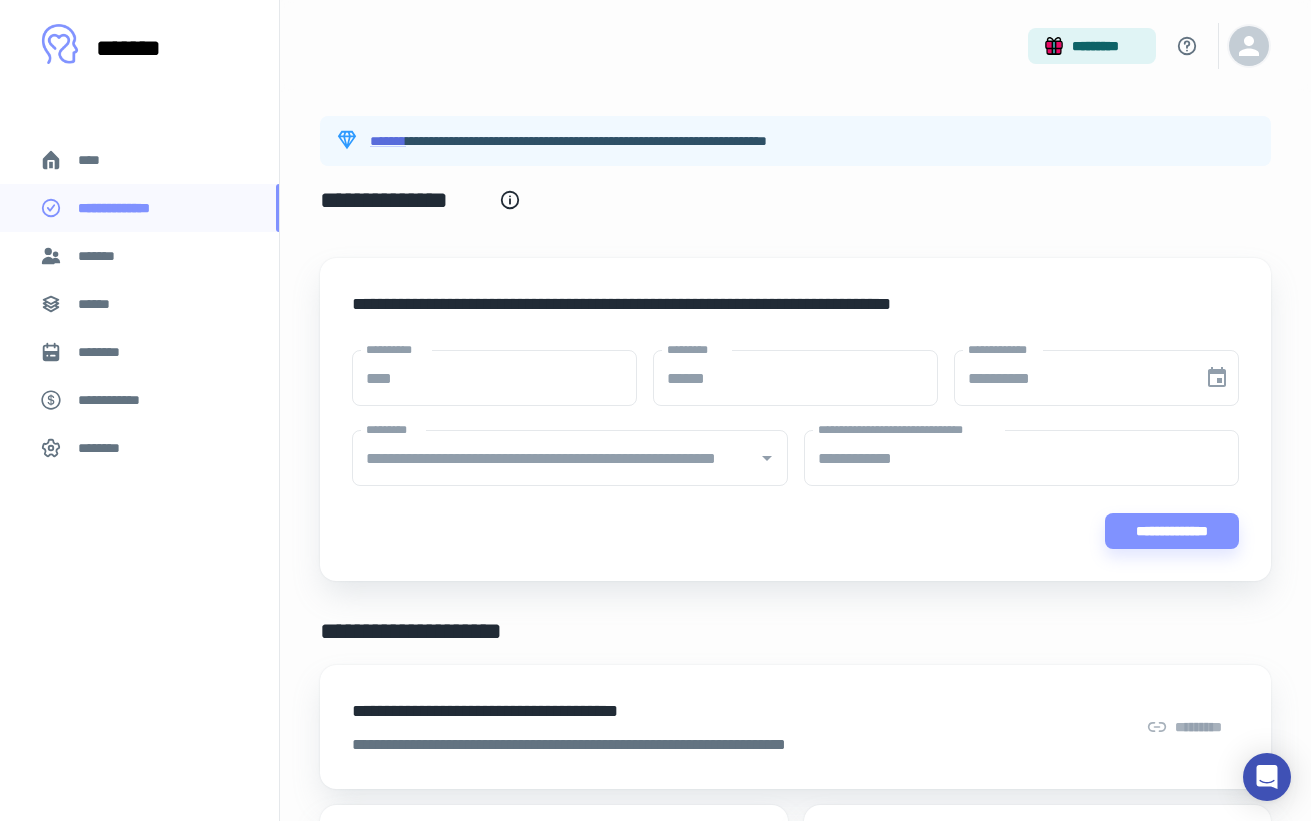 click 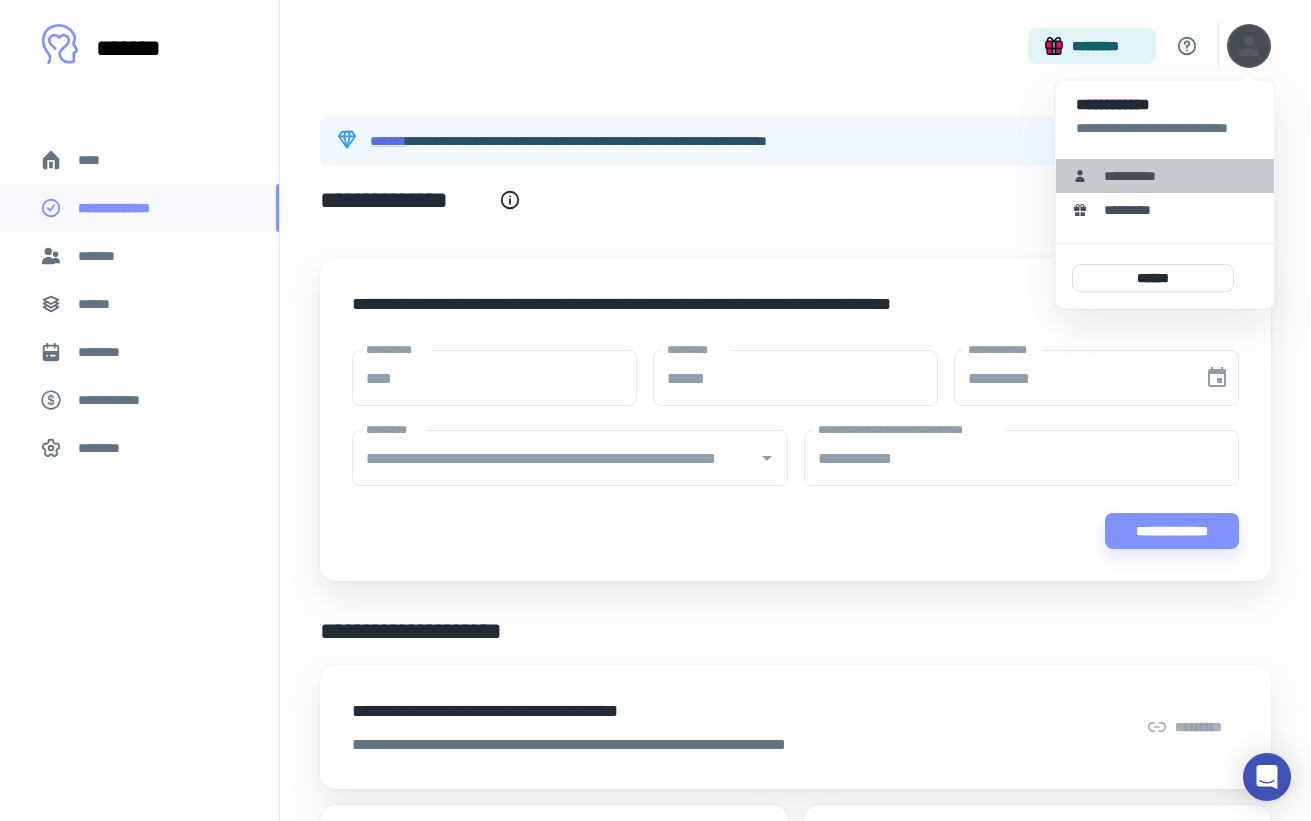 click on "**********" at bounding box center [1137, 176] 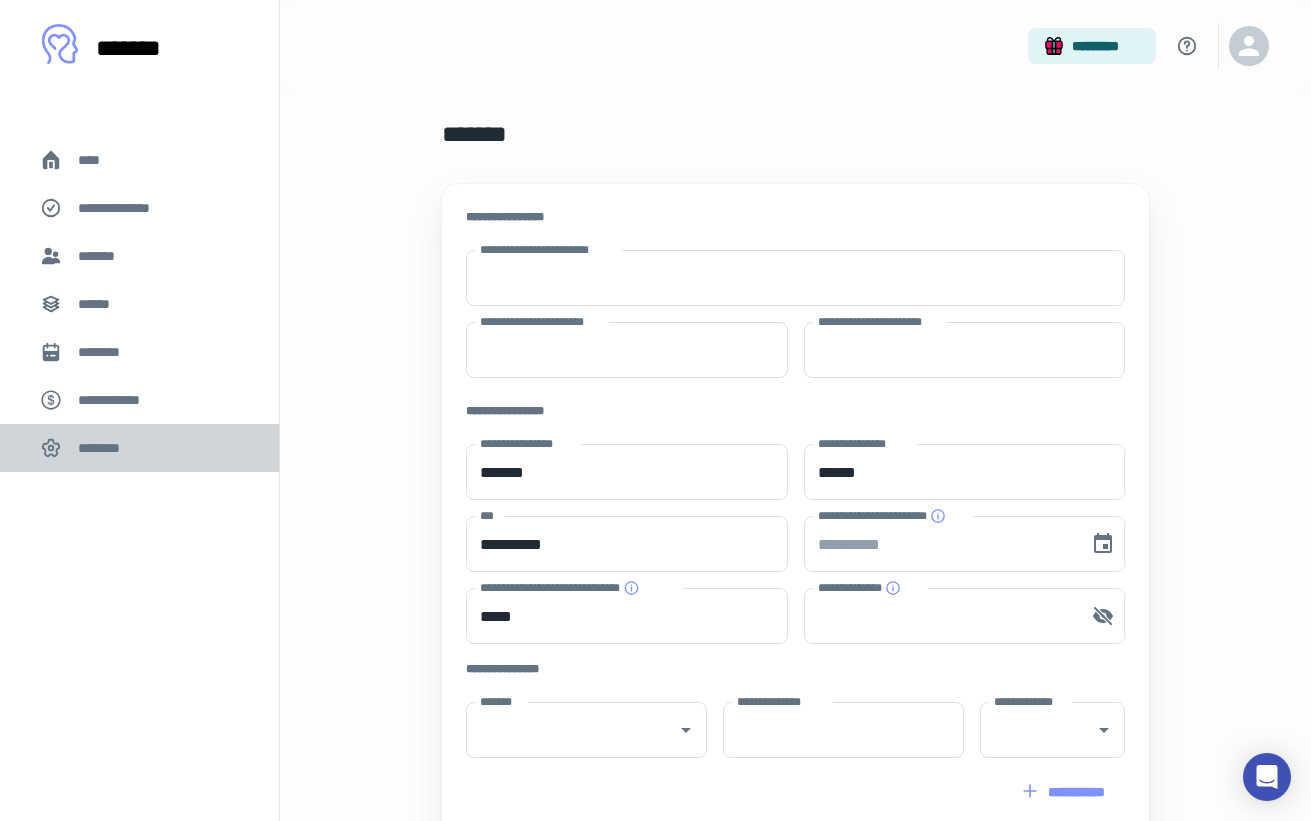 click on "********" at bounding box center (105, 448) 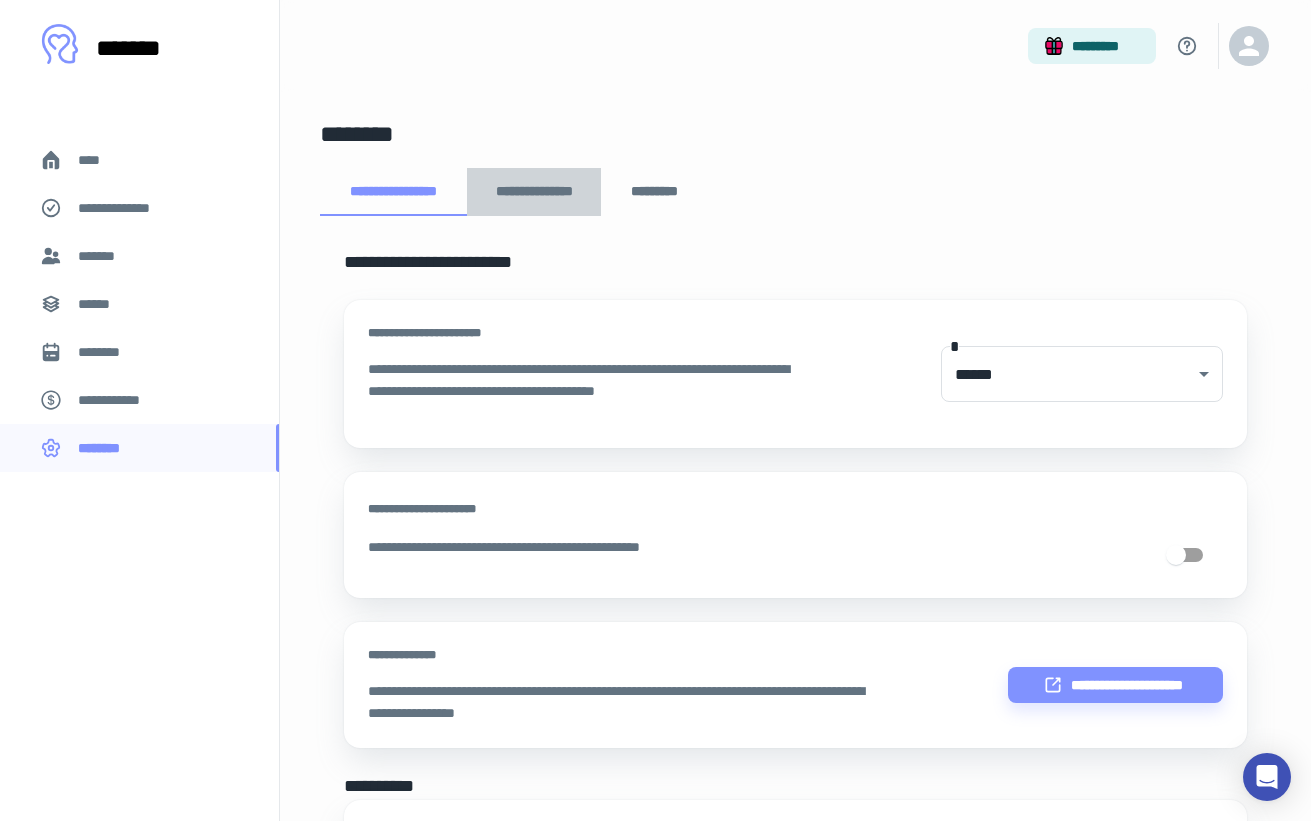 click on "**********" at bounding box center (534, 192) 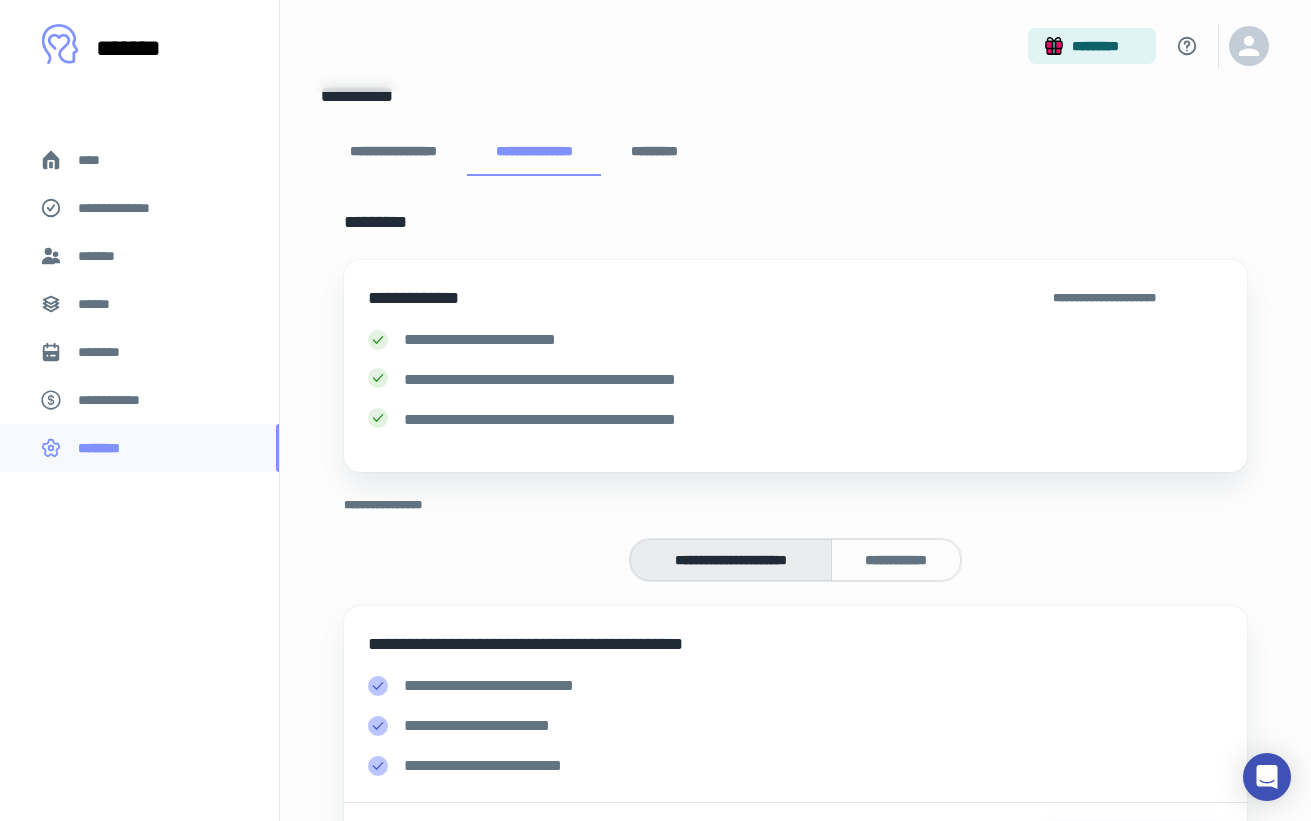 scroll, scrollTop: 27, scrollLeft: 0, axis: vertical 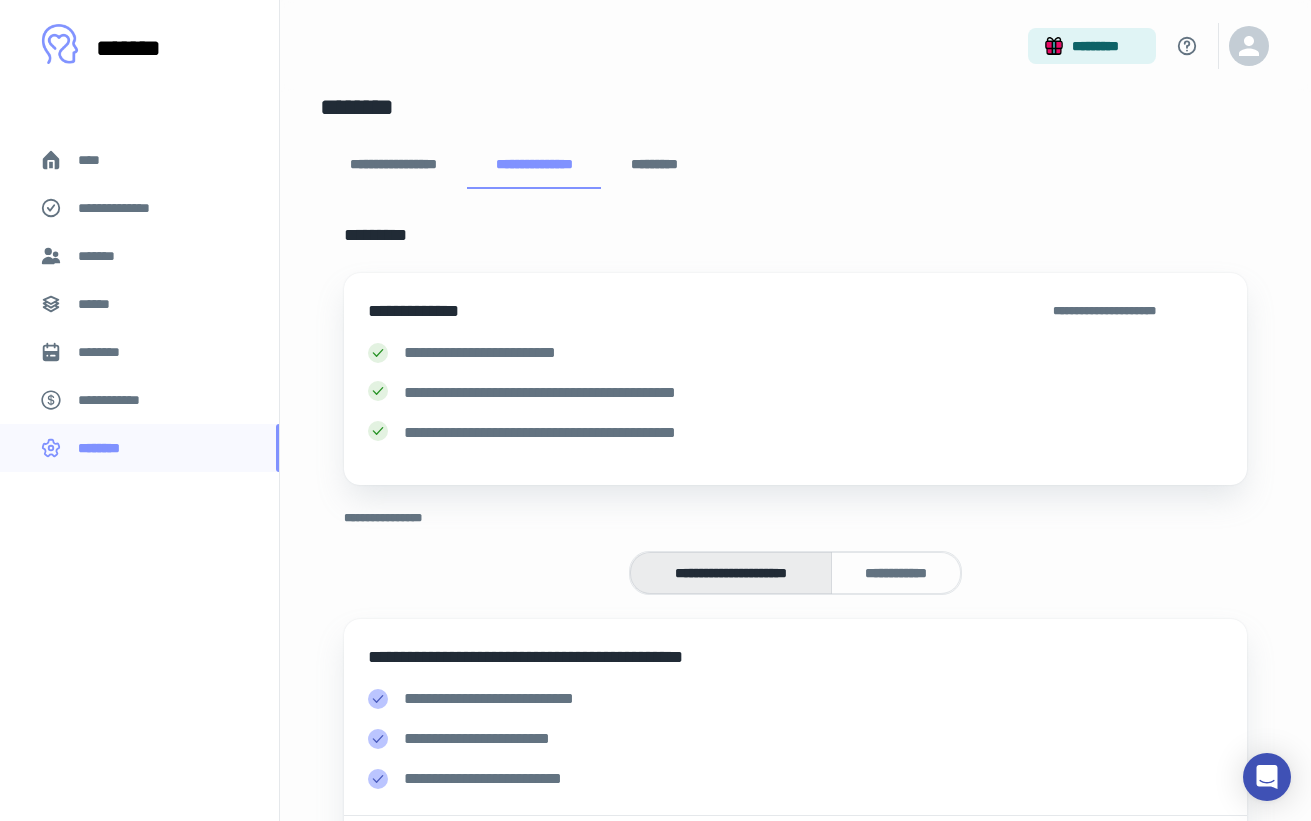 click on "**********" at bounding box center (896, 573) 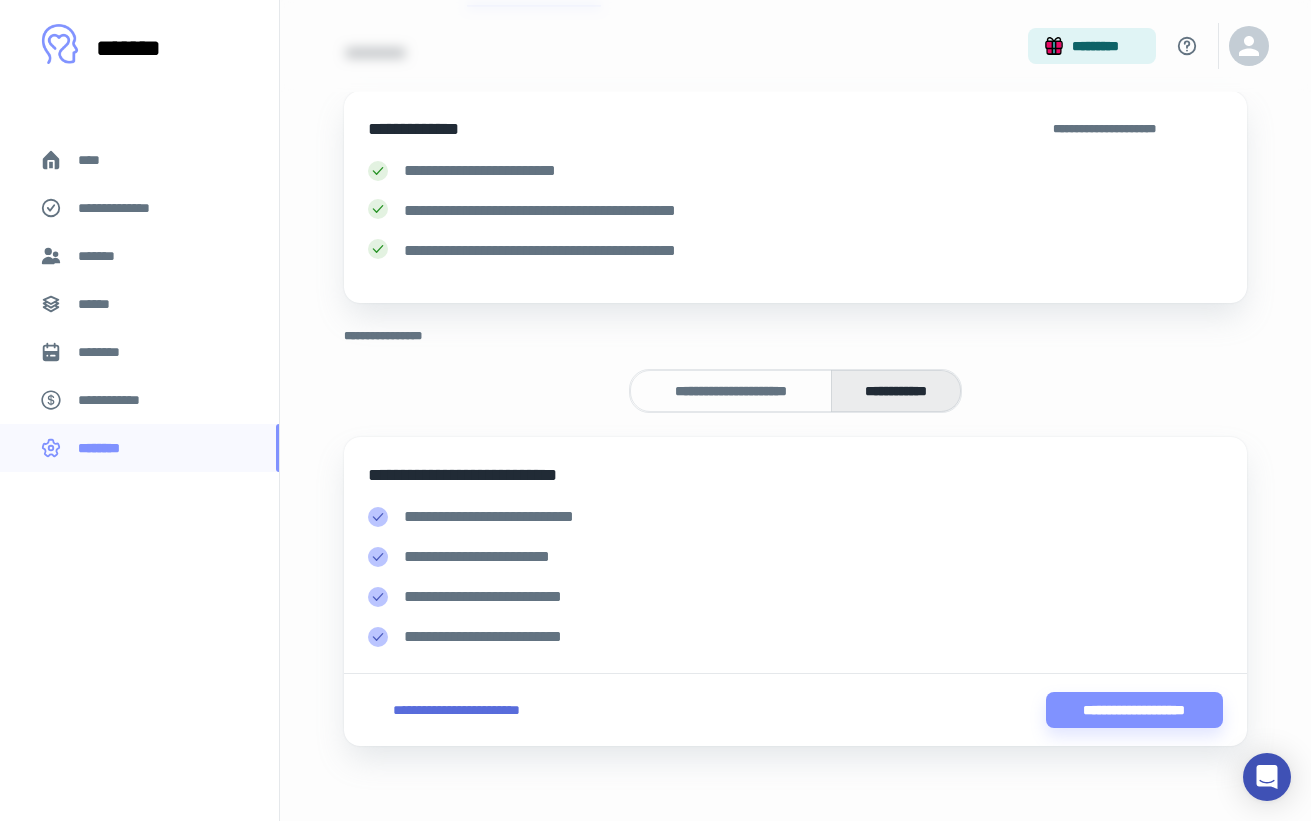 scroll, scrollTop: 214, scrollLeft: 0, axis: vertical 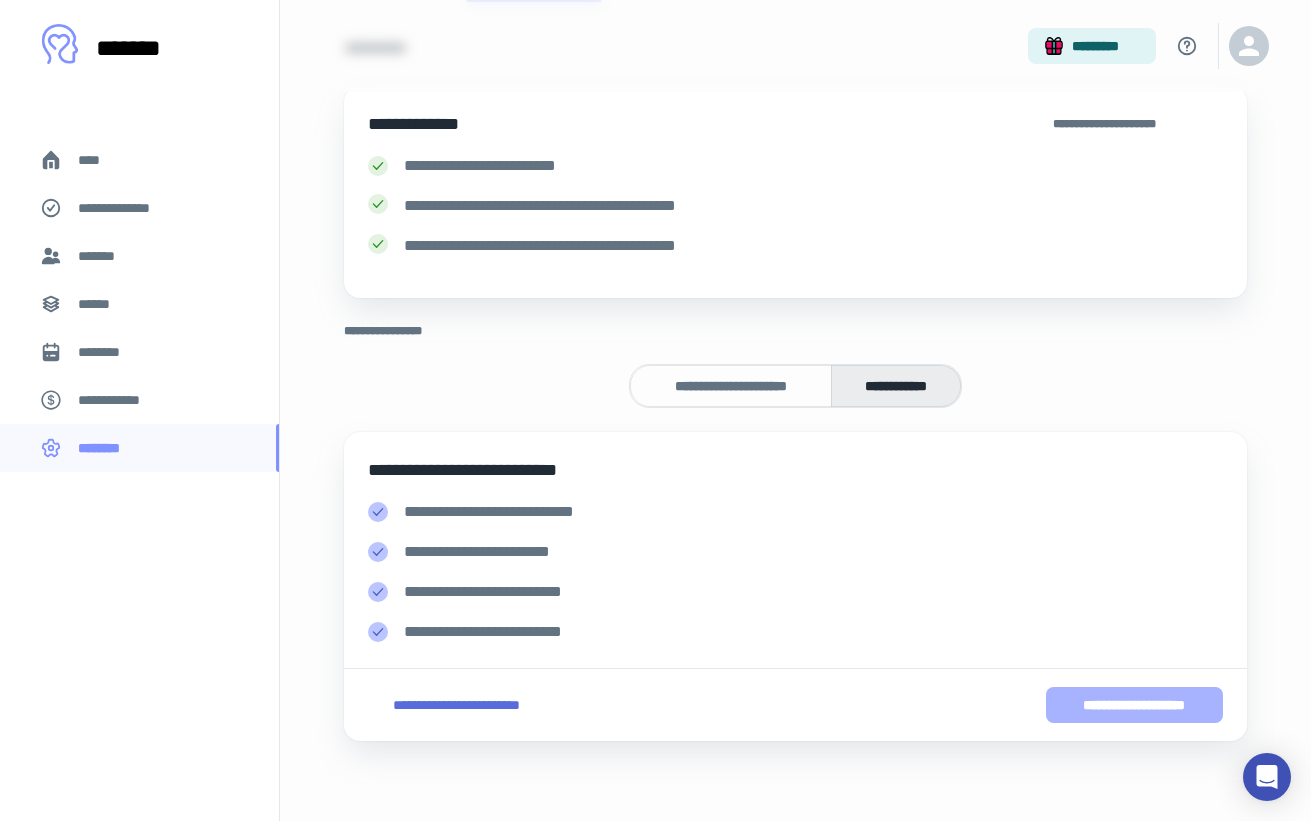 click on "**********" at bounding box center [1134, 705] 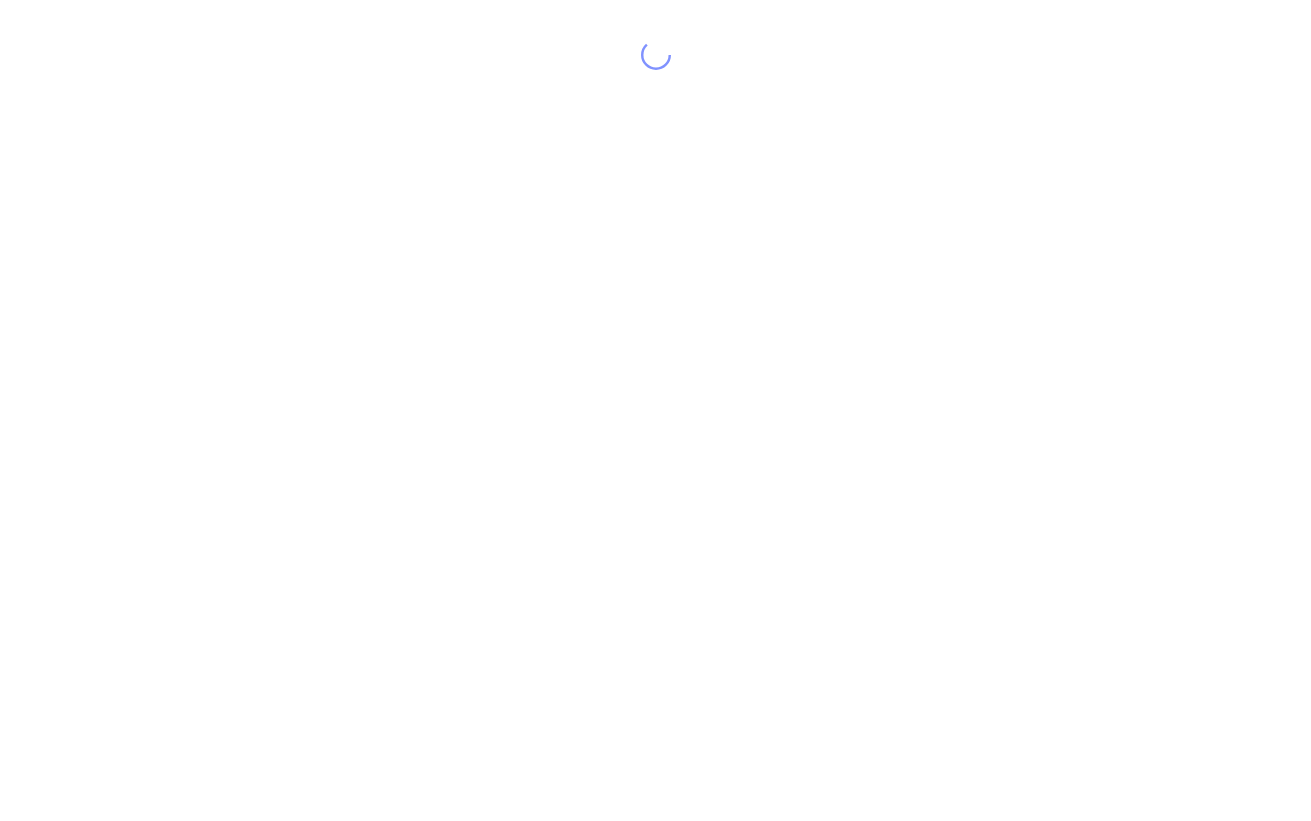 scroll, scrollTop: 0, scrollLeft: 0, axis: both 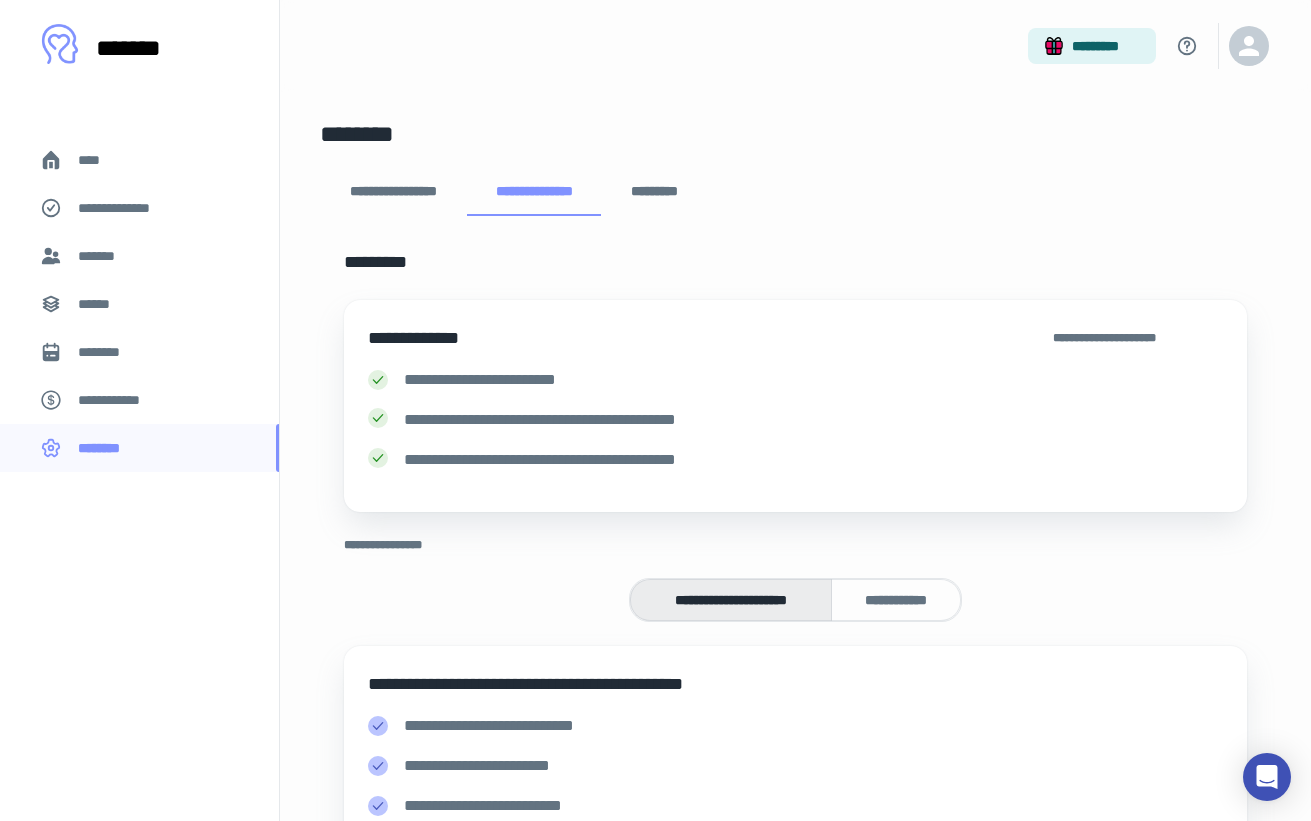 click on "**********" at bounding box center (127, 208) 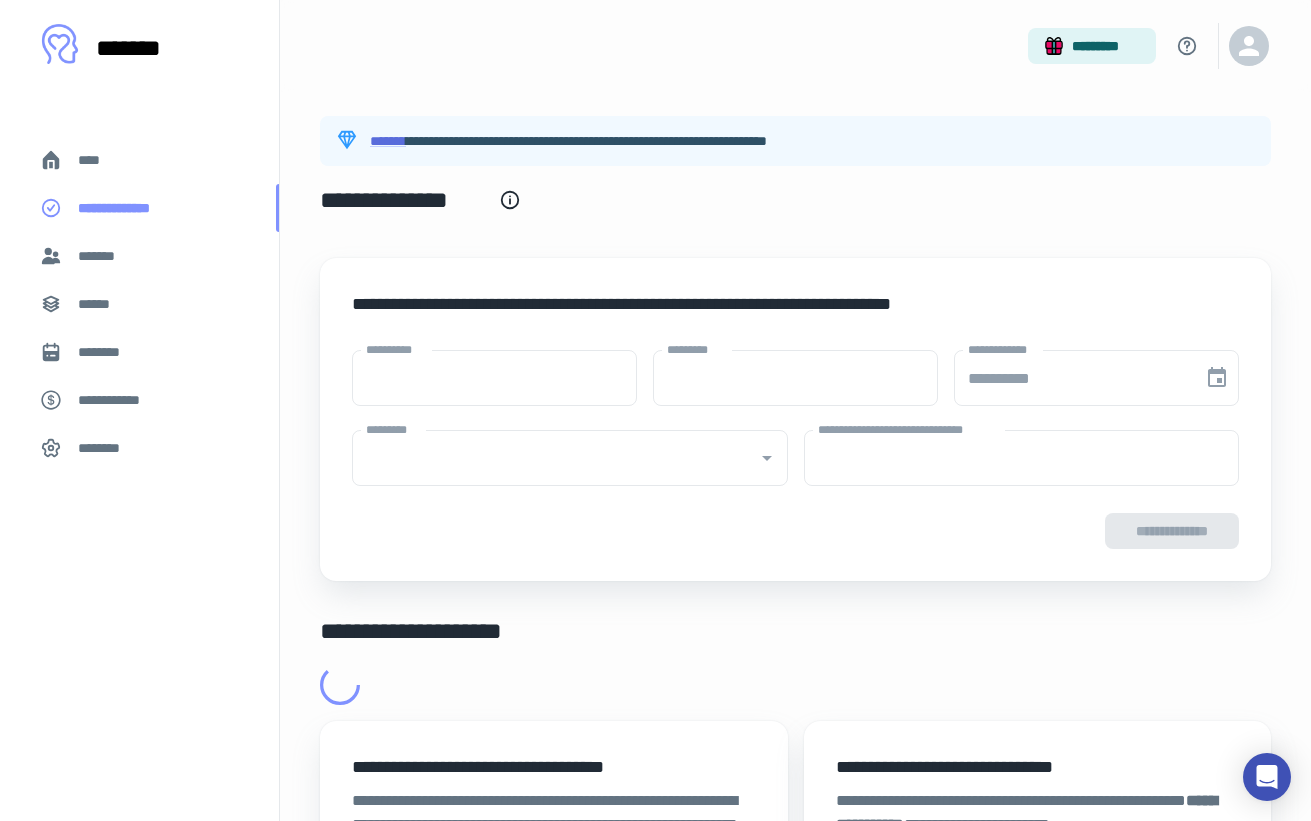 type on "****" 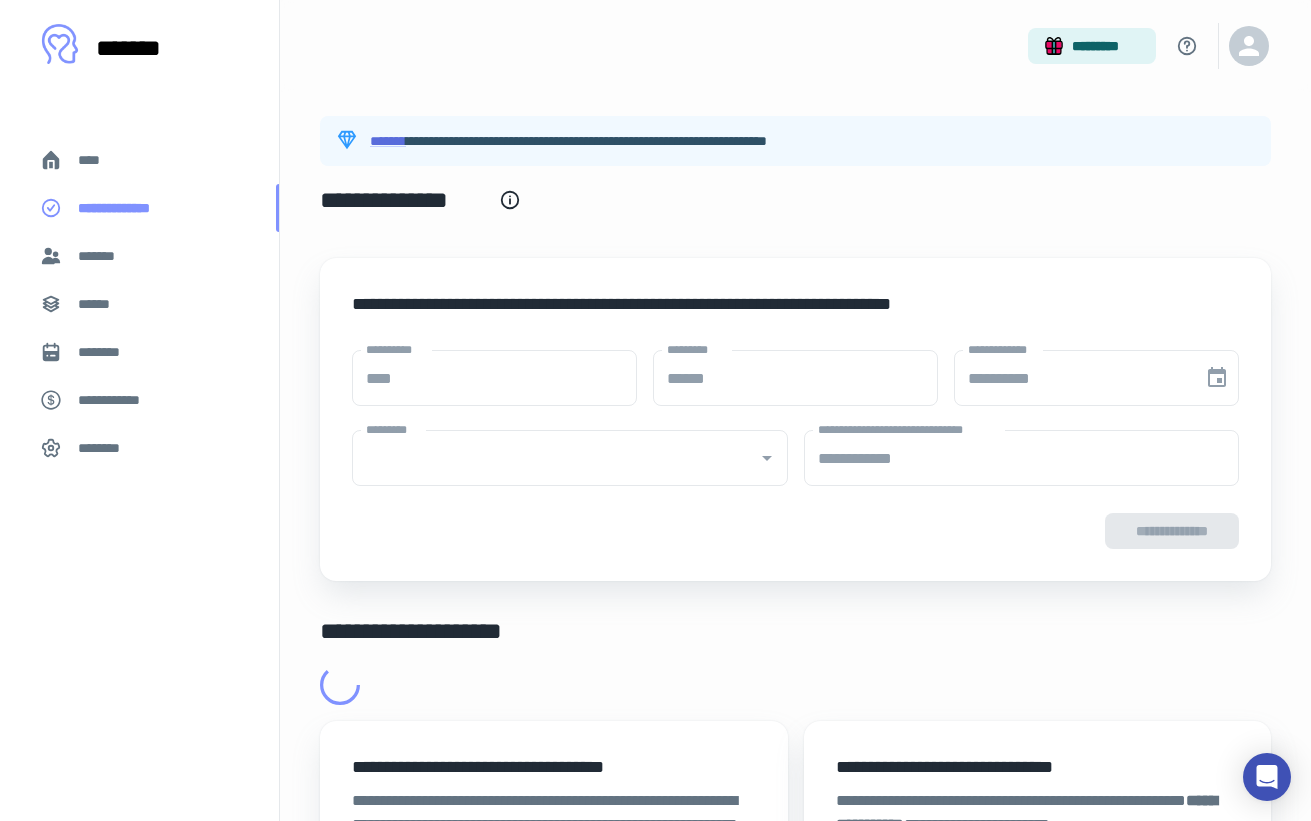 type on "**********" 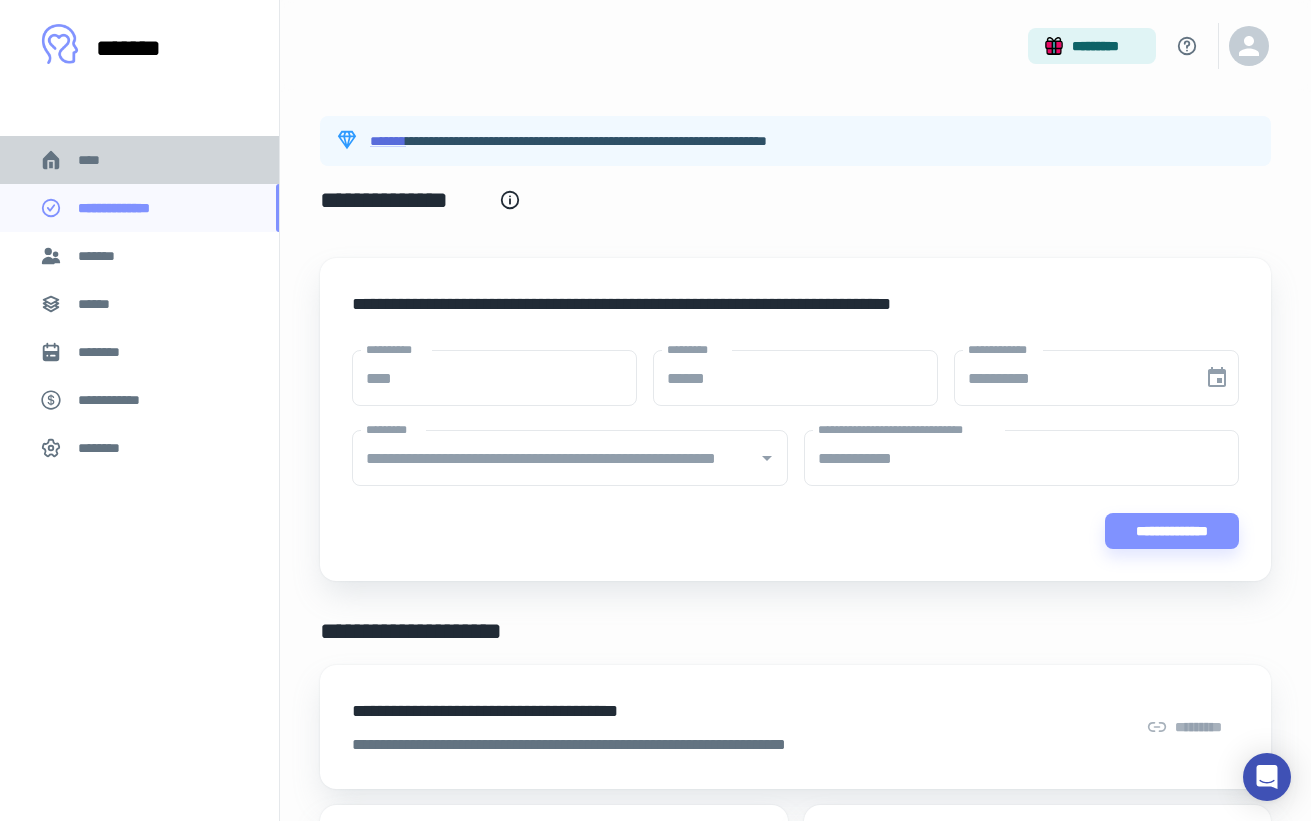 click on "****" at bounding box center [139, 160] 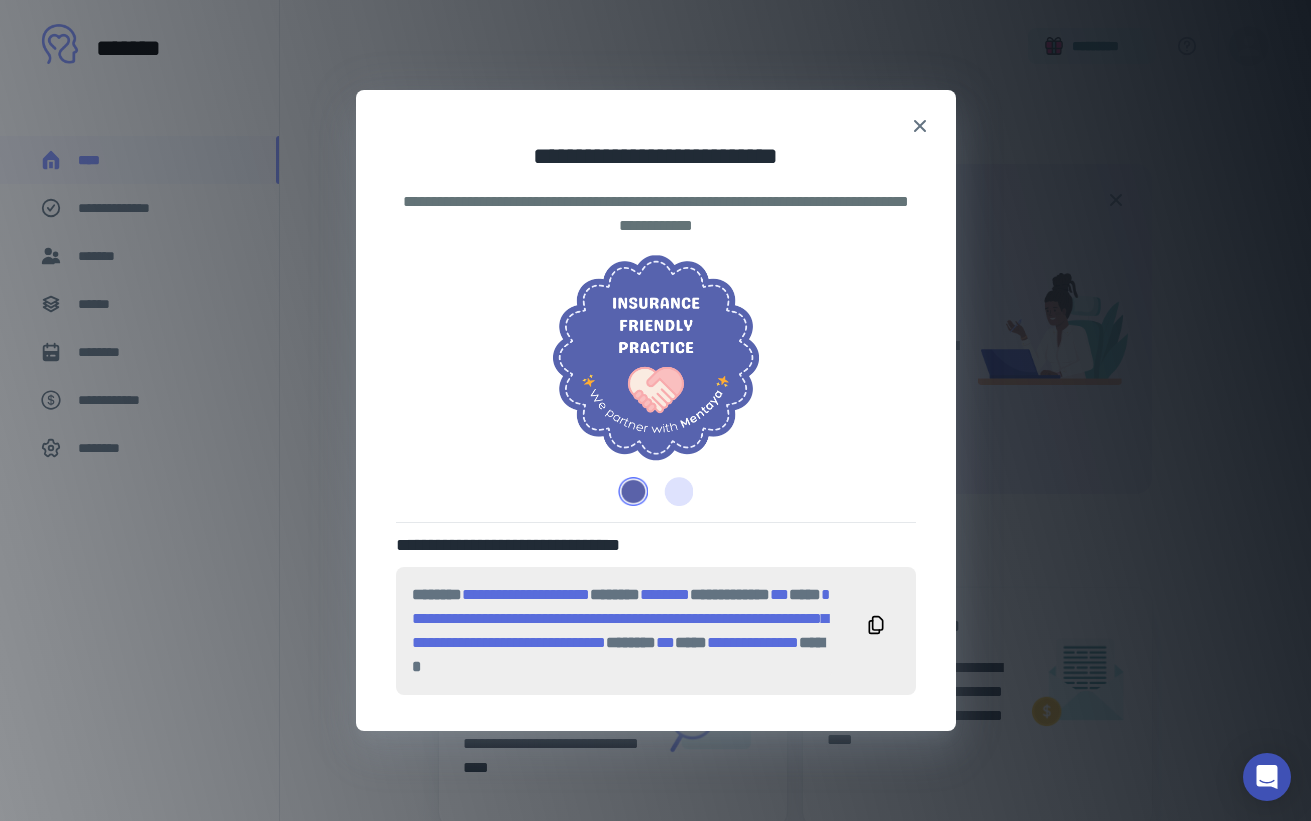 click on "**********" at bounding box center (655, 410) 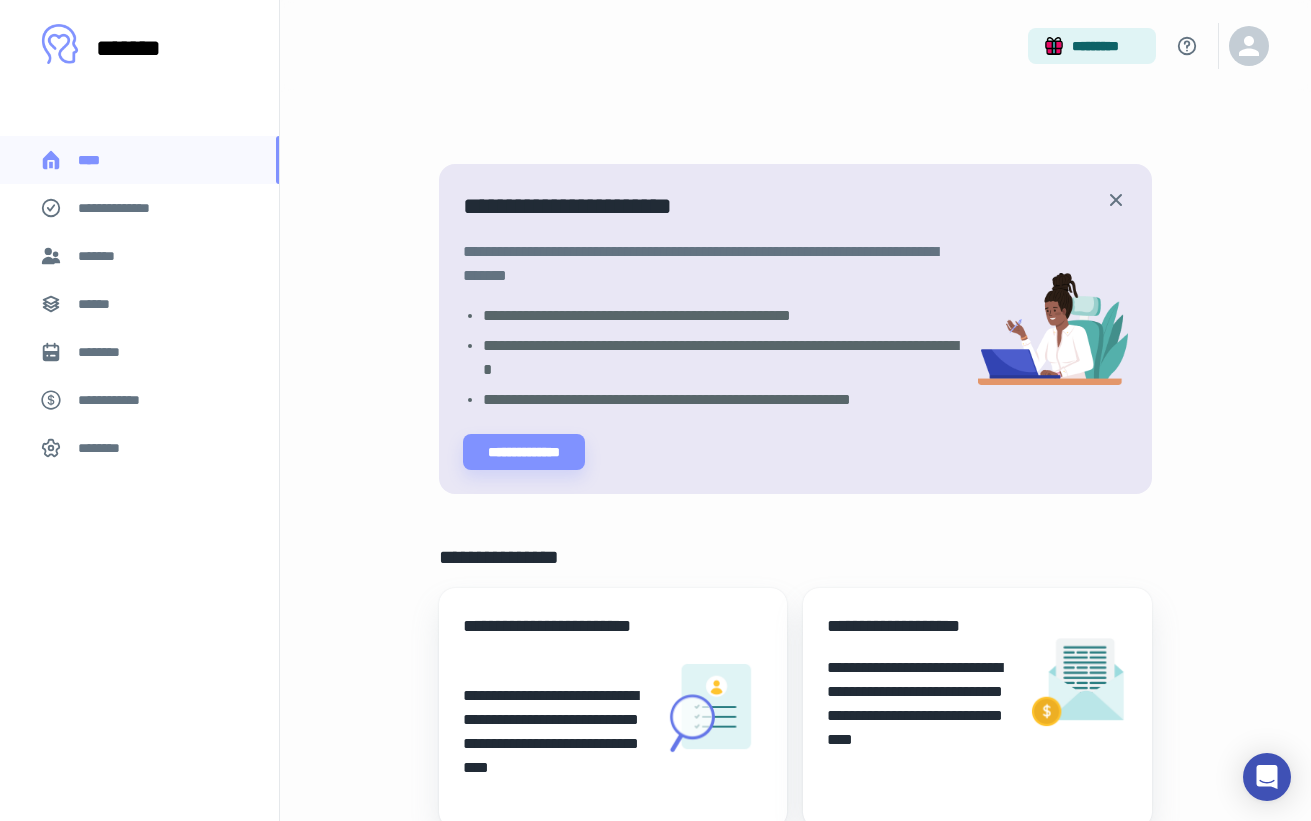 click on "**********" at bounding box center [127, 208] 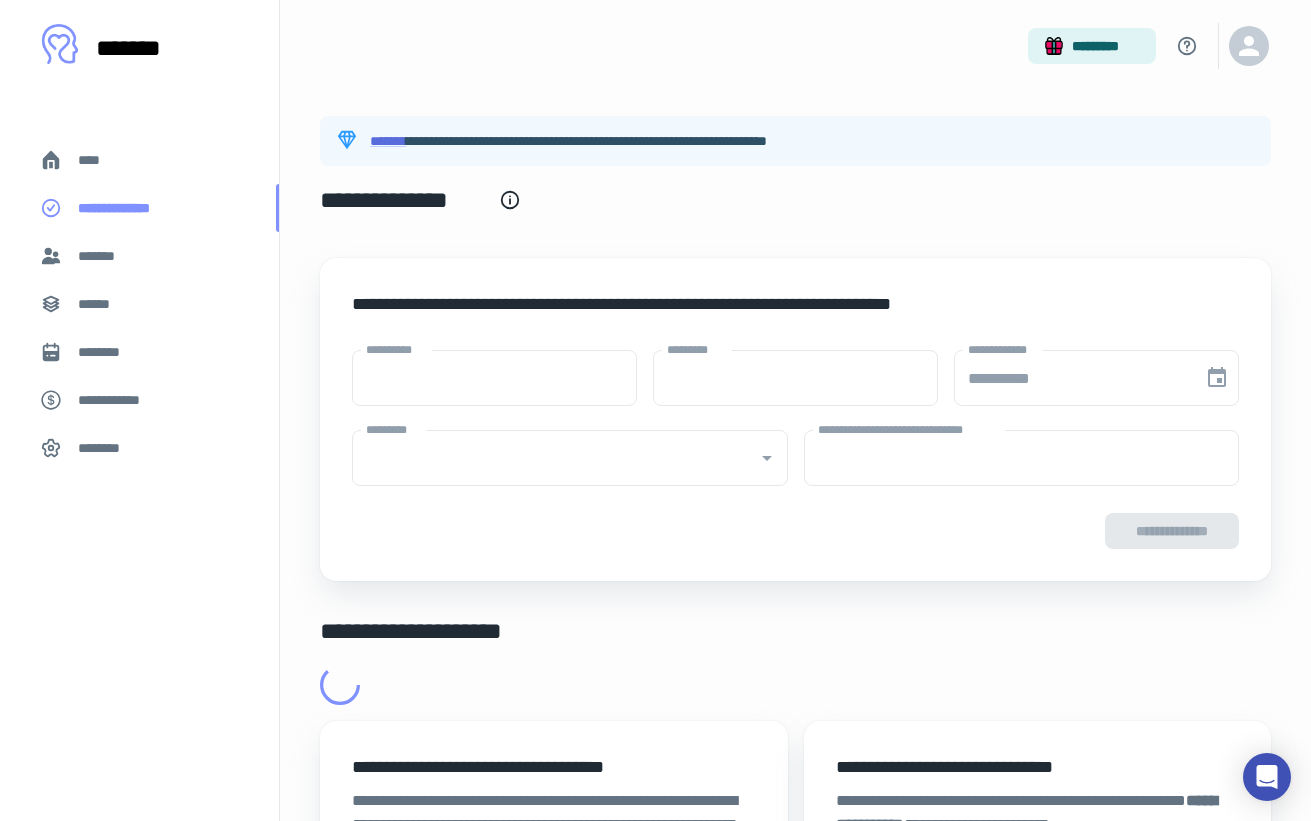 type on "****" 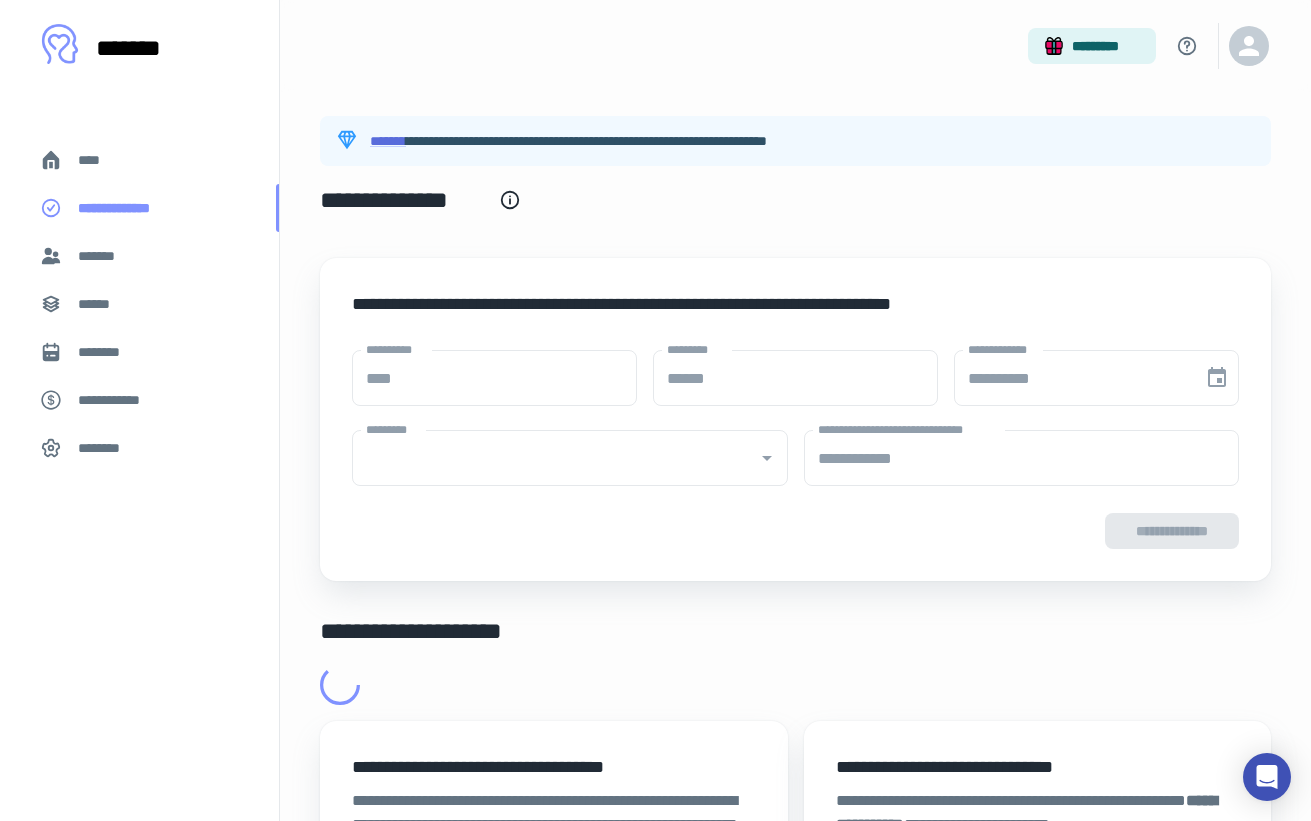 type on "**********" 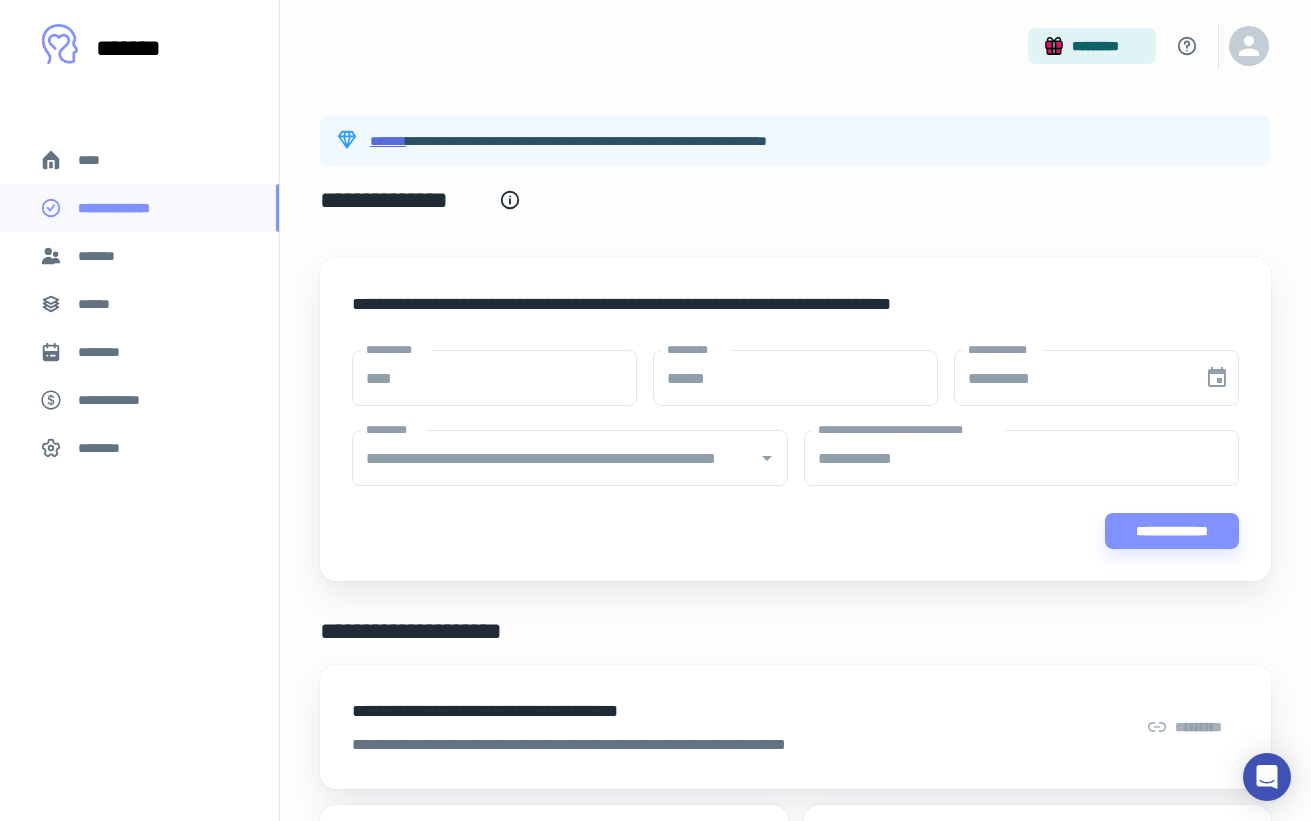 click on "*******" at bounding box center [388, 141] 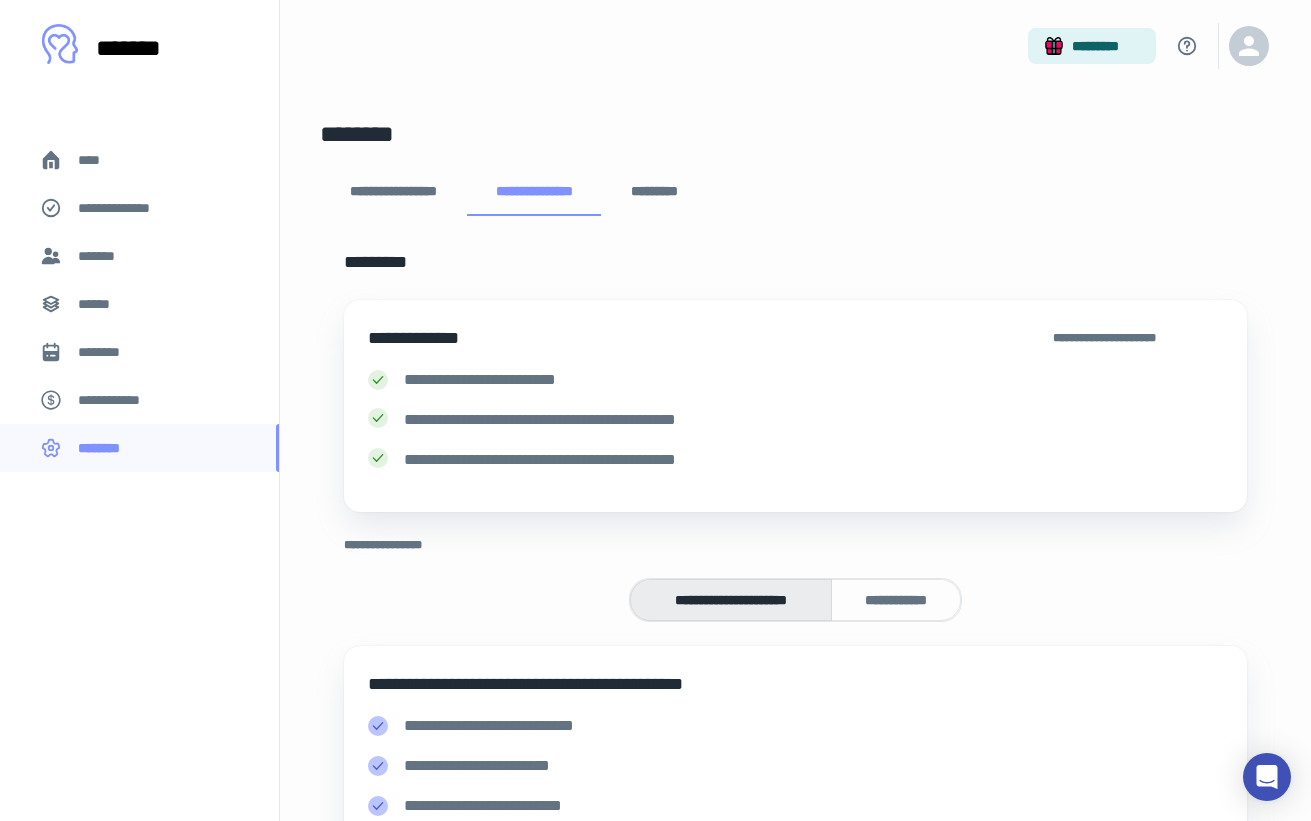scroll, scrollTop: 174, scrollLeft: 0, axis: vertical 